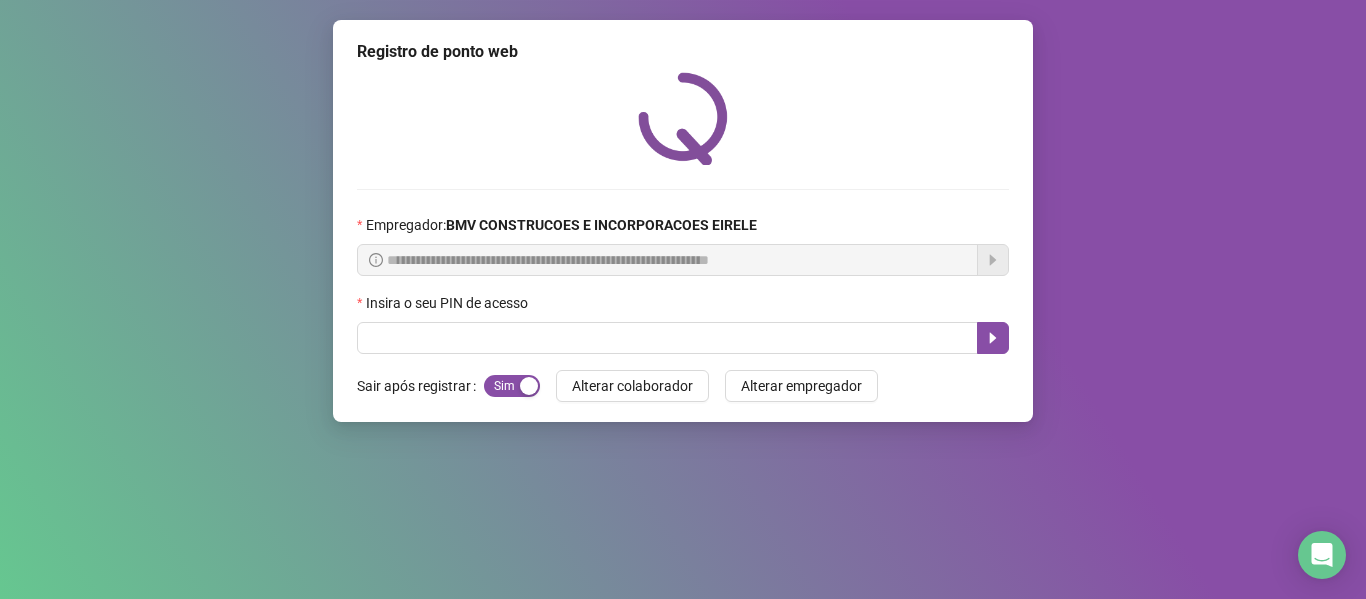 scroll, scrollTop: 0, scrollLeft: 0, axis: both 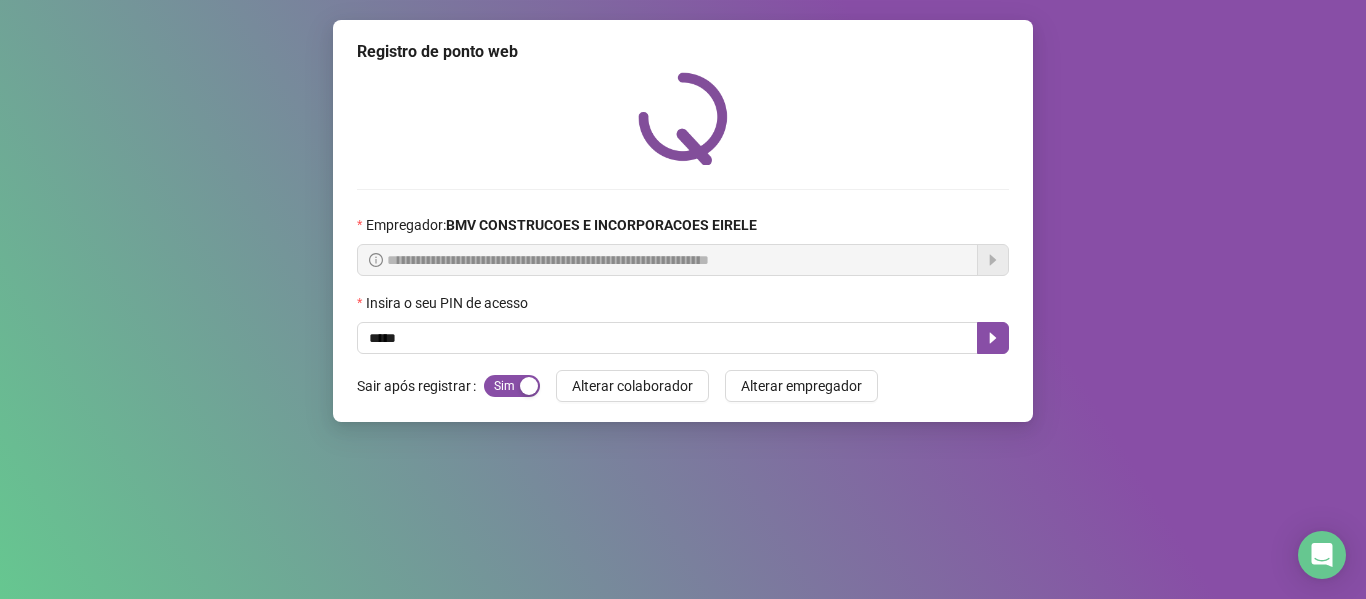 type on "*****" 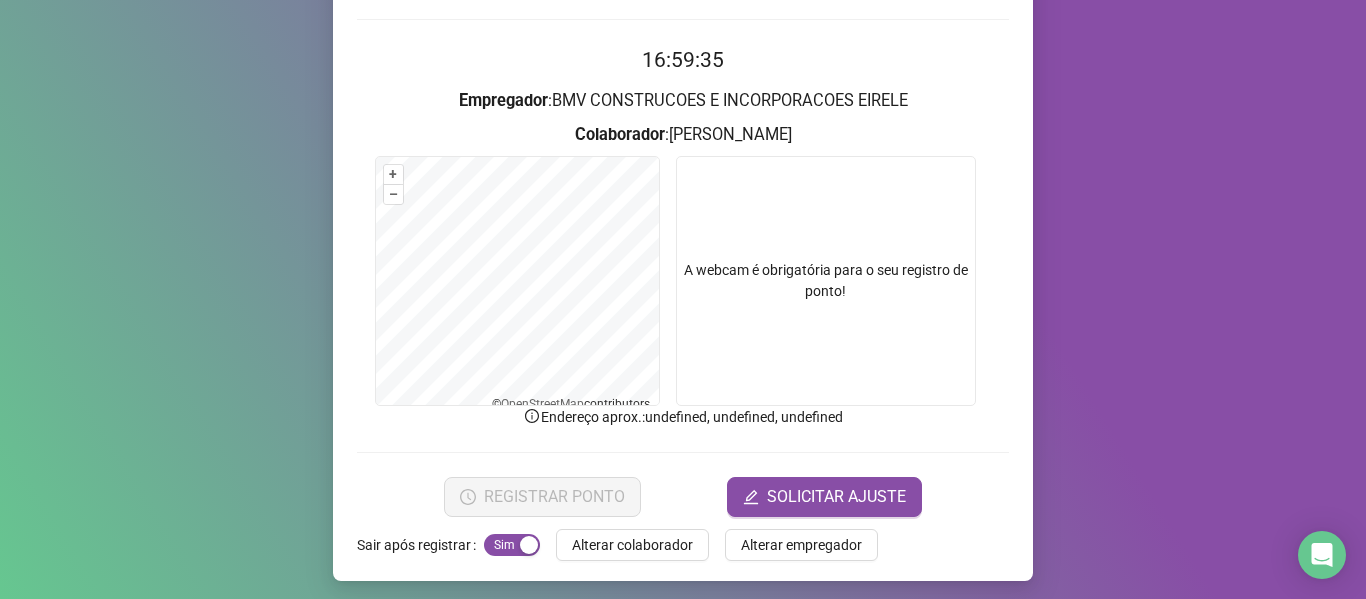 scroll, scrollTop: 176, scrollLeft: 0, axis: vertical 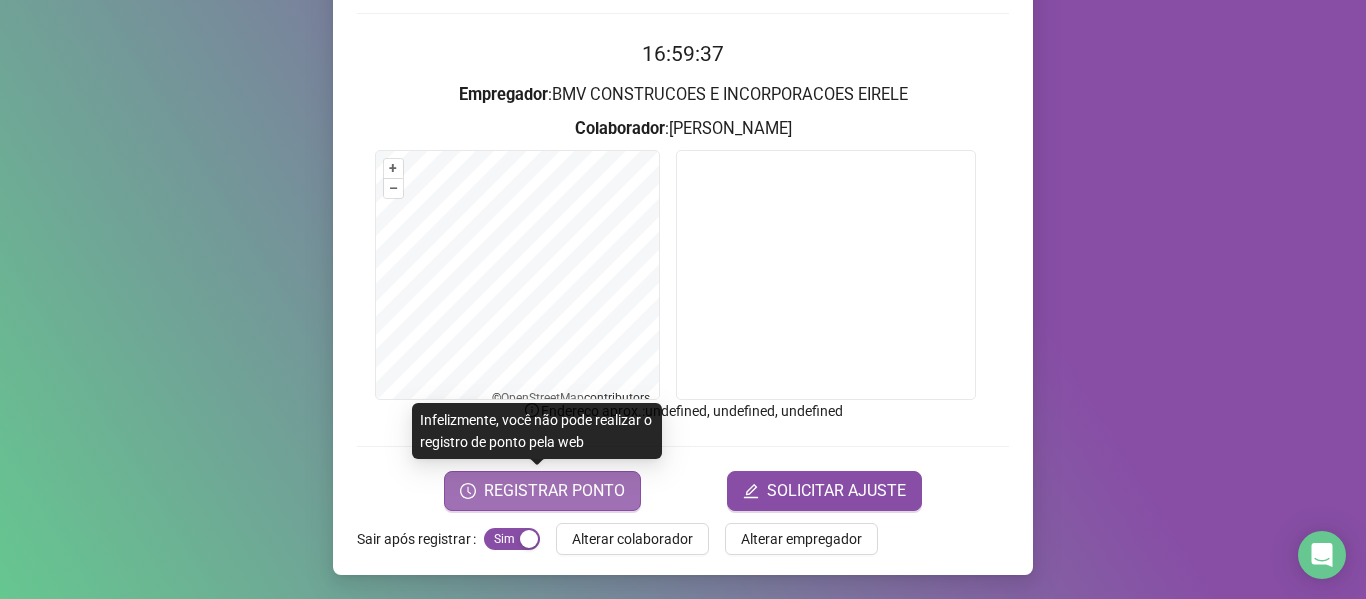 click on "REGISTRAR PONTO" at bounding box center [554, 491] 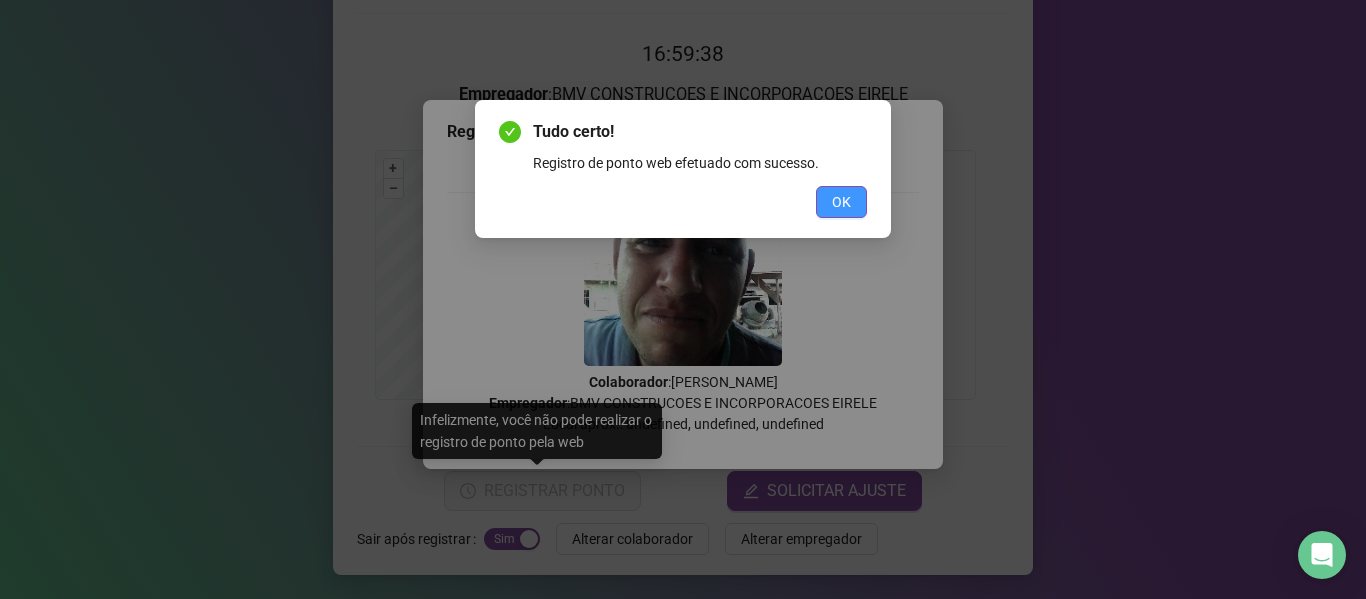 click on "OK" at bounding box center [841, 202] 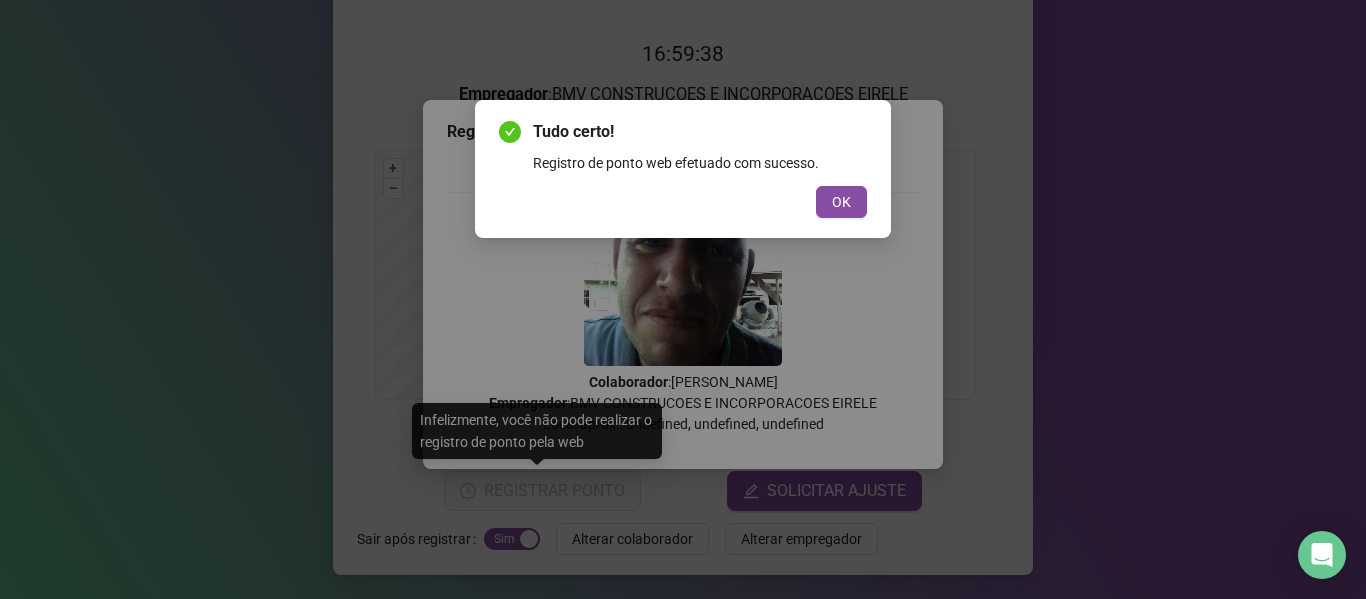 scroll, scrollTop: 0, scrollLeft: 0, axis: both 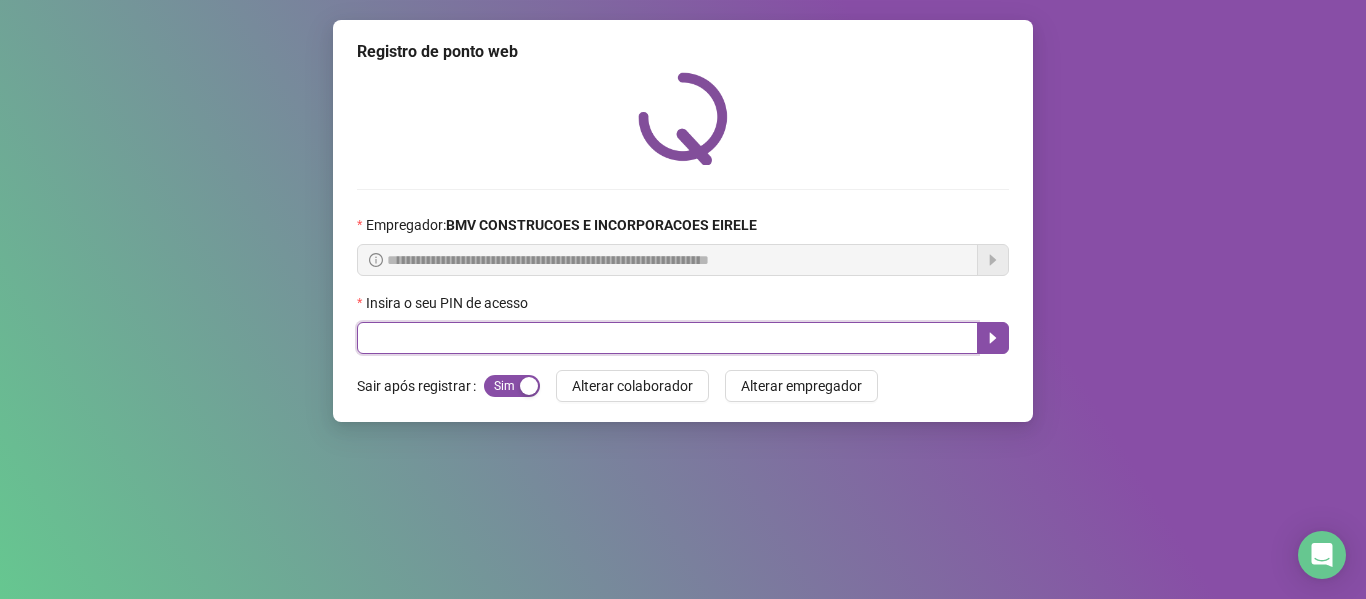 click at bounding box center (667, 338) 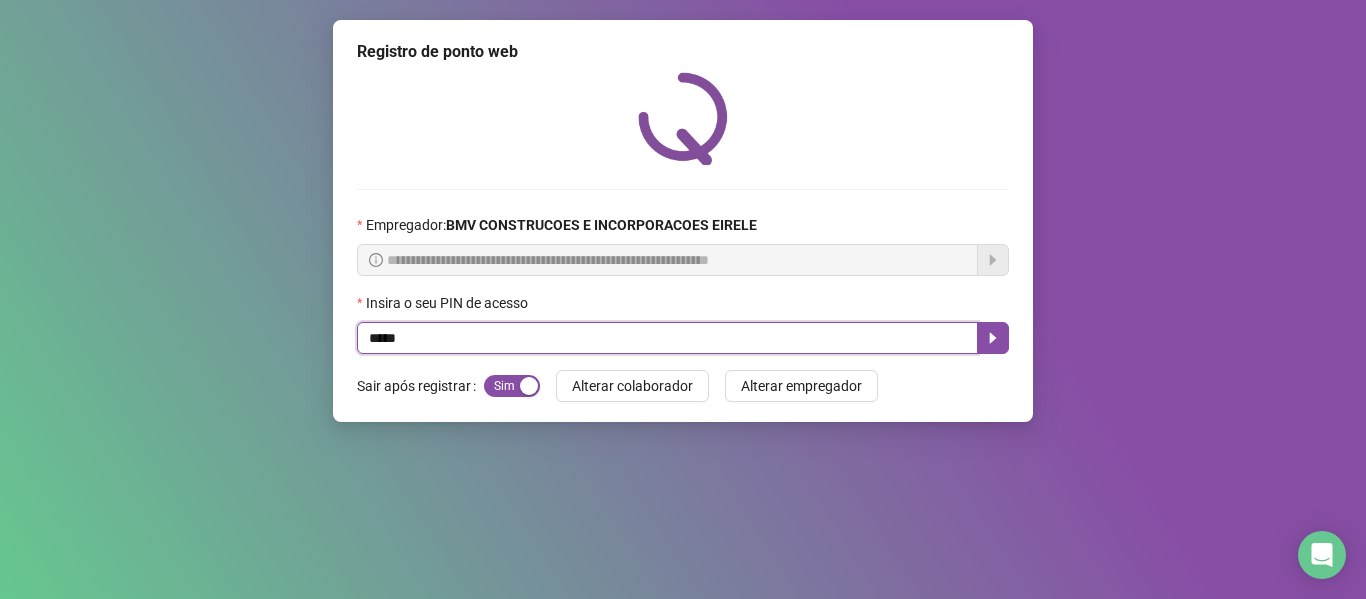 type on "*****" 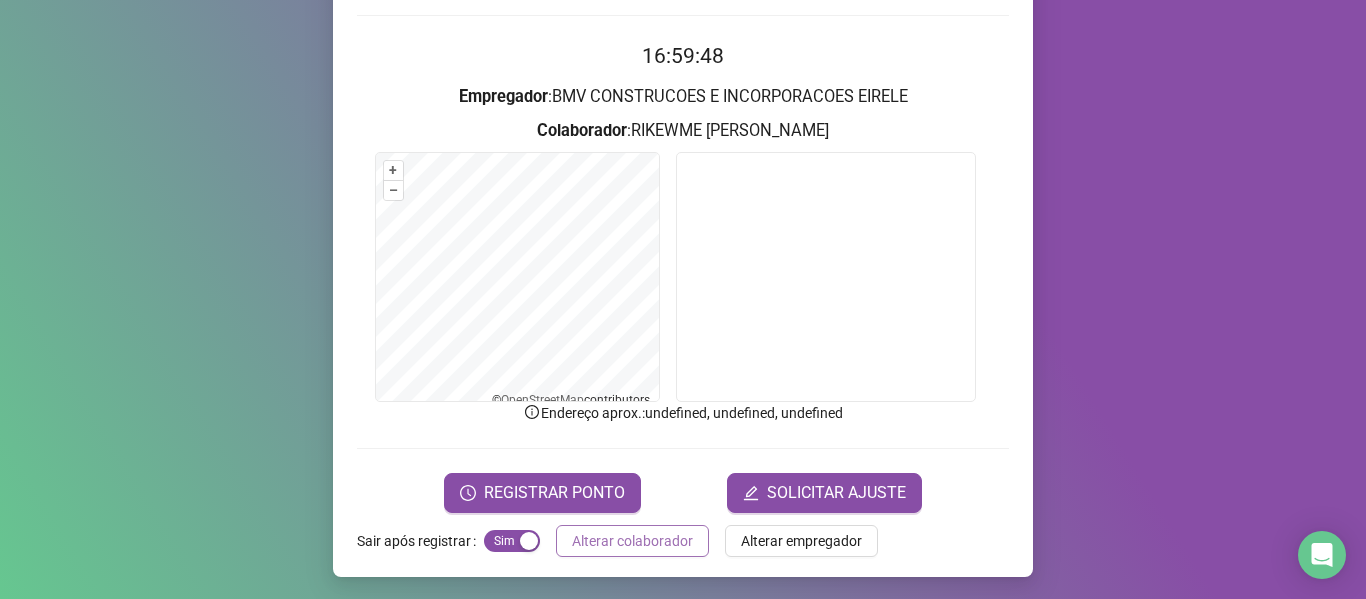 scroll, scrollTop: 176, scrollLeft: 0, axis: vertical 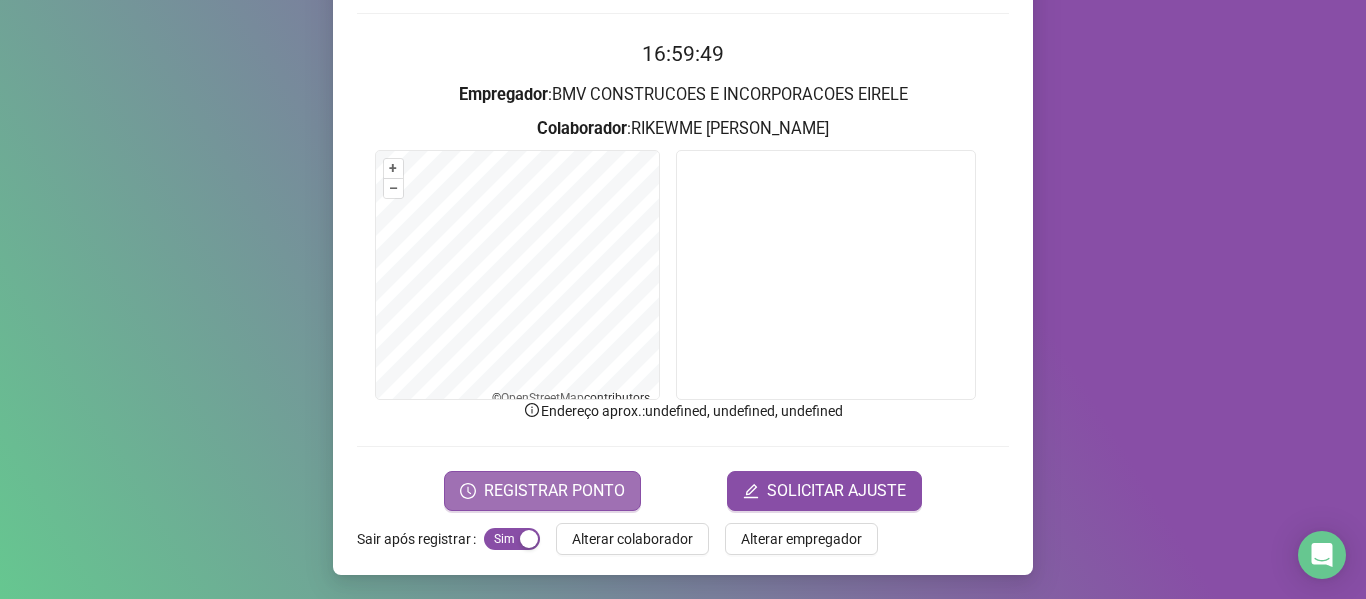 click on "REGISTRAR PONTO" at bounding box center [542, 491] 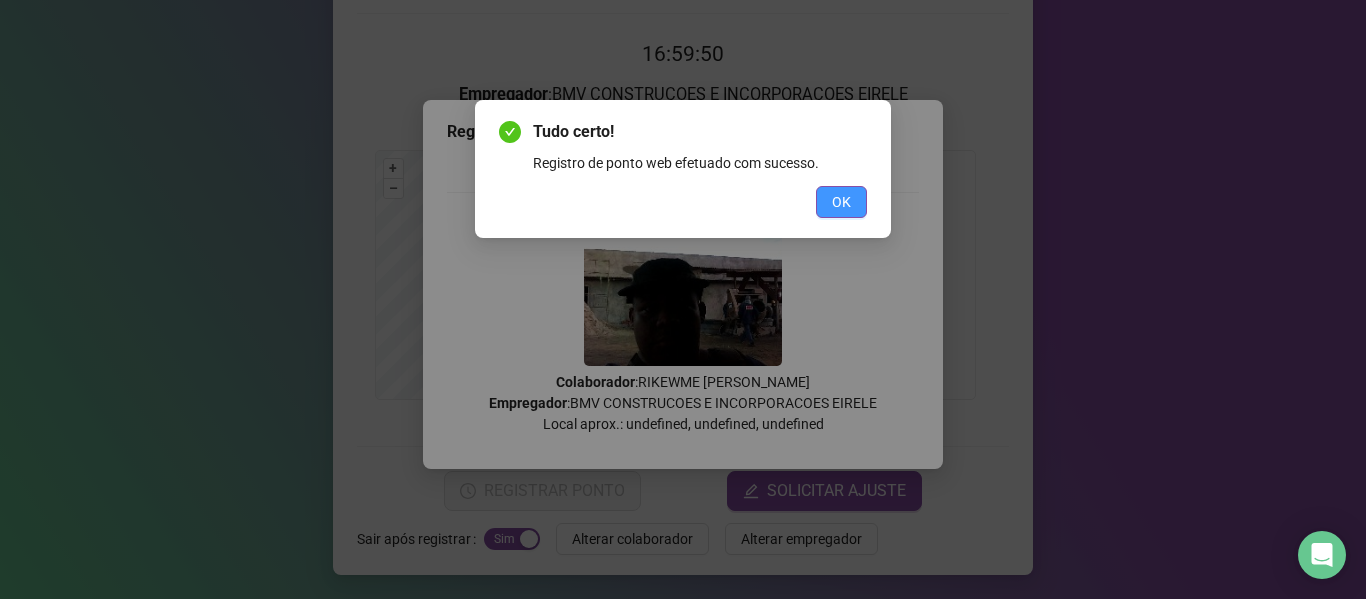 drag, startPoint x: 830, startPoint y: 205, endPoint x: 837, endPoint y: 310, distance: 105.23308 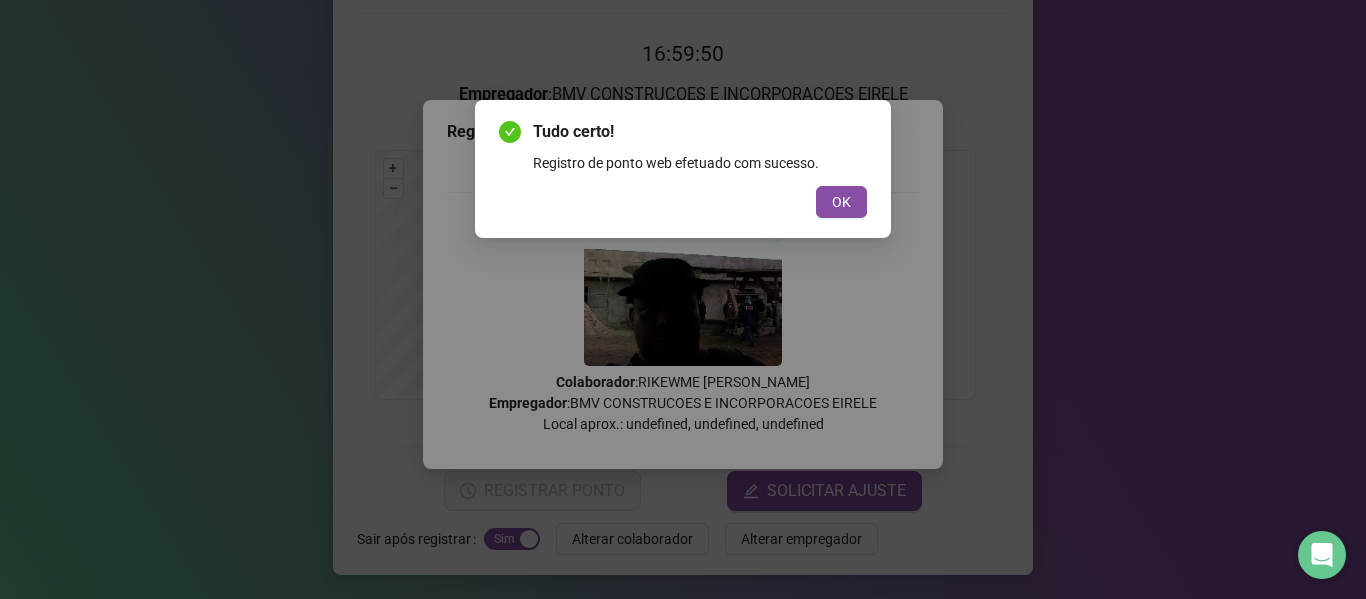 click on "OK" at bounding box center (841, 202) 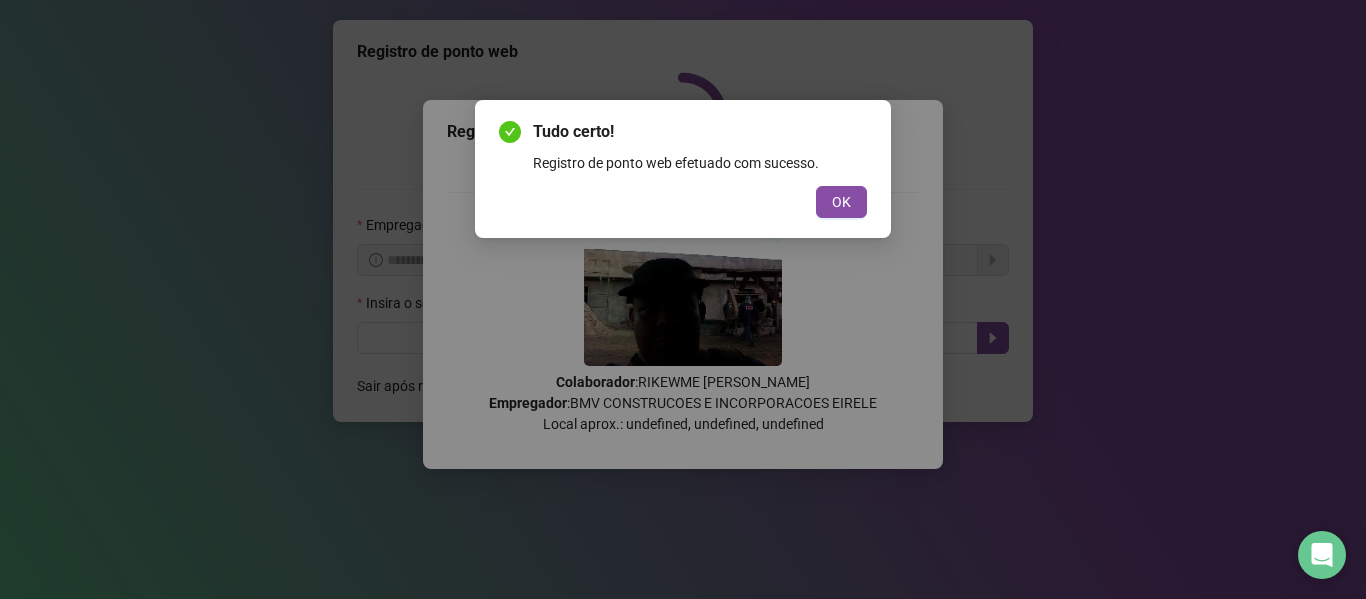 scroll, scrollTop: 0, scrollLeft: 0, axis: both 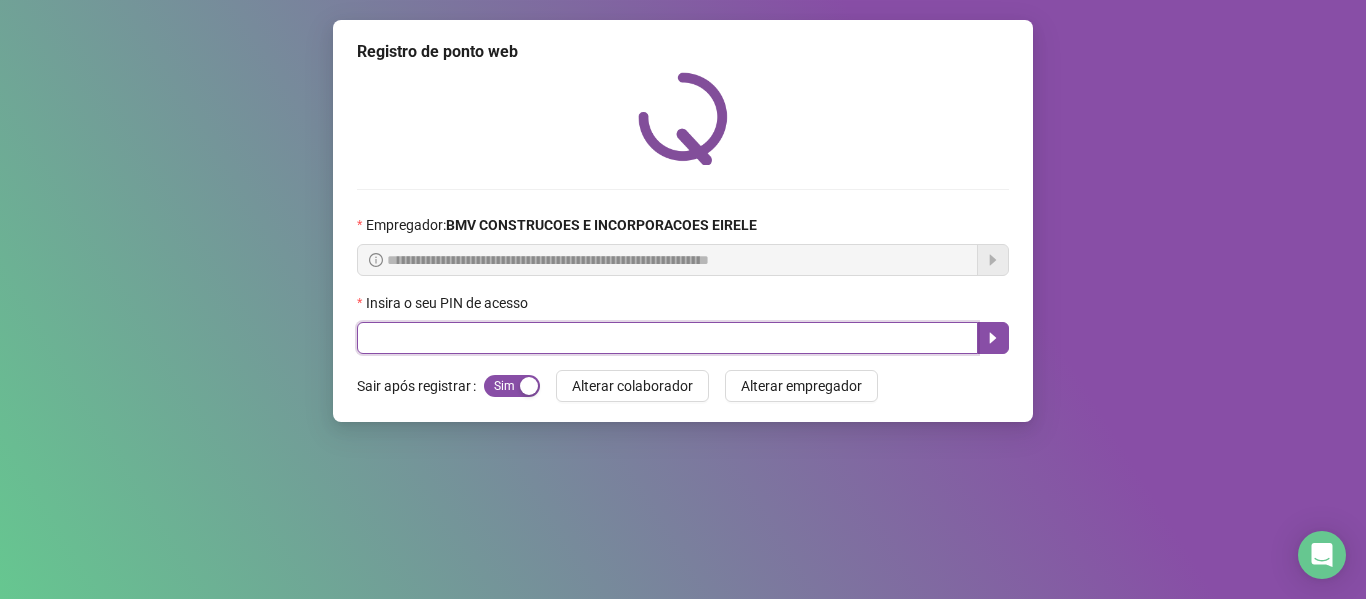 click at bounding box center (667, 338) 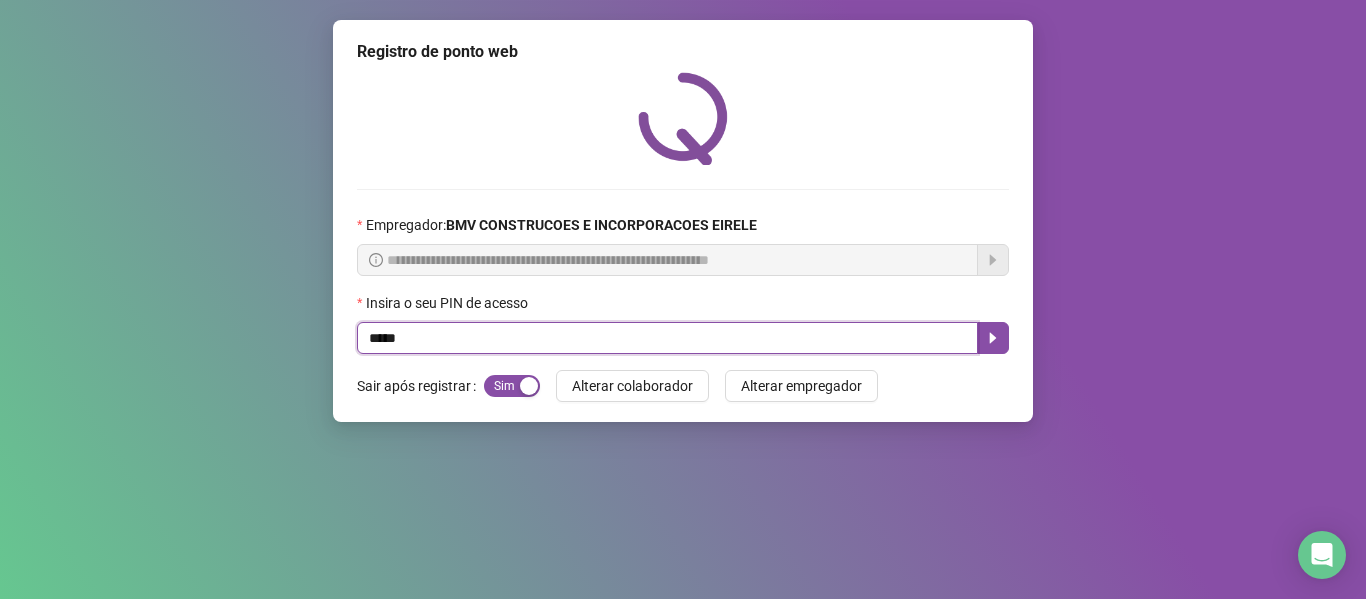type on "*****" 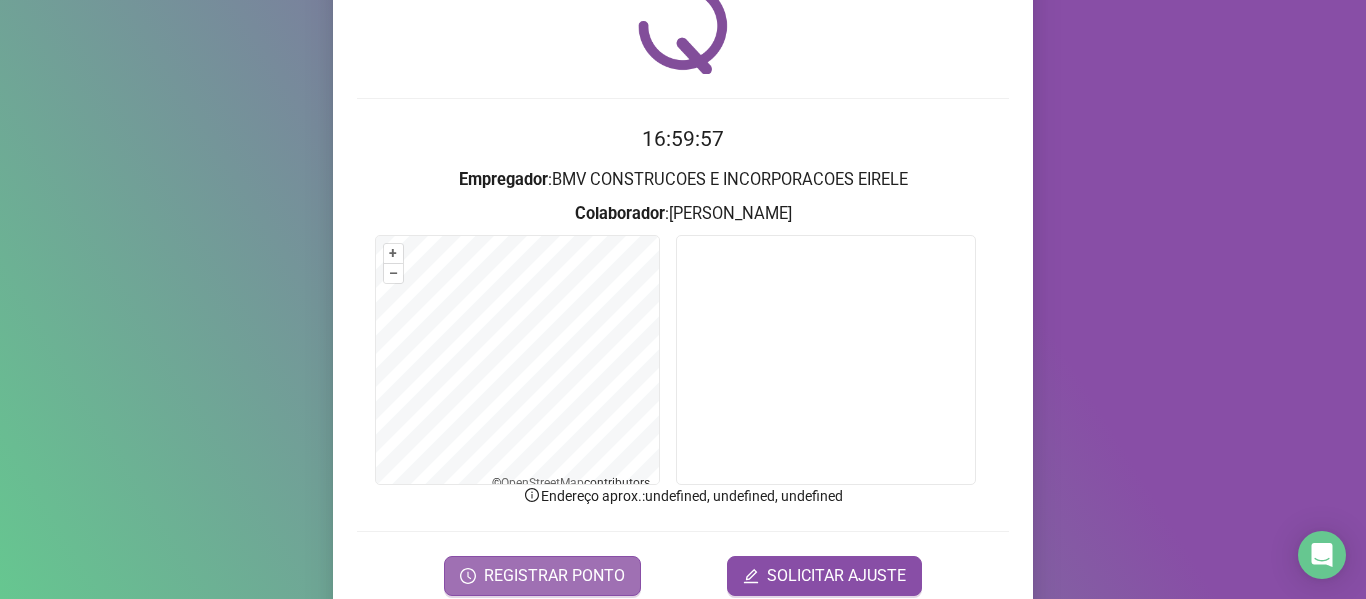 scroll, scrollTop: 176, scrollLeft: 0, axis: vertical 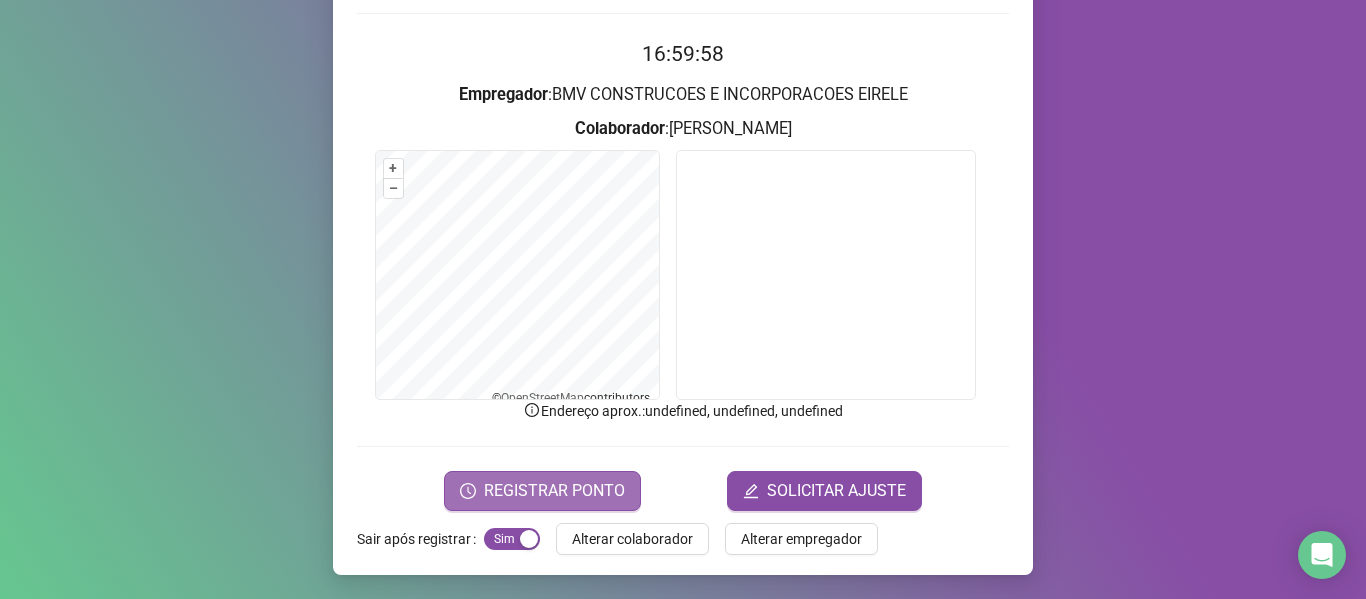 click on "REGISTRAR PONTO" at bounding box center (542, 491) 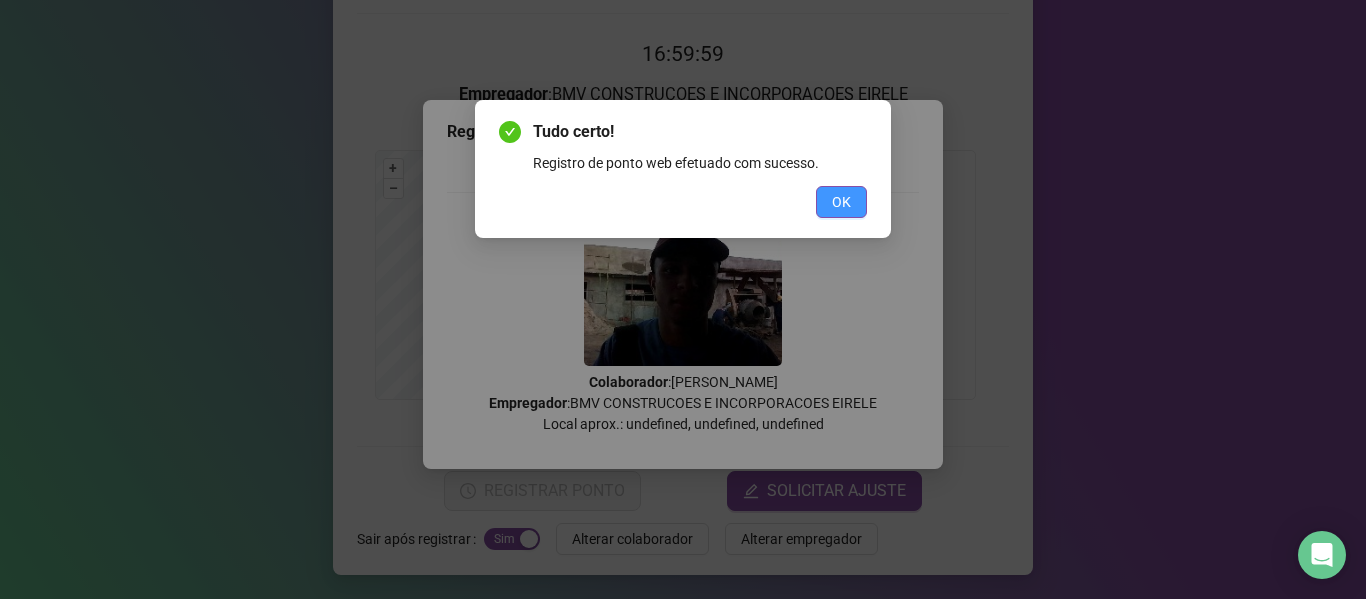 click on "OK" at bounding box center (841, 202) 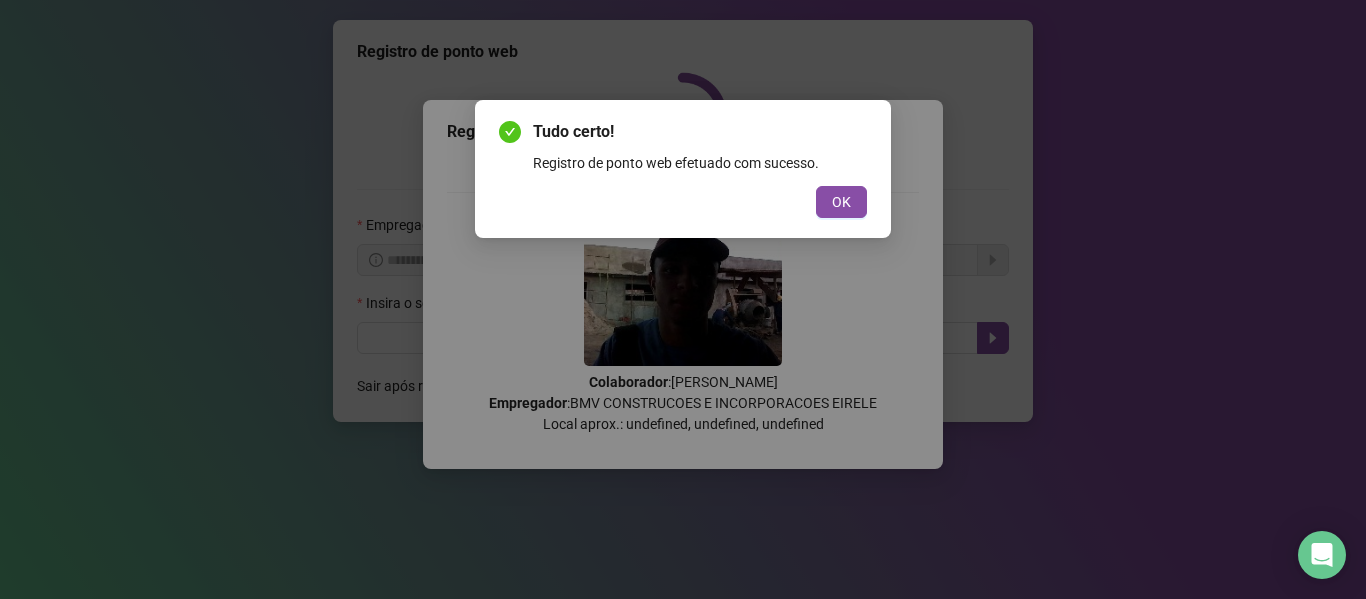 scroll, scrollTop: 0, scrollLeft: 0, axis: both 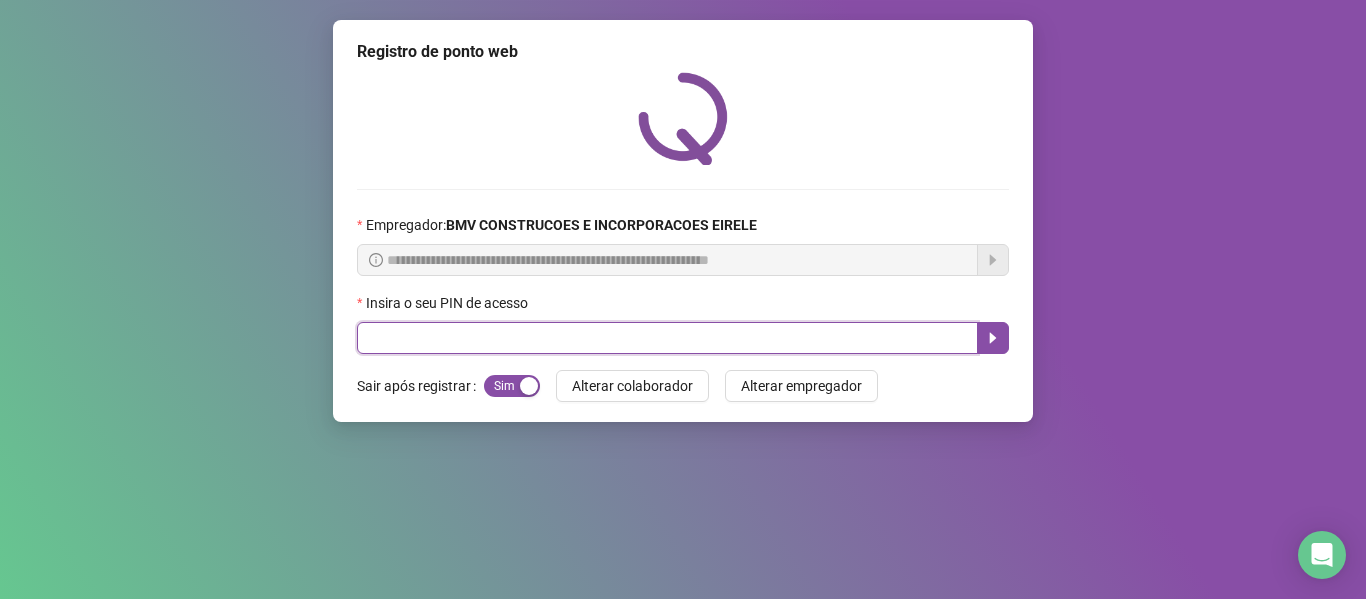 click at bounding box center (667, 338) 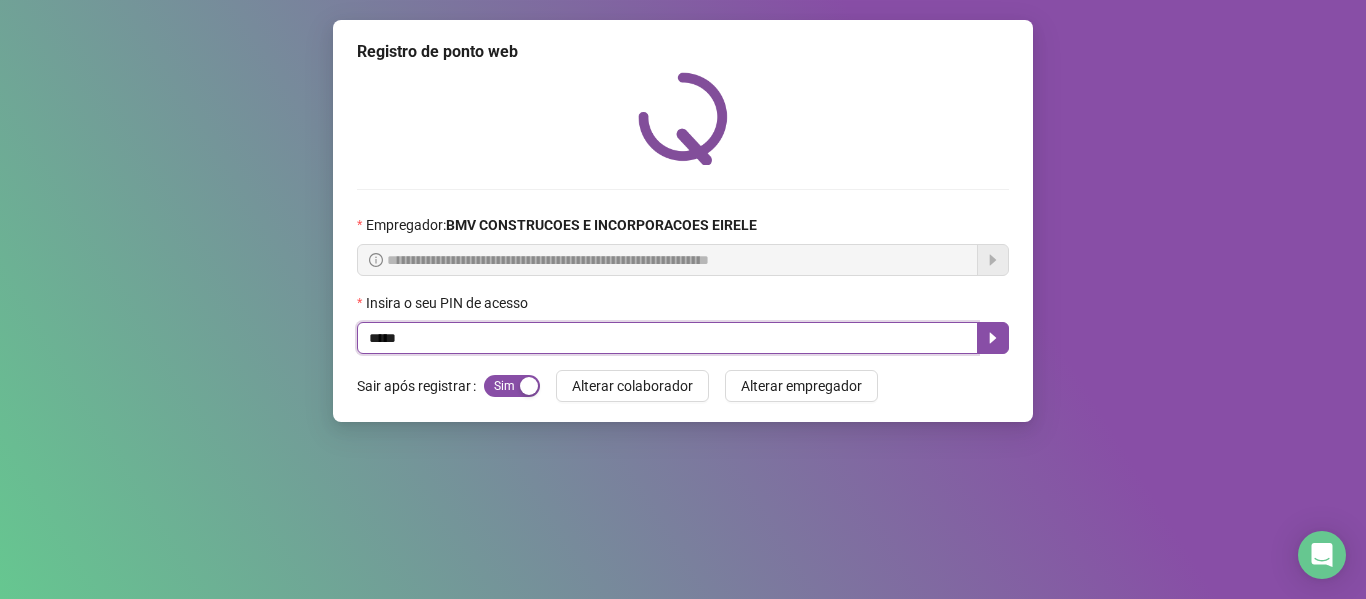 type on "*****" 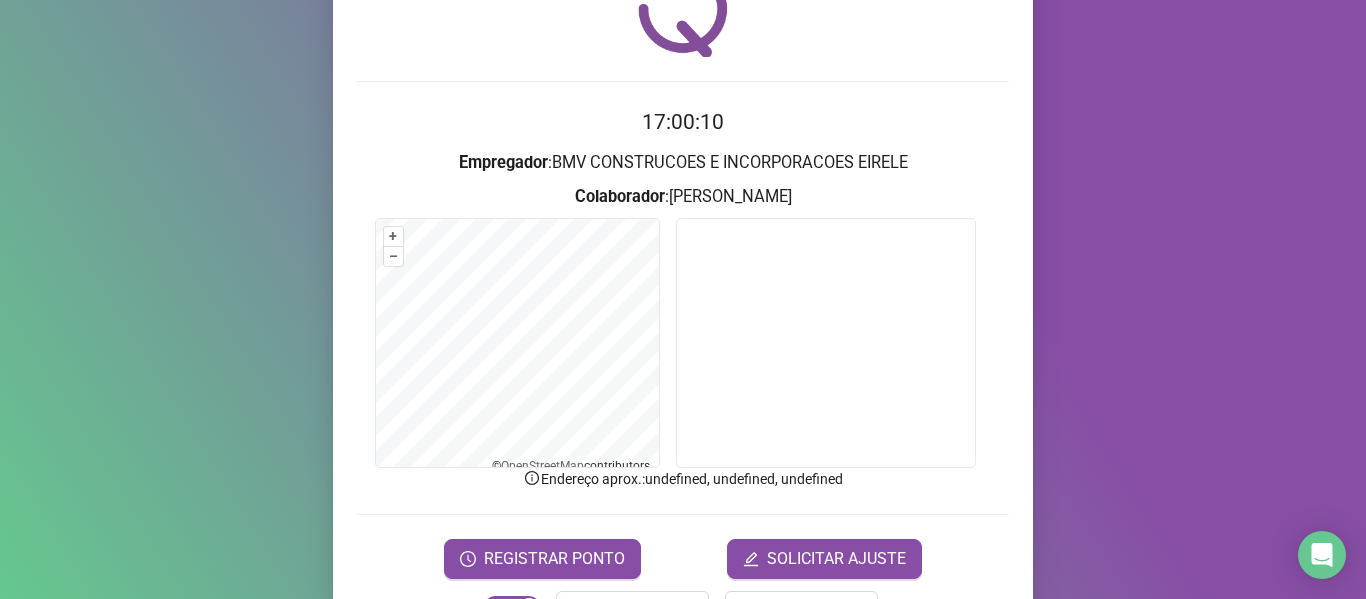 scroll, scrollTop: 176, scrollLeft: 0, axis: vertical 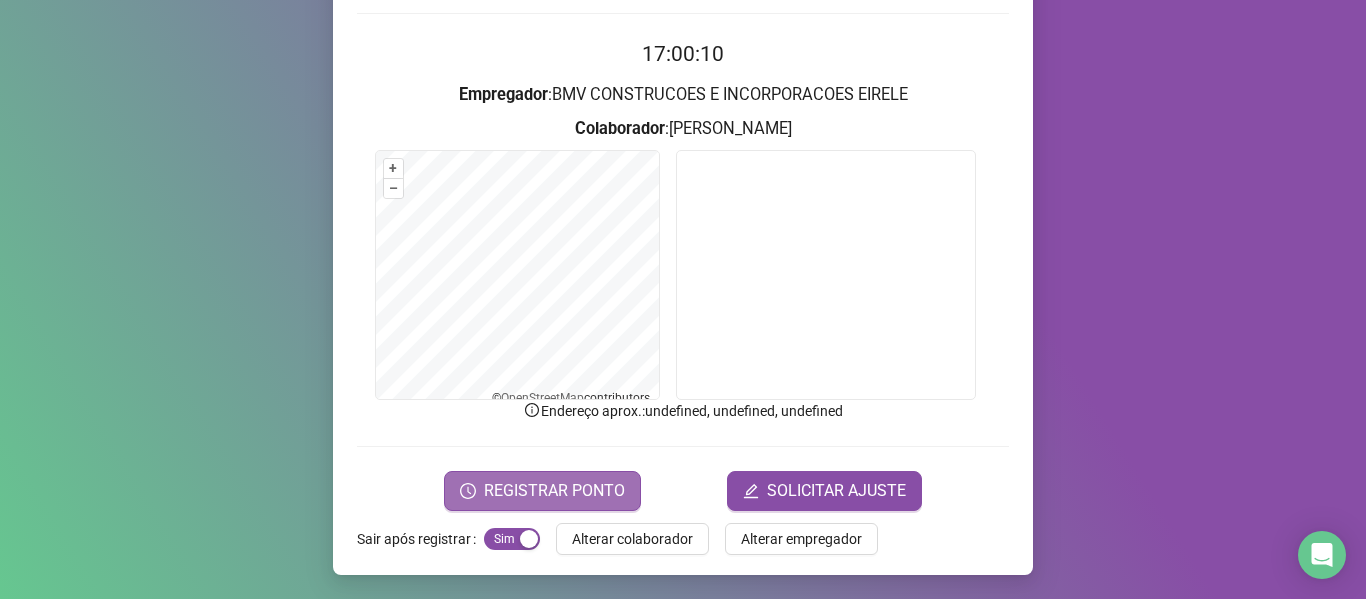 click on "REGISTRAR PONTO" at bounding box center [554, 491] 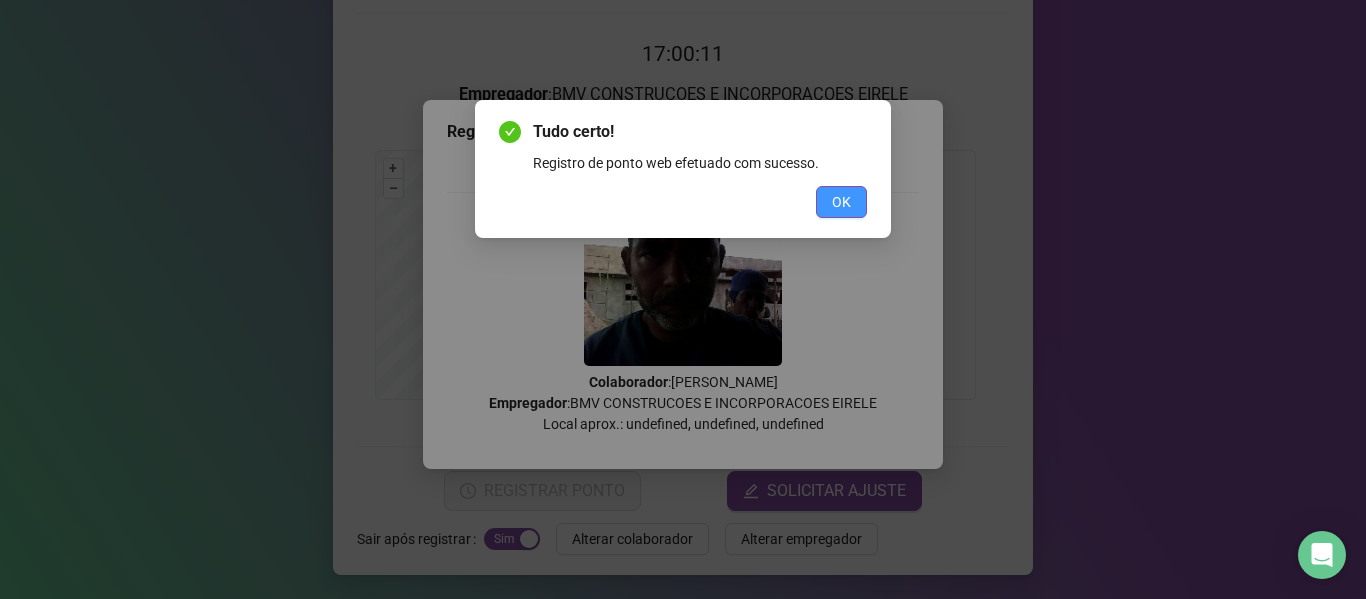 click on "OK" at bounding box center [841, 202] 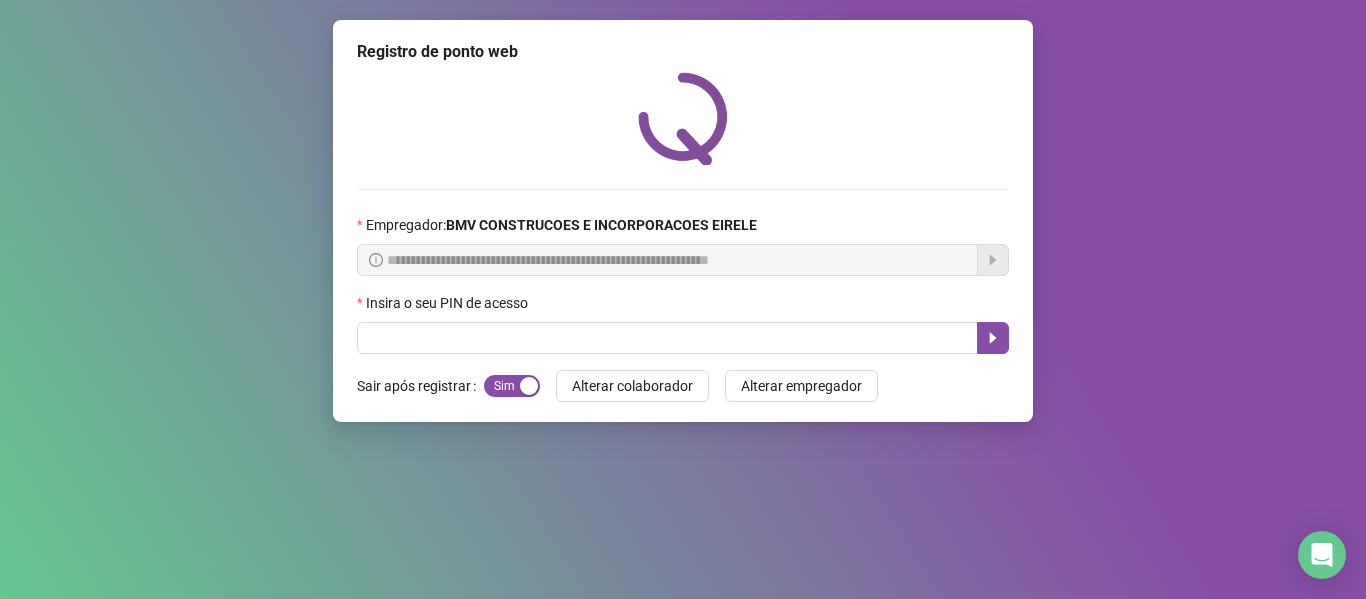 scroll, scrollTop: 0, scrollLeft: 0, axis: both 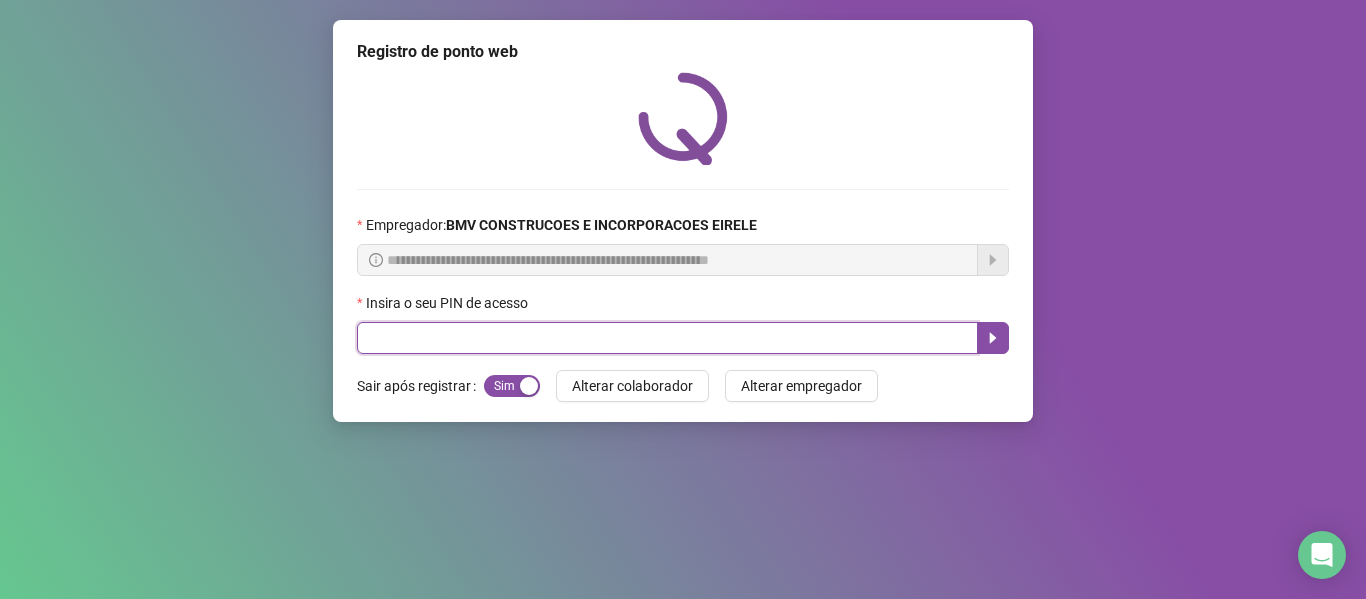 click at bounding box center (667, 338) 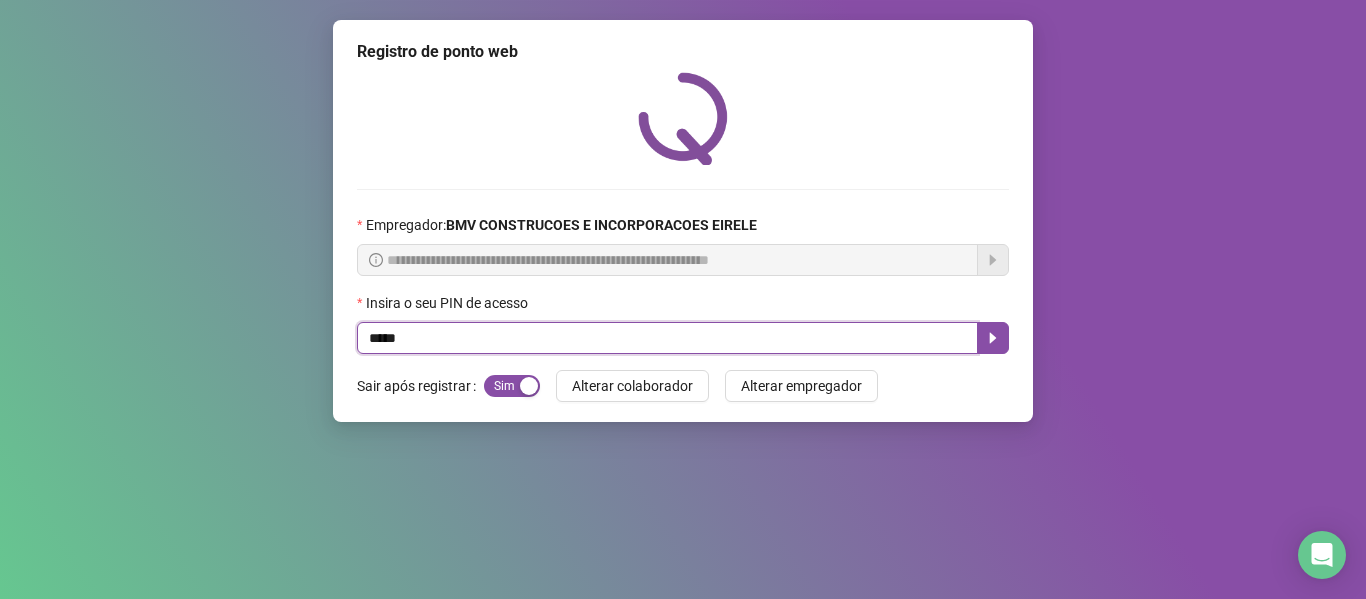 type on "*****" 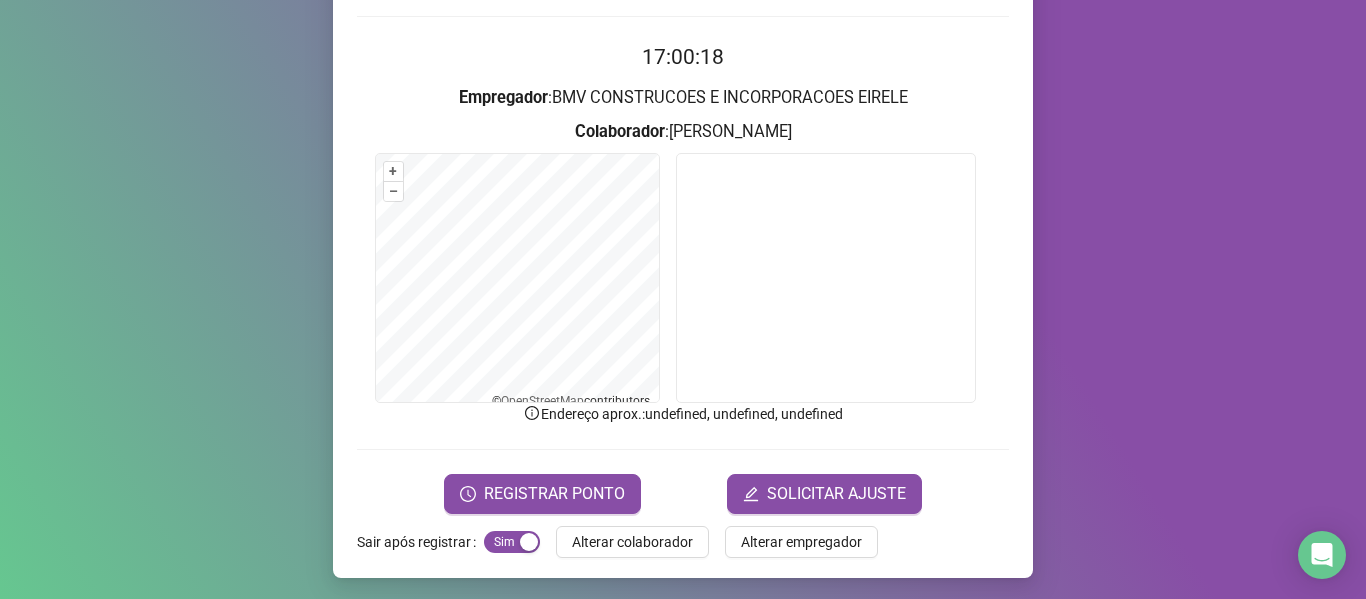 scroll, scrollTop: 176, scrollLeft: 0, axis: vertical 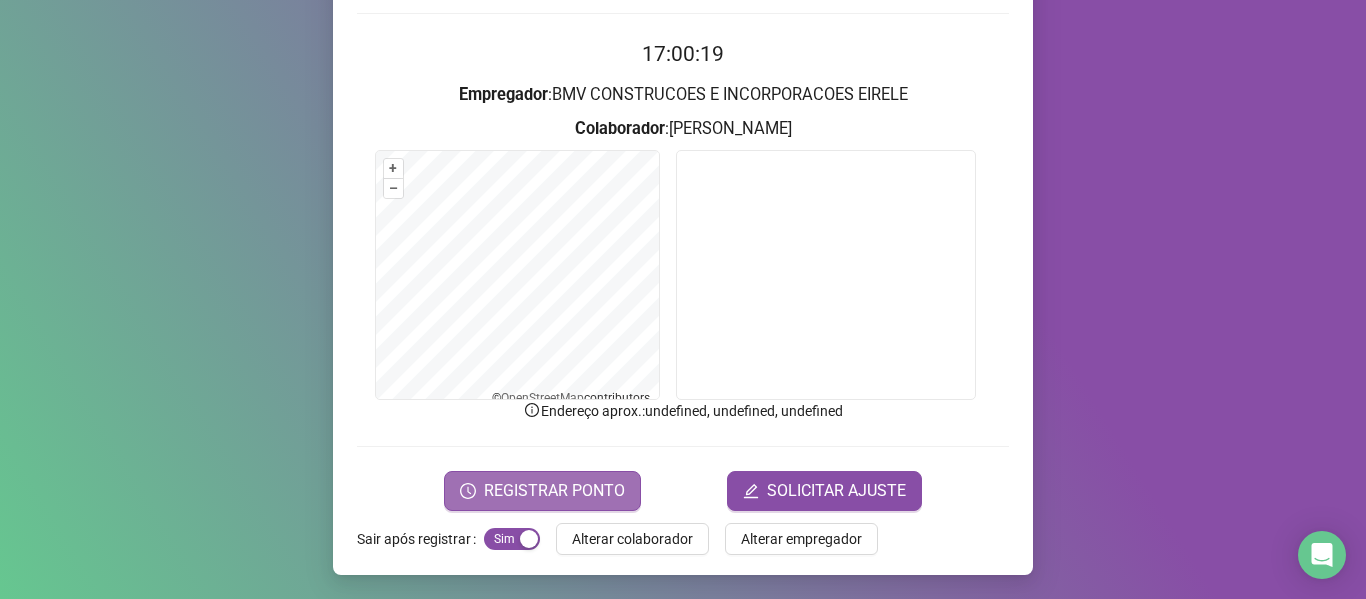 click on "REGISTRAR PONTO" at bounding box center [554, 491] 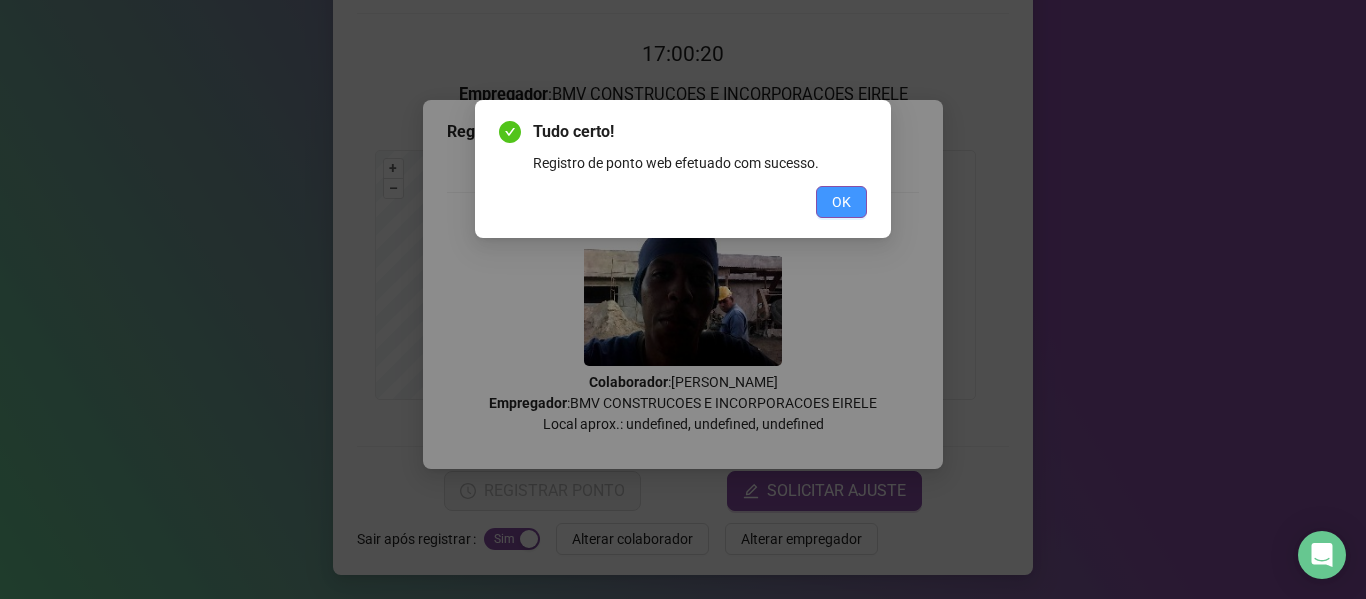 click on "OK" at bounding box center [841, 202] 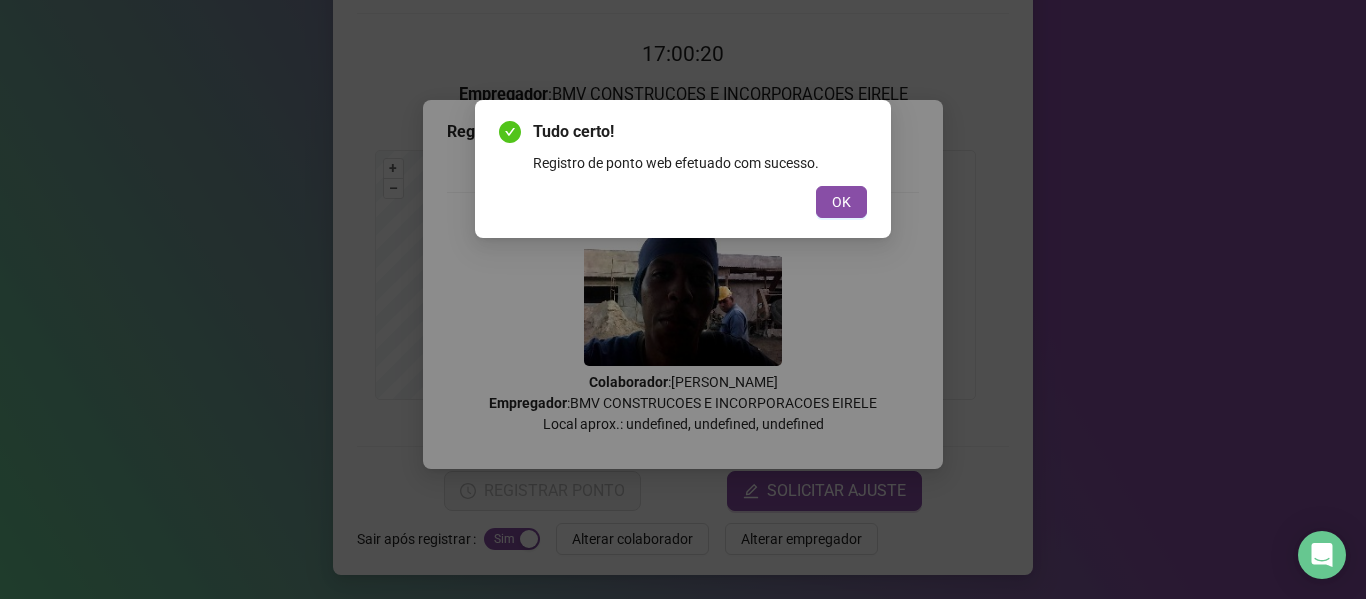 scroll, scrollTop: 0, scrollLeft: 0, axis: both 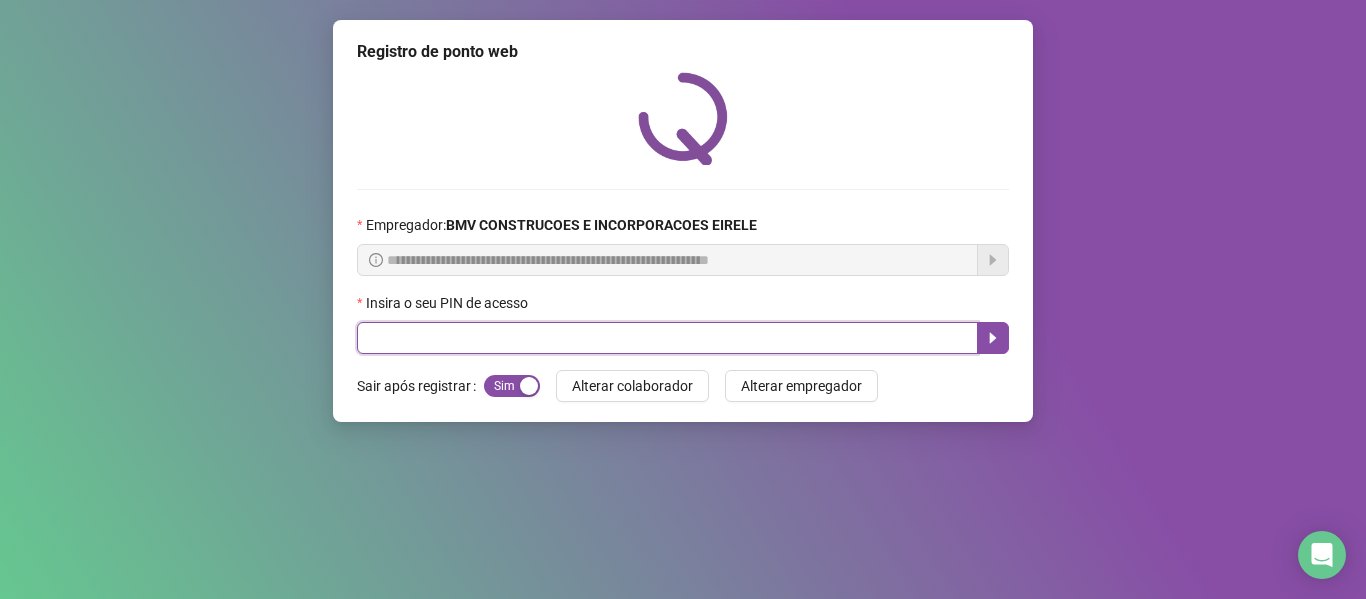 click at bounding box center [667, 338] 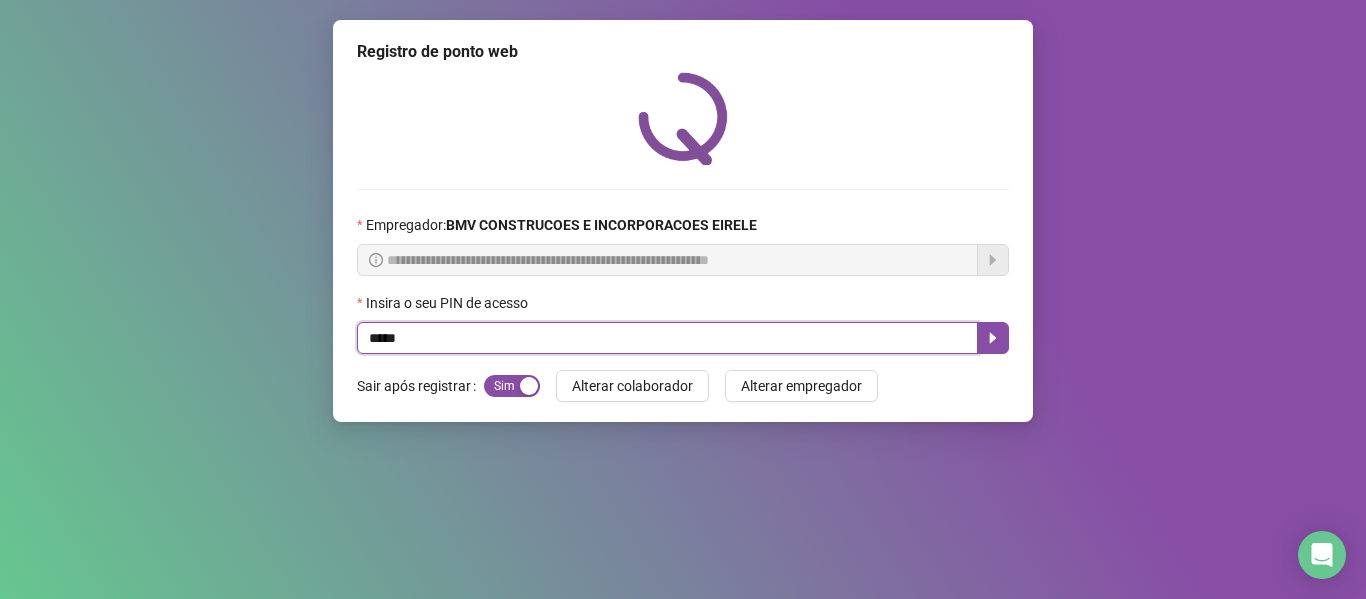 type on "*****" 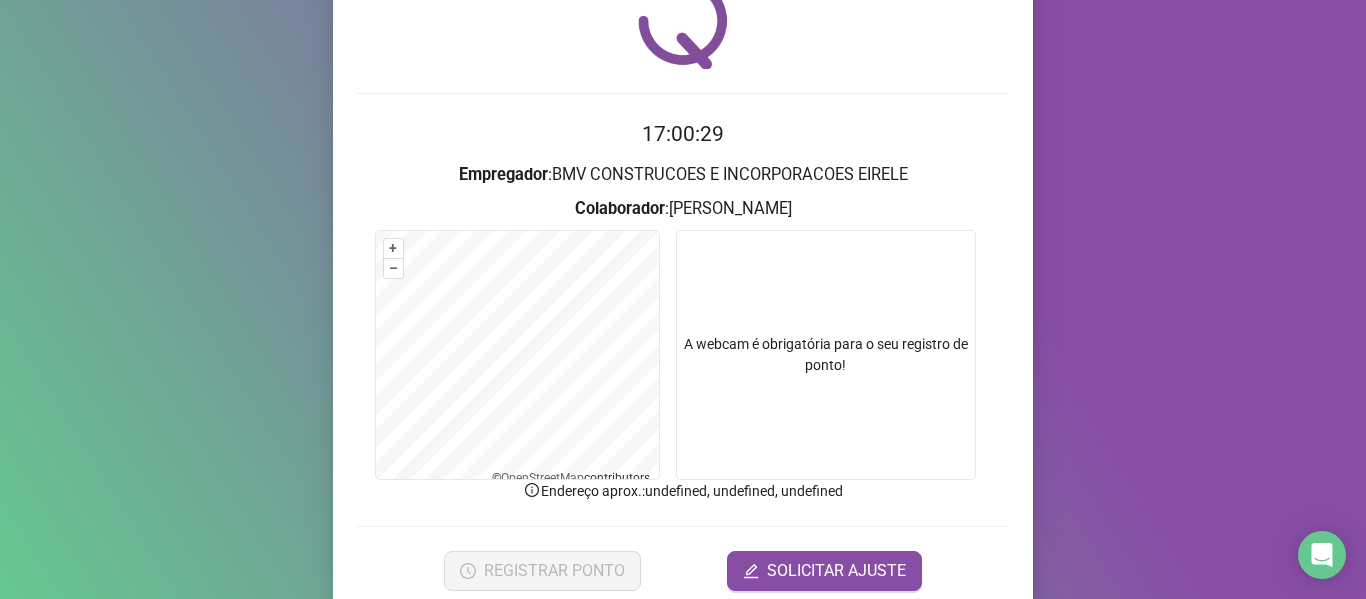 scroll, scrollTop: 176, scrollLeft: 0, axis: vertical 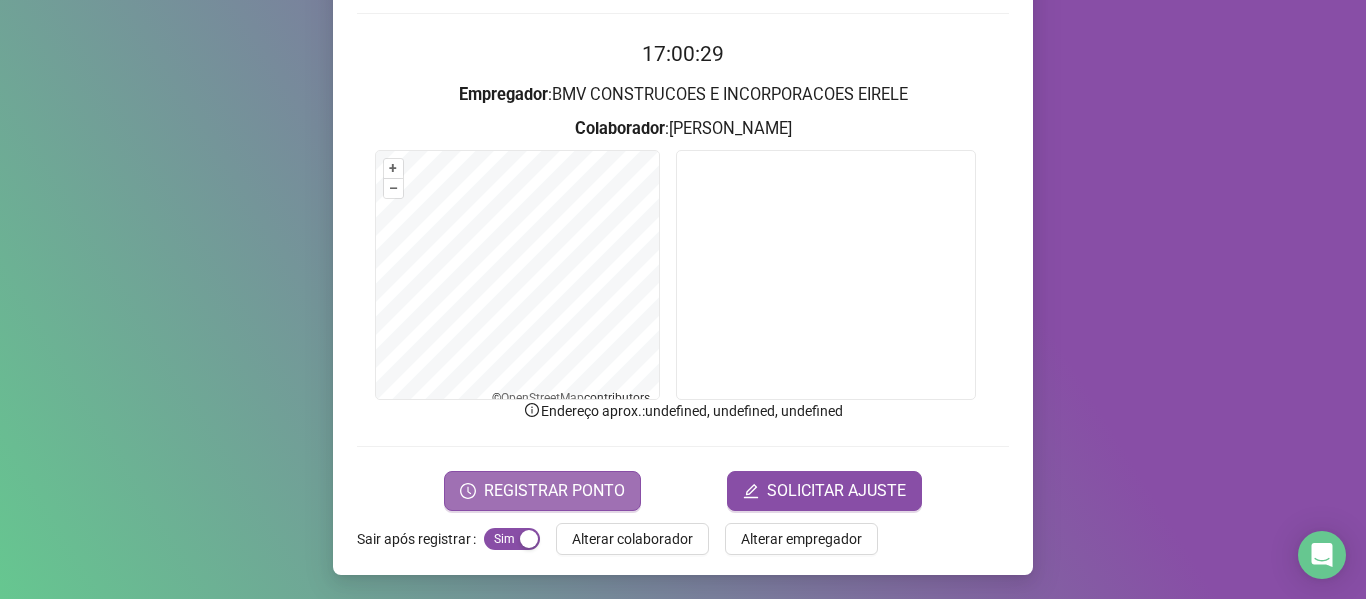 click on "REGISTRAR PONTO" at bounding box center (554, 491) 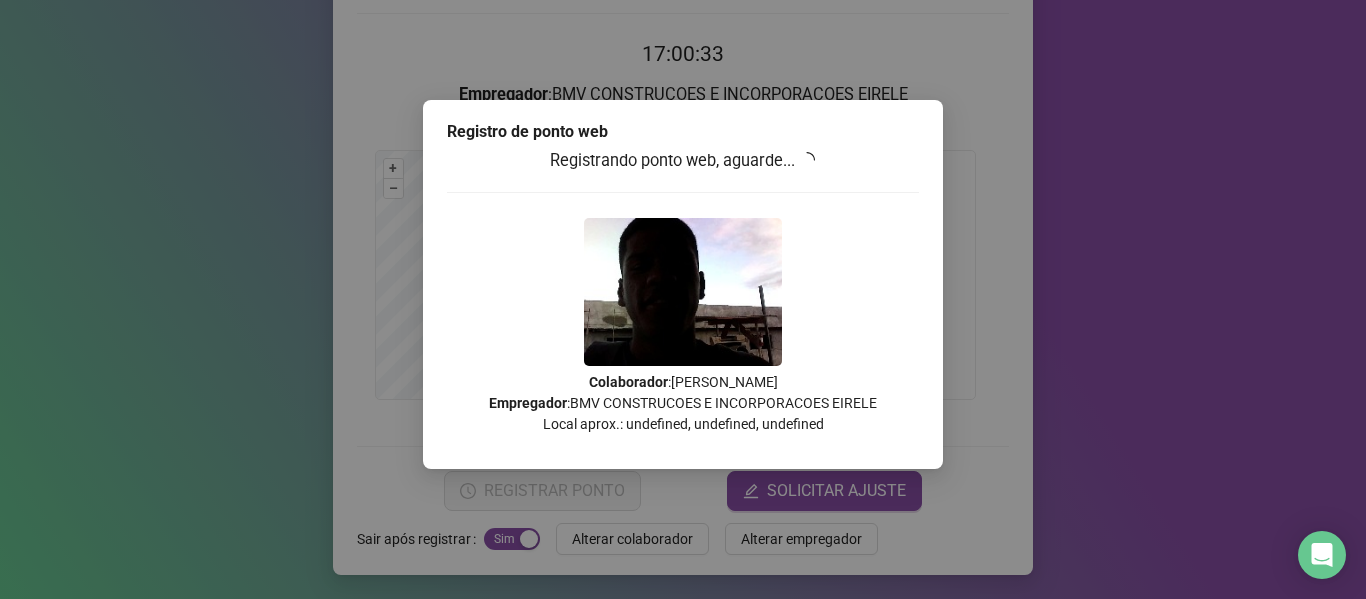 click at bounding box center [683, 192] 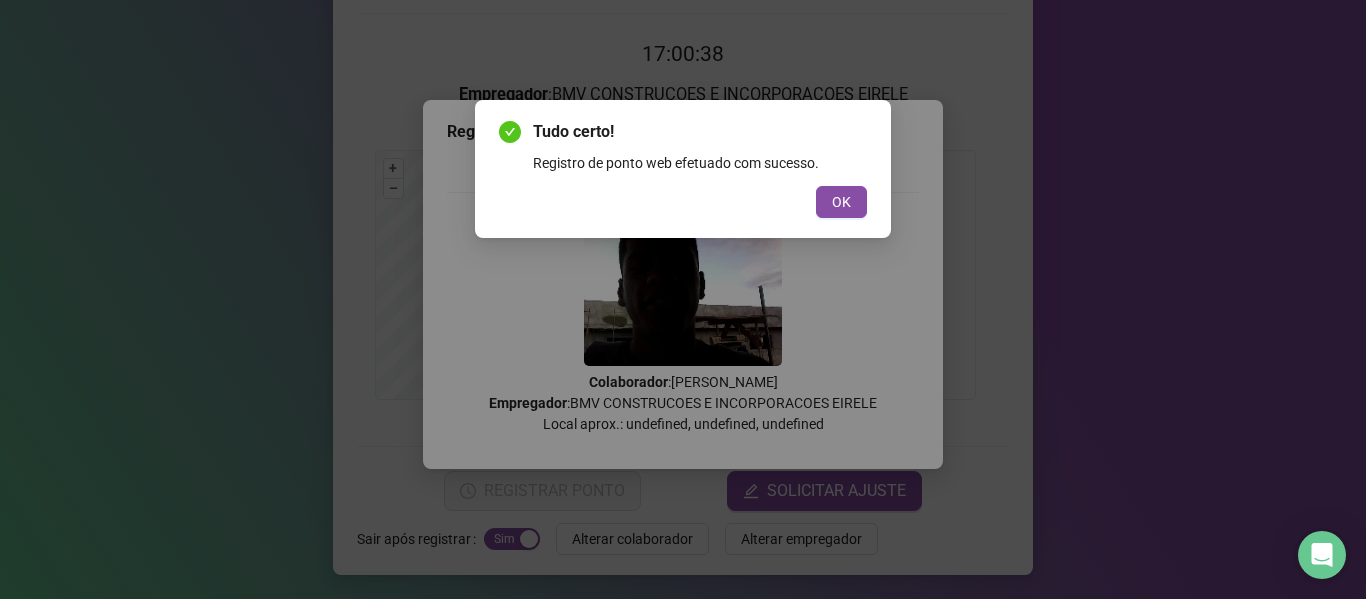 click on "OK" at bounding box center (841, 202) 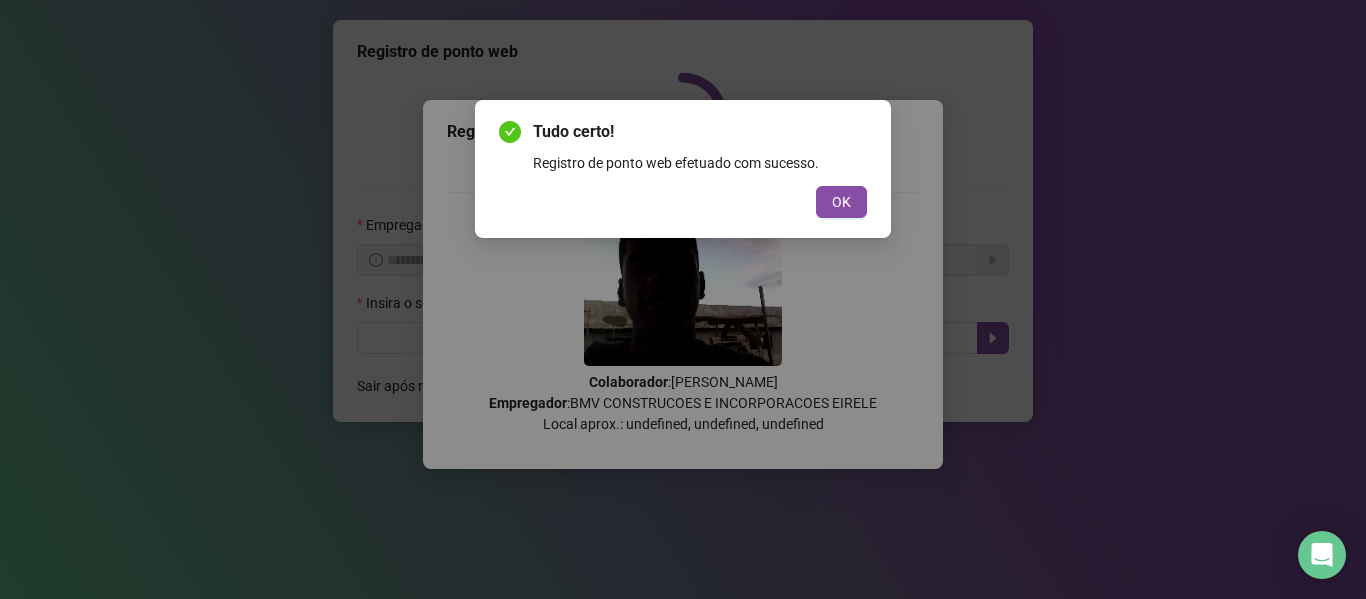 scroll, scrollTop: 0, scrollLeft: 0, axis: both 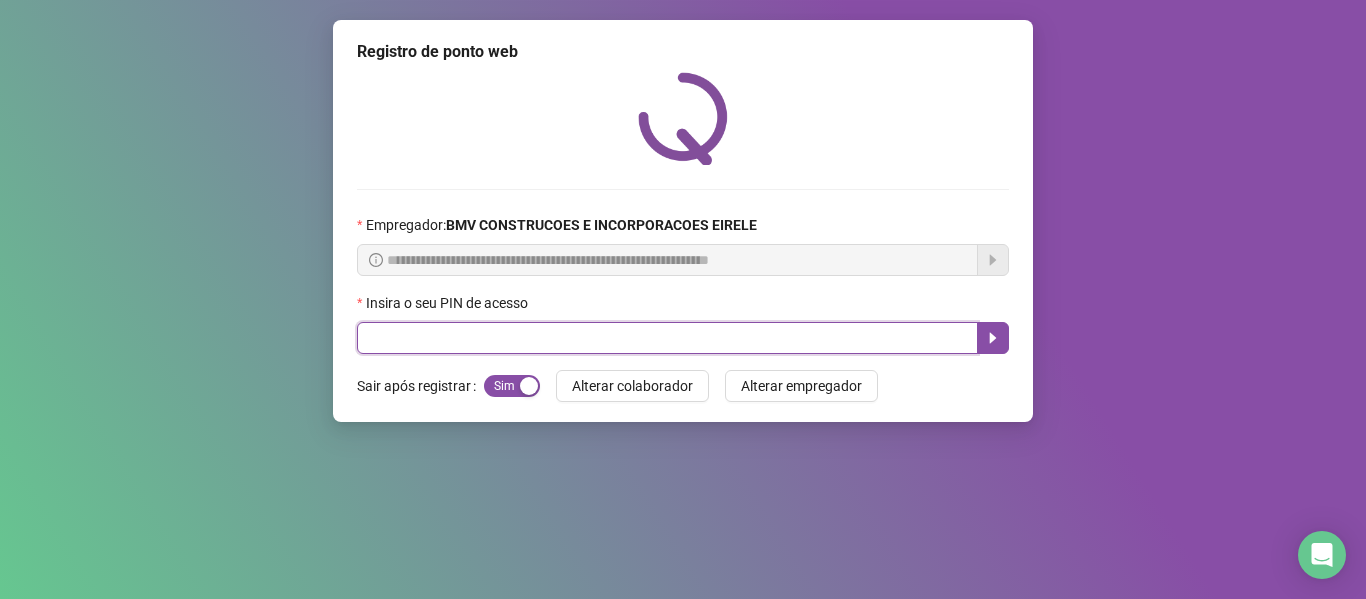 click at bounding box center (667, 338) 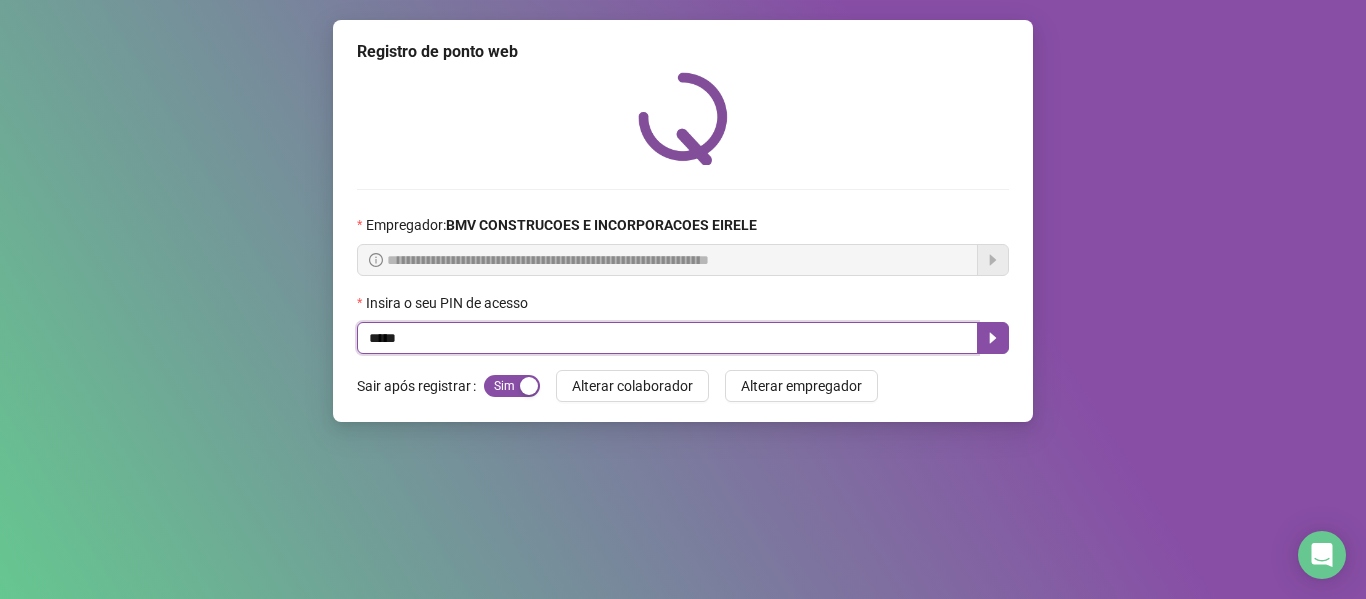 type on "*****" 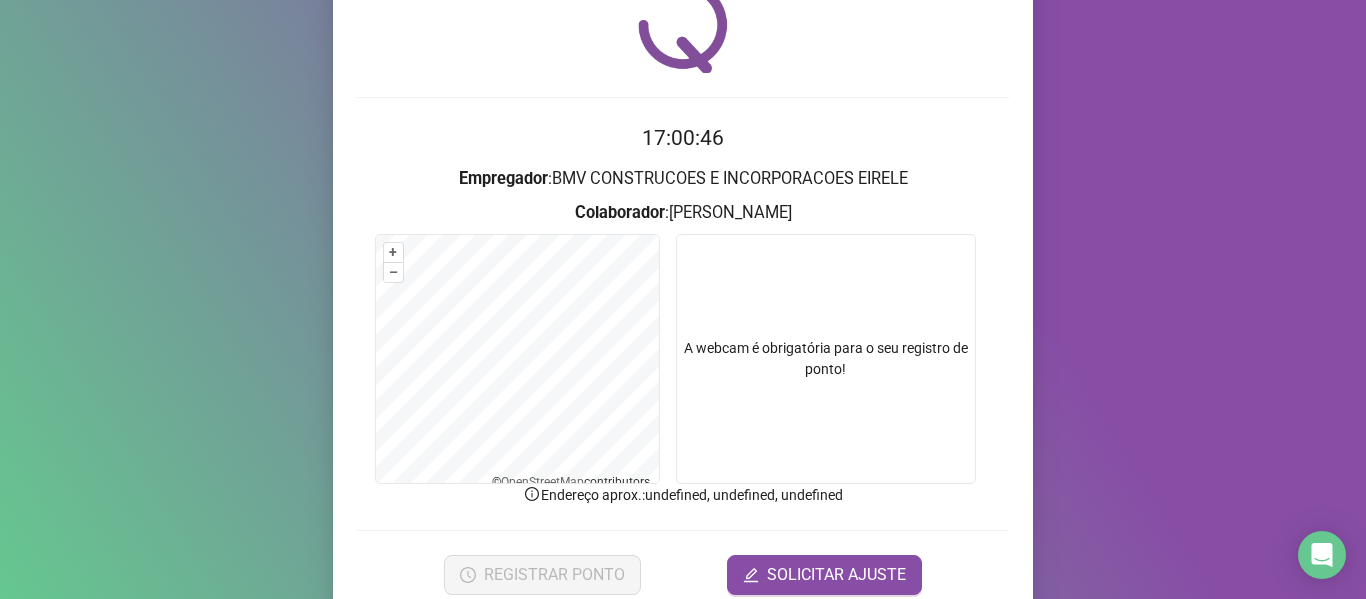 scroll, scrollTop: 176, scrollLeft: 0, axis: vertical 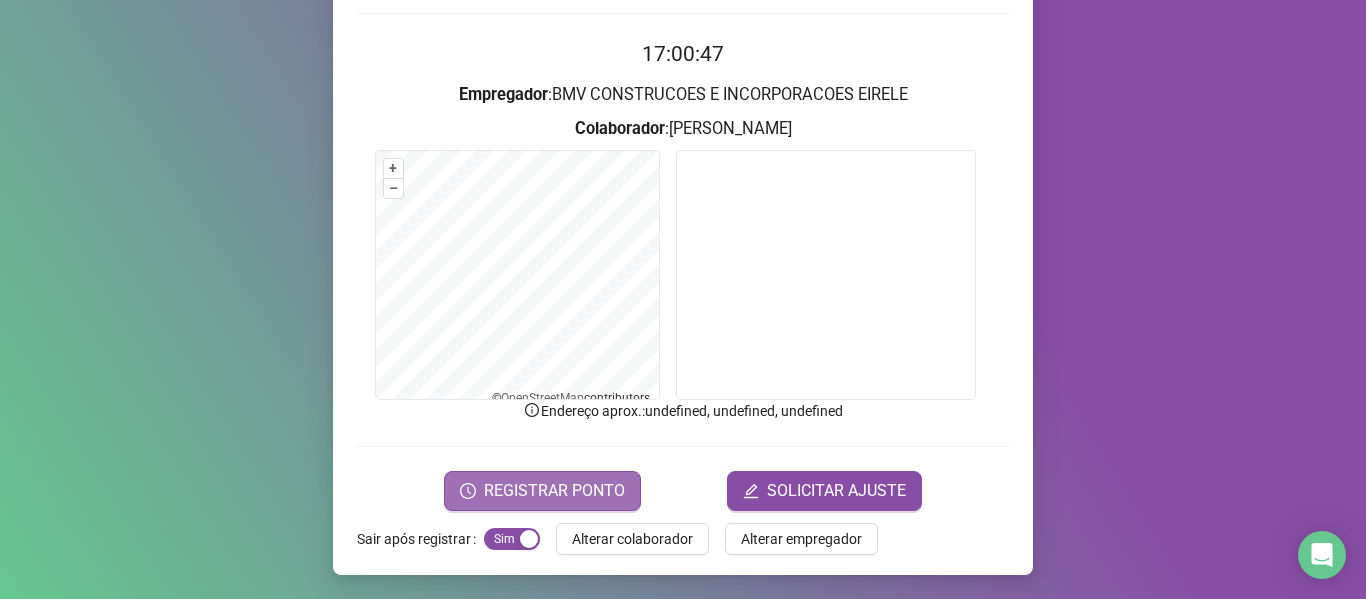 click on "REGISTRAR PONTO" at bounding box center (554, 491) 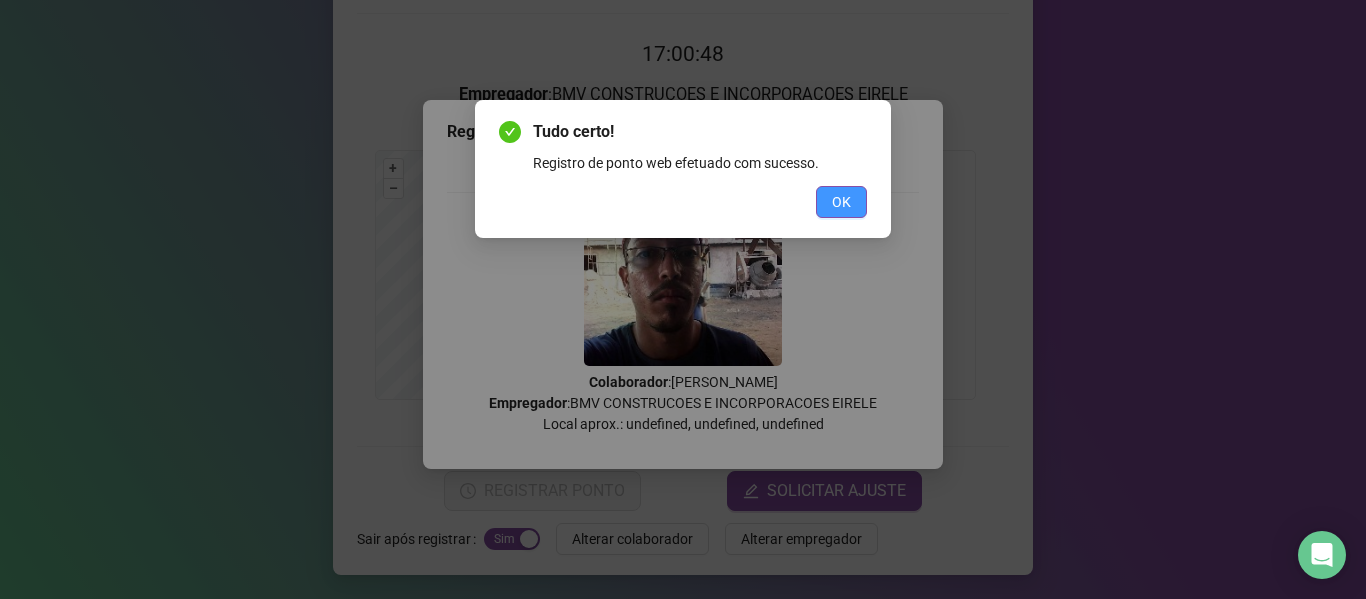 click on "OK" at bounding box center [841, 202] 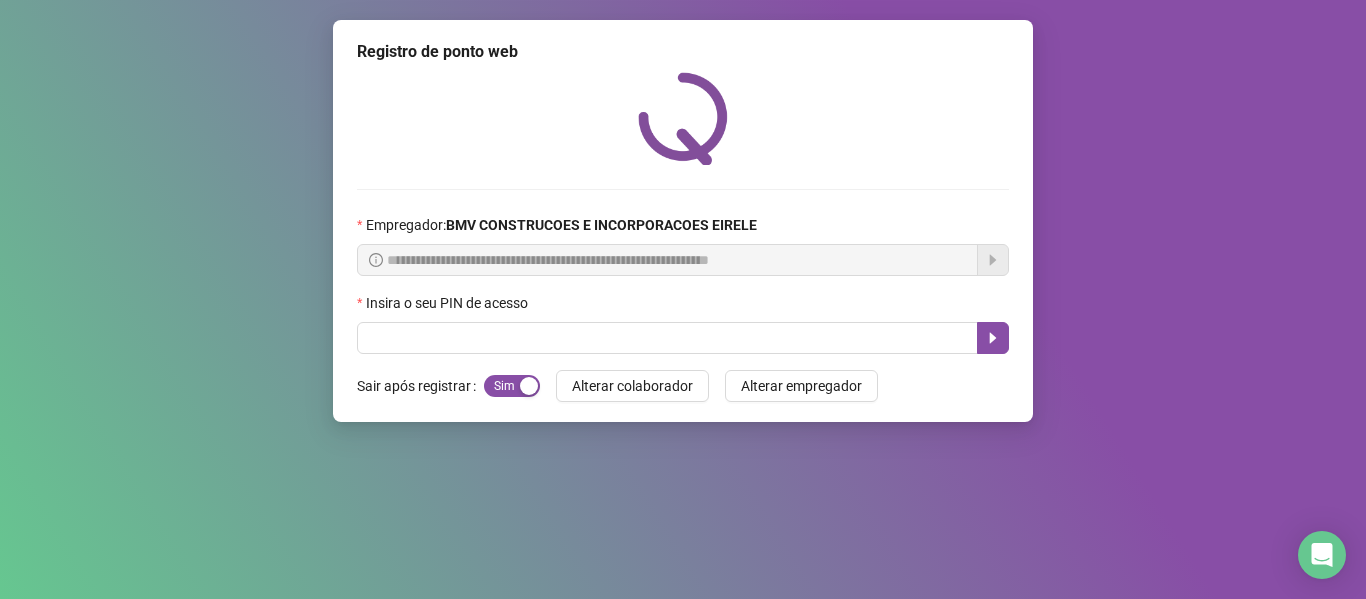scroll, scrollTop: 0, scrollLeft: 0, axis: both 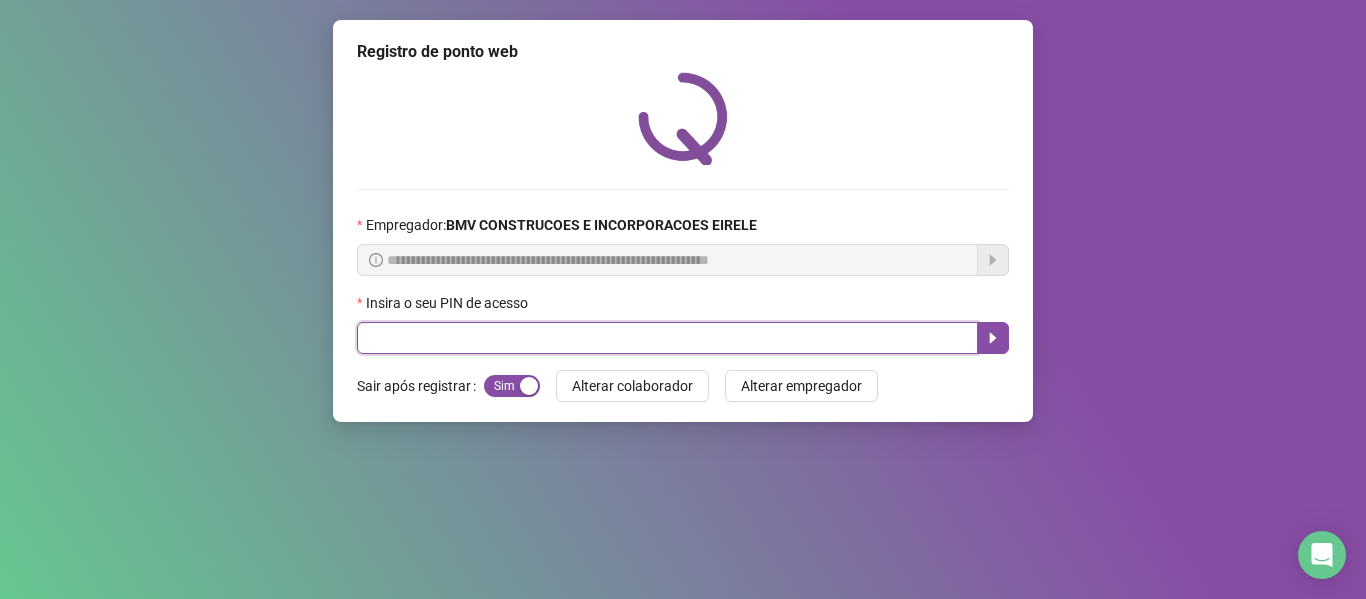 click at bounding box center [667, 338] 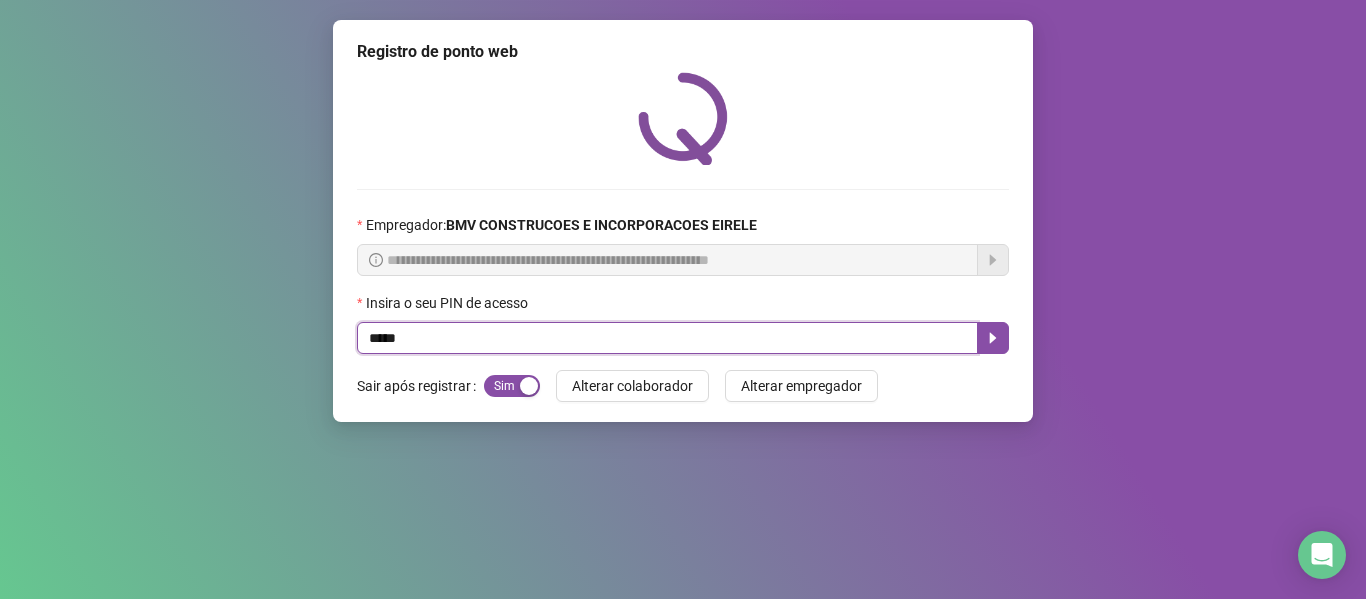 type on "*****" 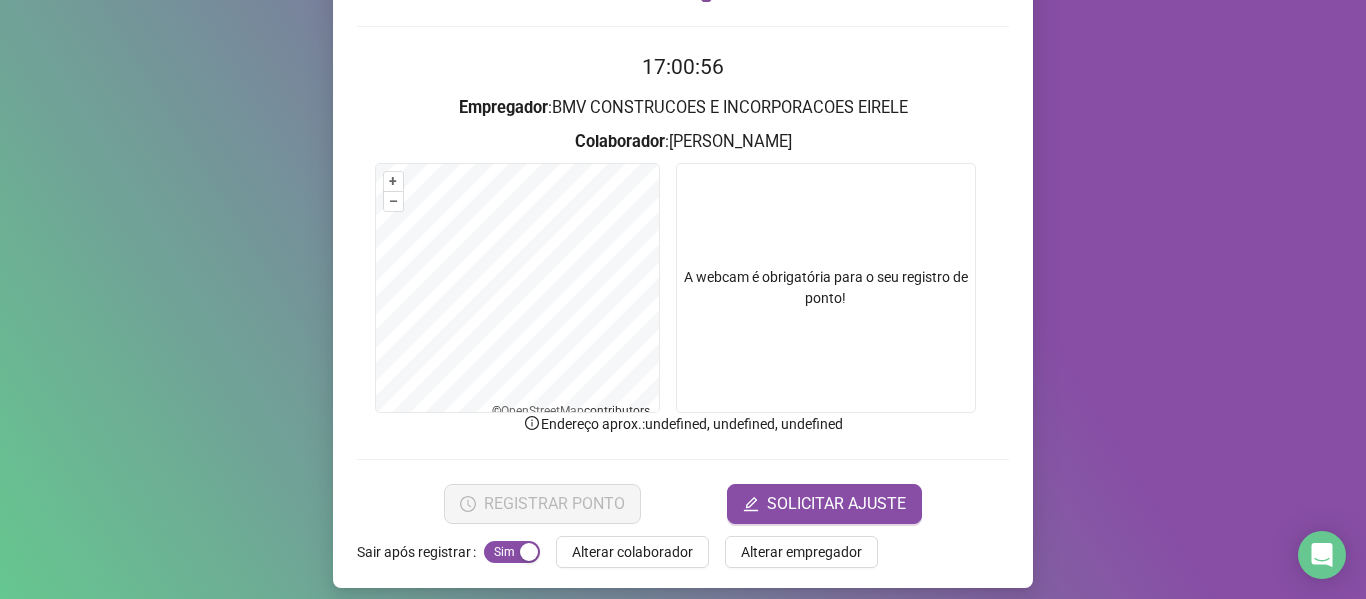 scroll, scrollTop: 176, scrollLeft: 0, axis: vertical 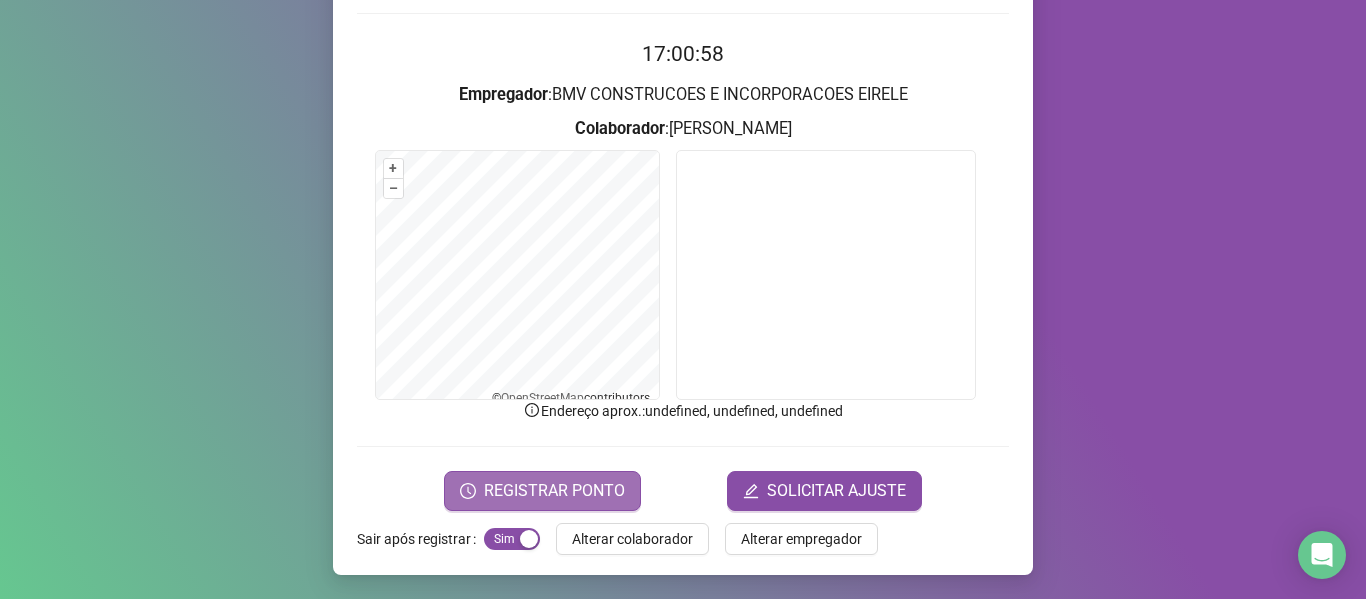 click on "REGISTRAR PONTO" at bounding box center [554, 491] 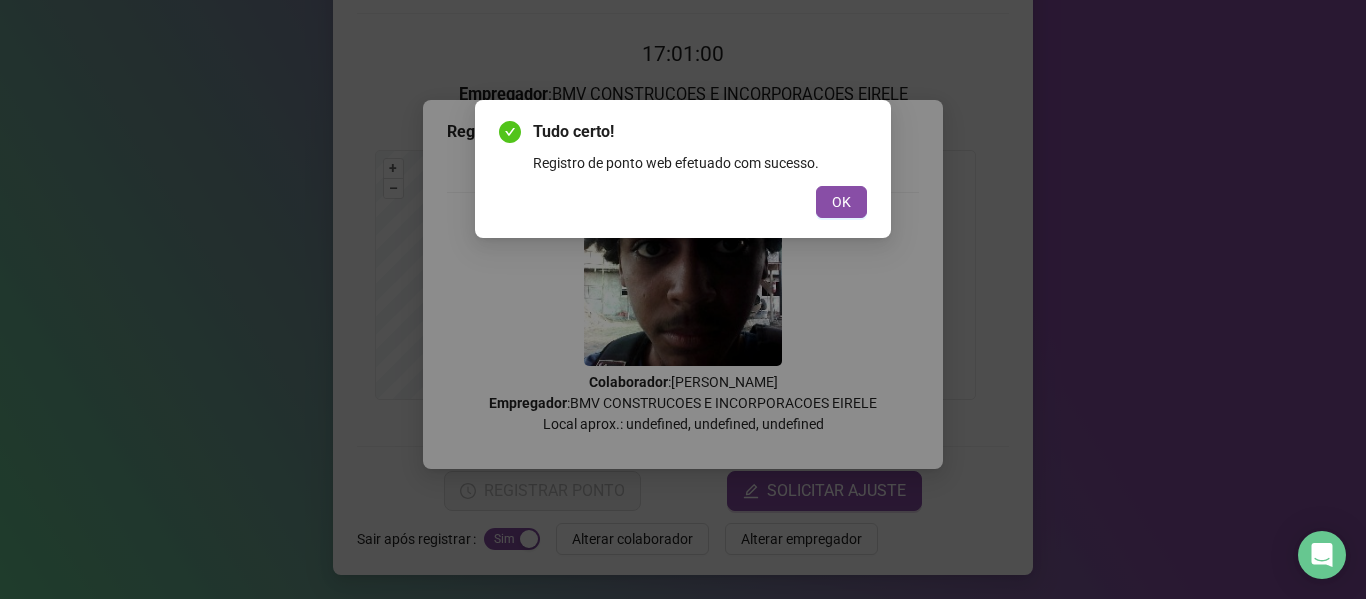click on "OK" at bounding box center [841, 202] 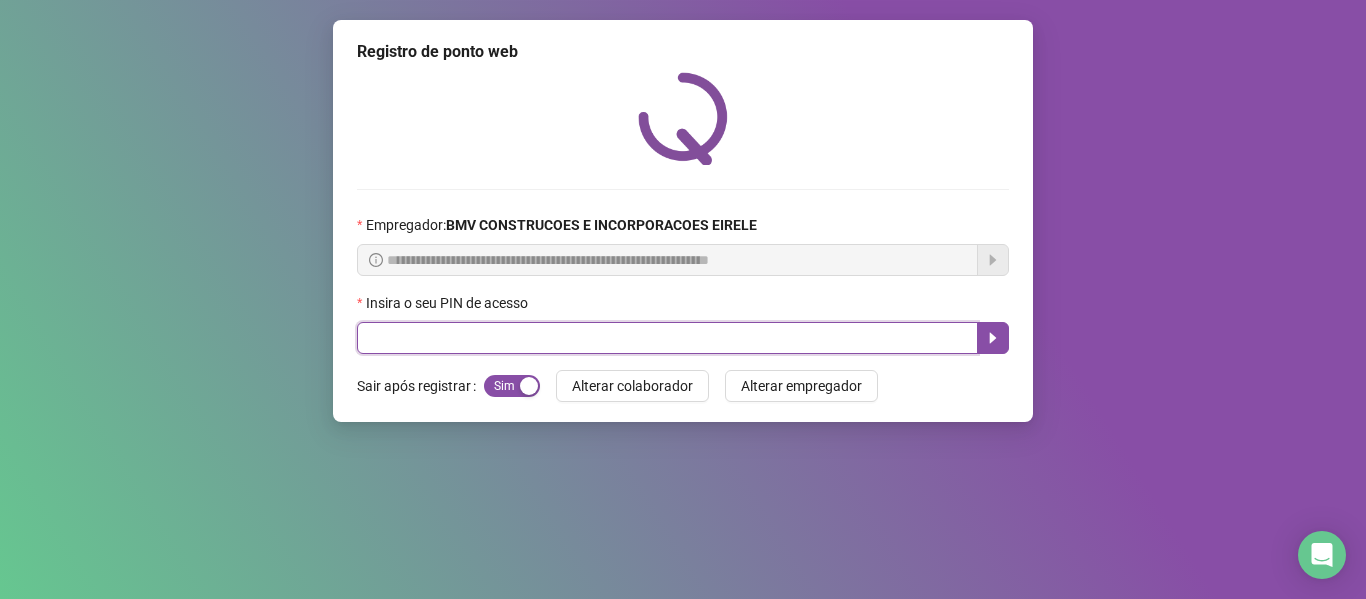 click at bounding box center (667, 338) 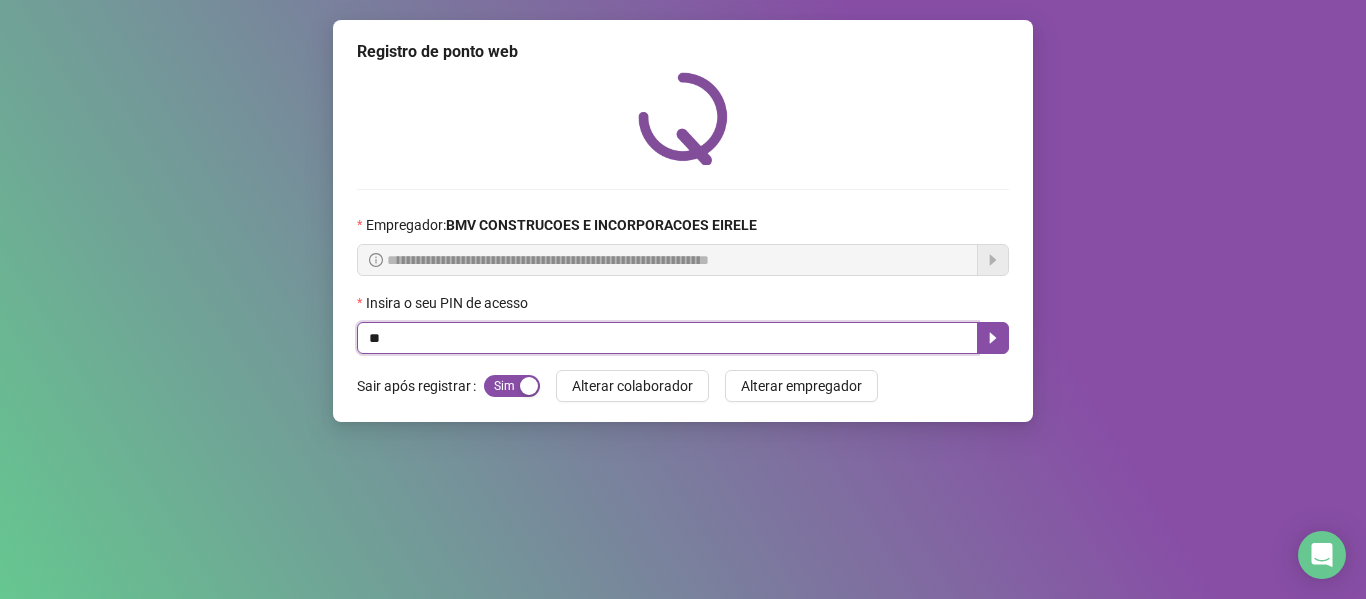 type on "*" 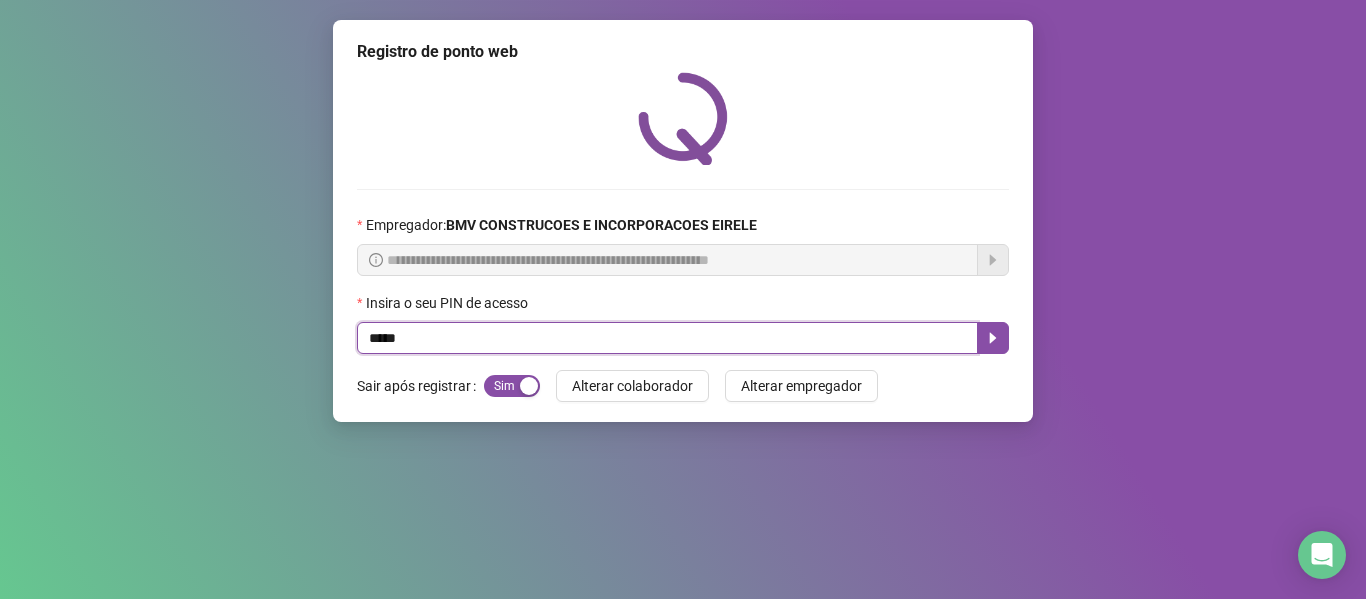 type on "*****" 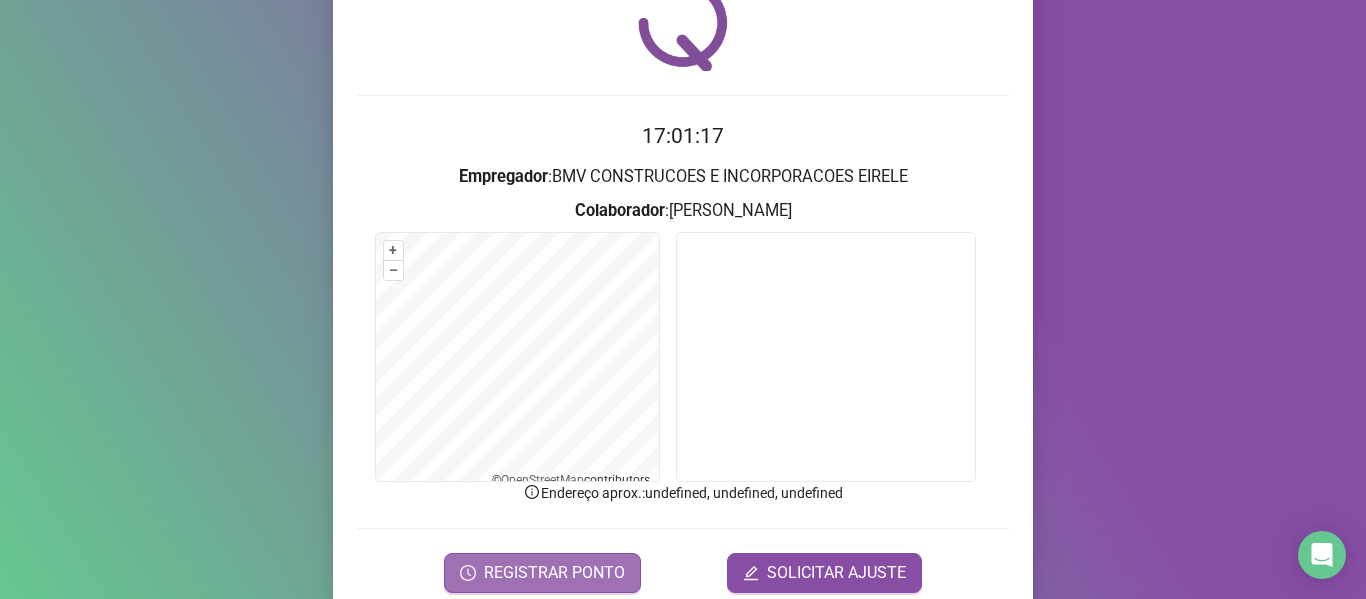 scroll, scrollTop: 176, scrollLeft: 0, axis: vertical 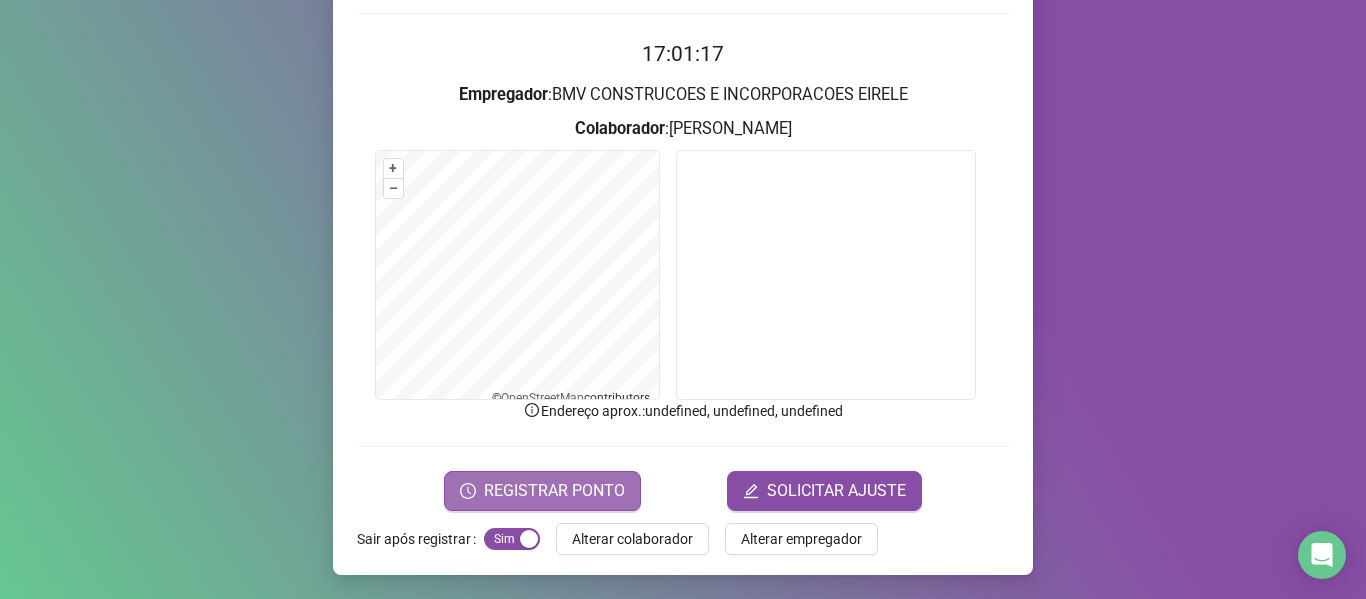 click on "REGISTRAR PONTO" at bounding box center (542, 491) 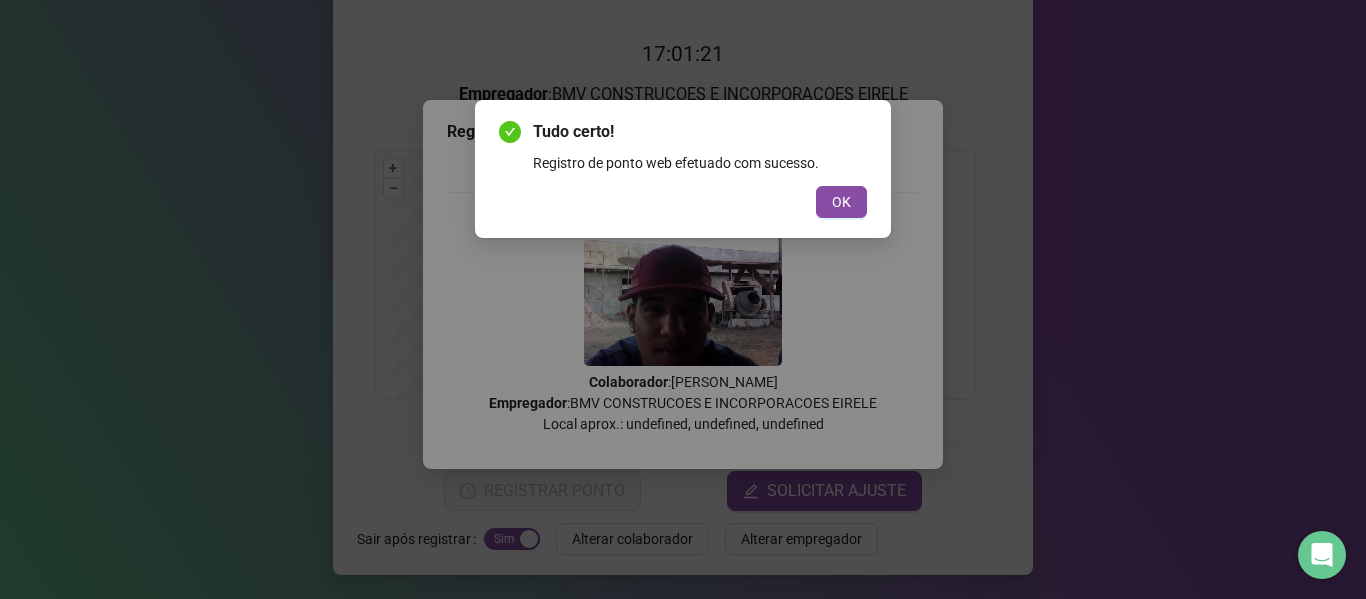 click on "OK" at bounding box center [841, 202] 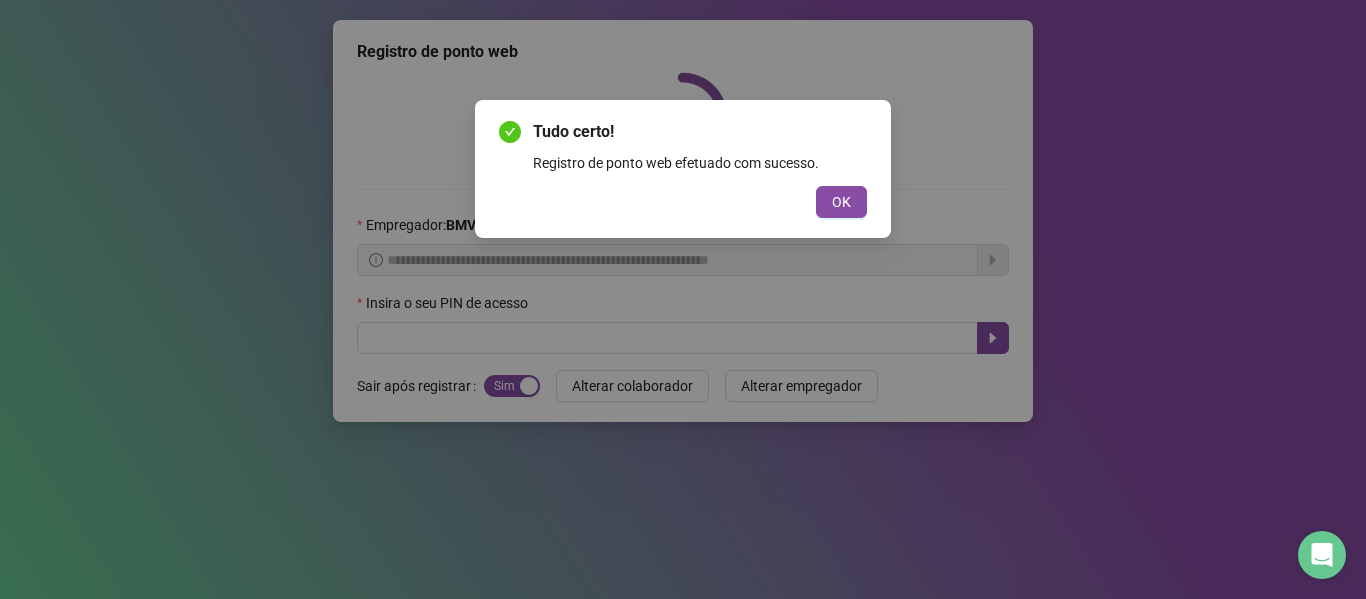 scroll, scrollTop: 0, scrollLeft: 0, axis: both 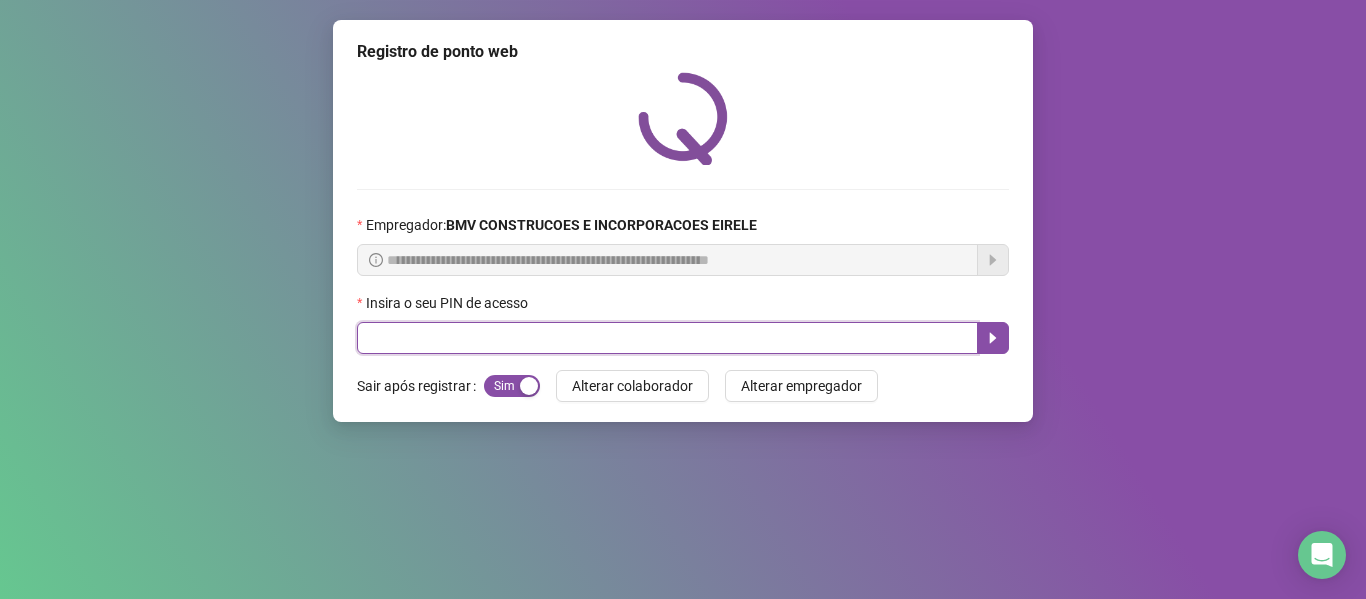 click at bounding box center (667, 338) 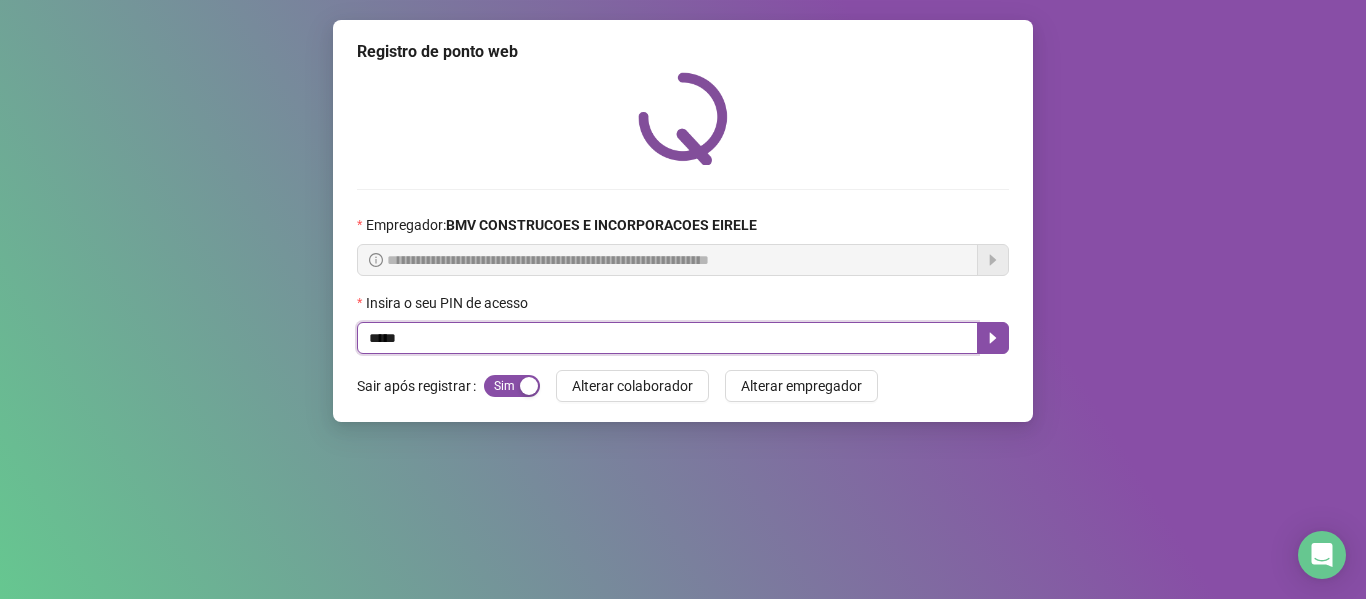 type on "*****" 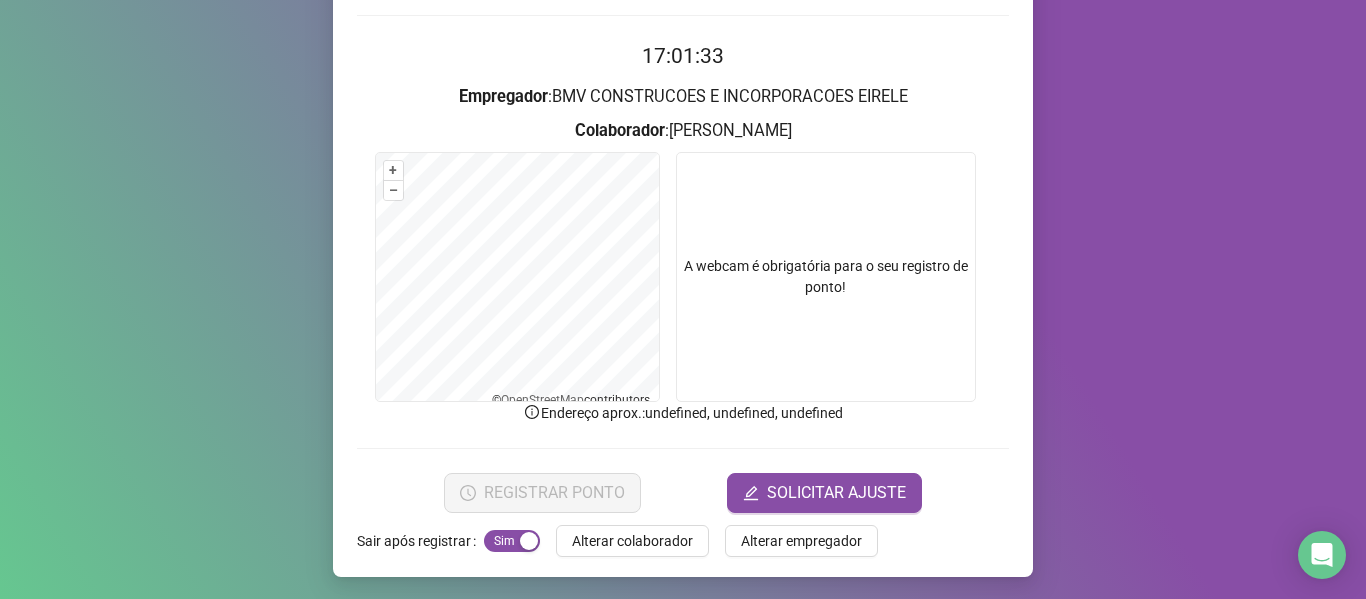 scroll, scrollTop: 176, scrollLeft: 0, axis: vertical 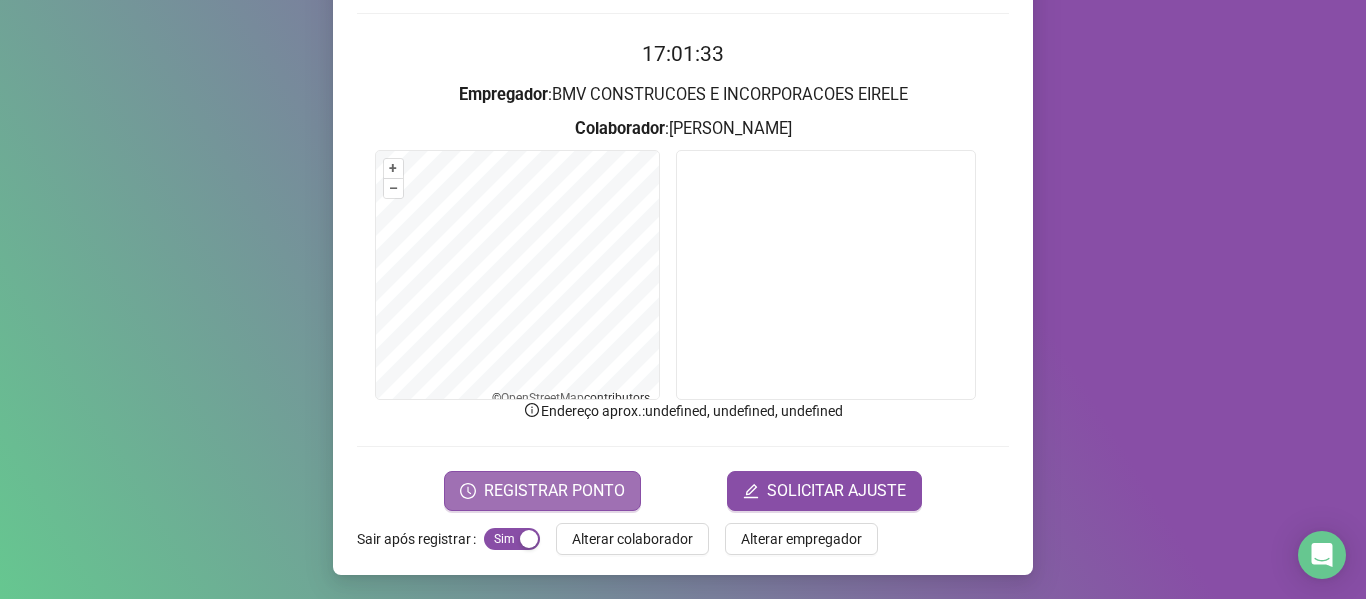 click on "REGISTRAR PONTO" at bounding box center (554, 491) 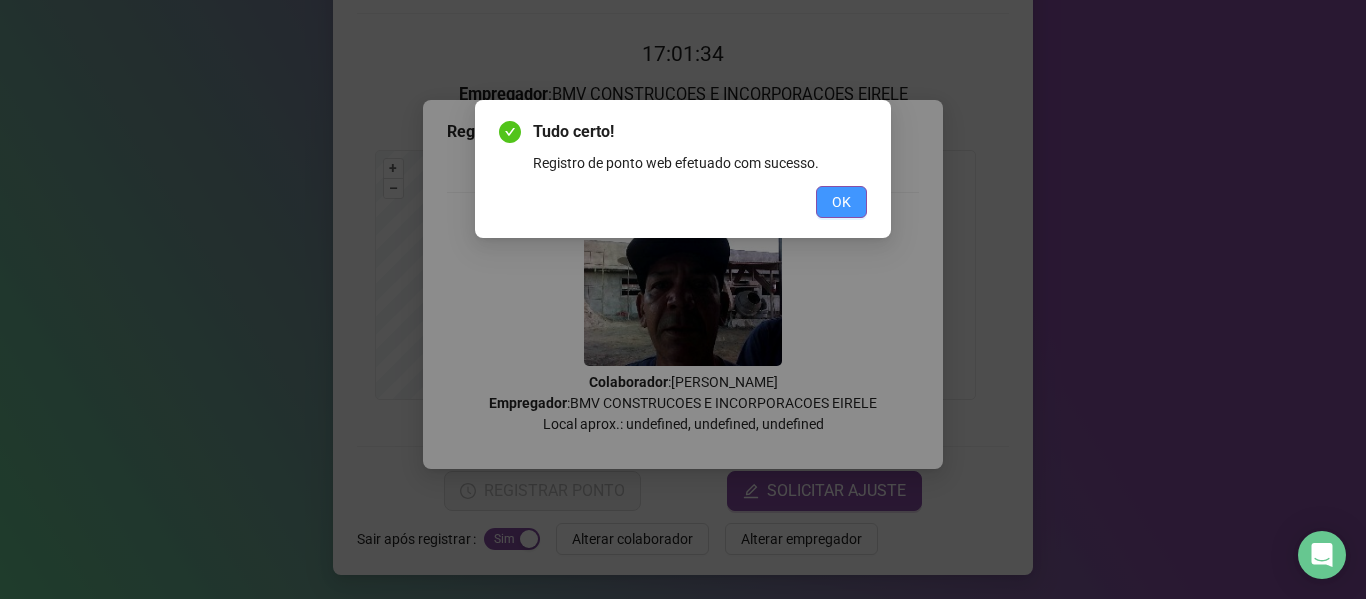 click on "OK" at bounding box center (841, 202) 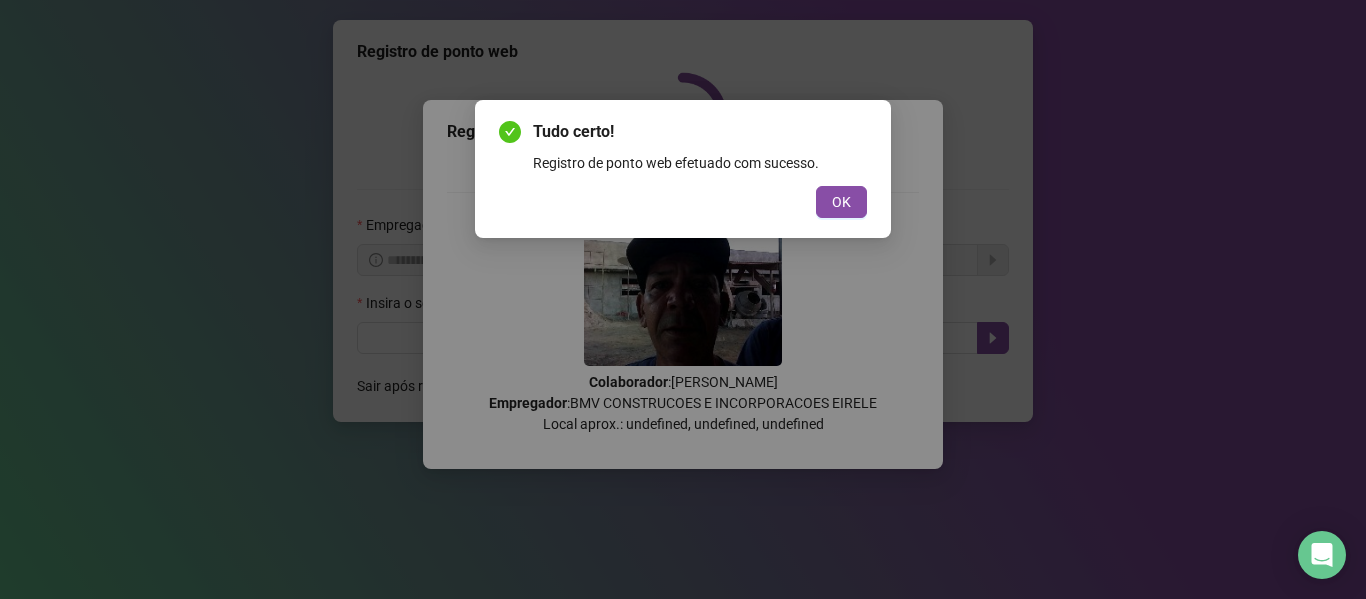 scroll, scrollTop: 0, scrollLeft: 0, axis: both 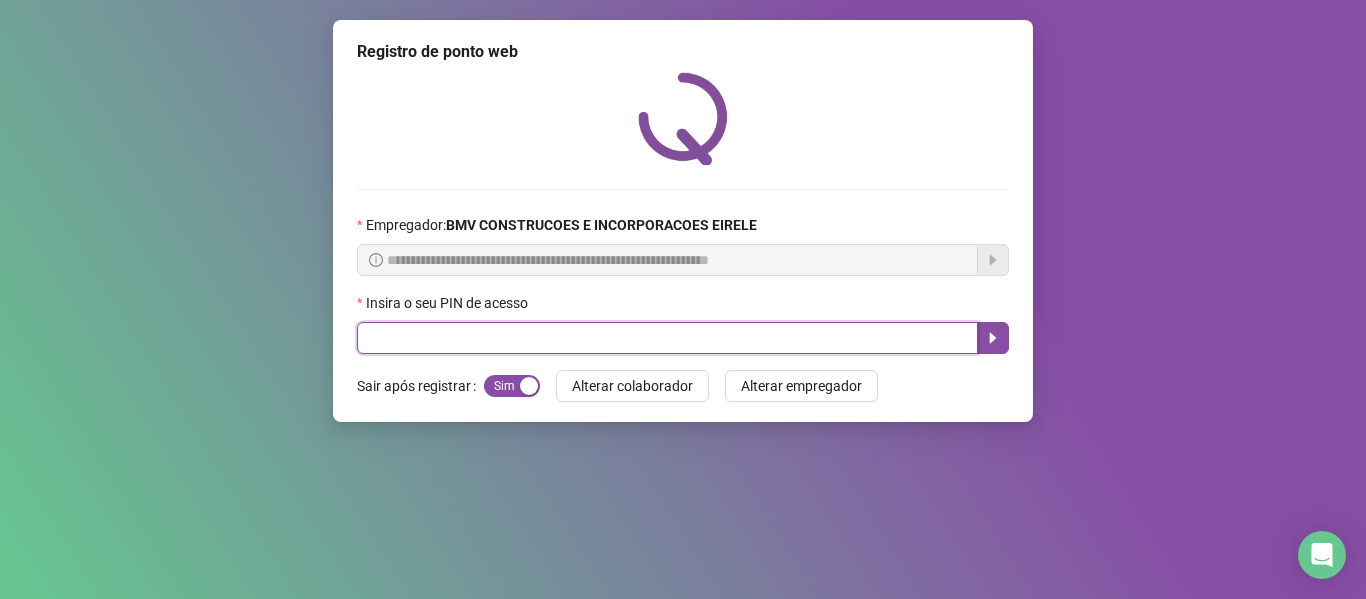 click at bounding box center [667, 338] 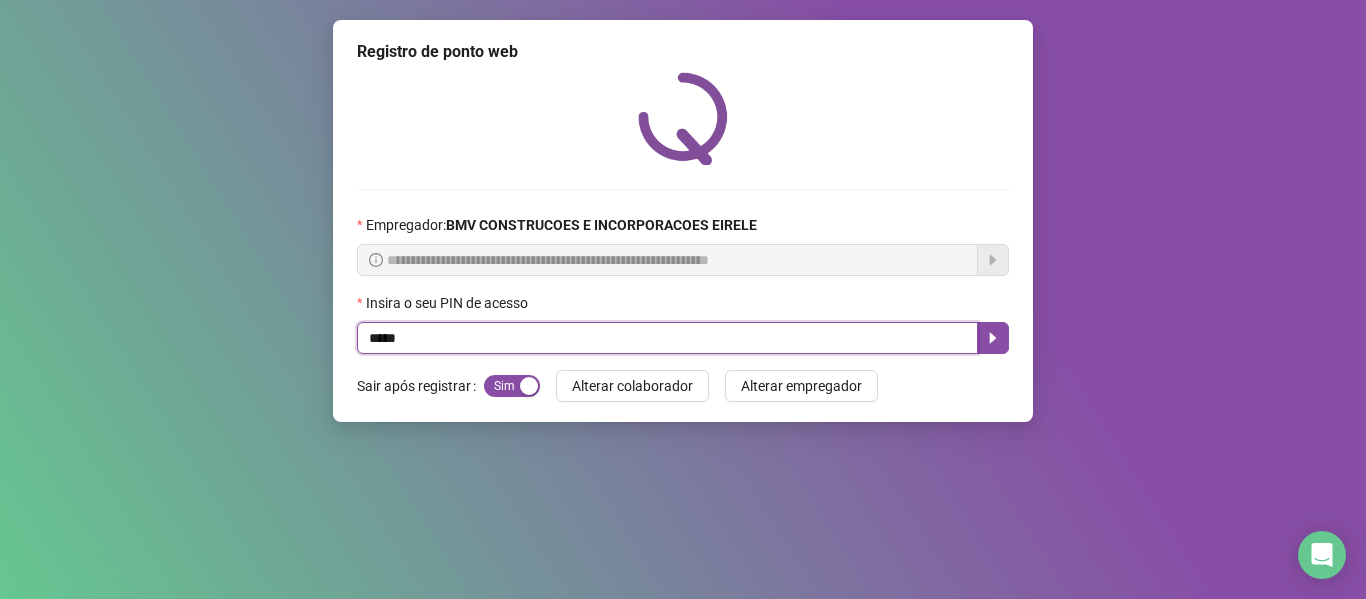 type on "*****" 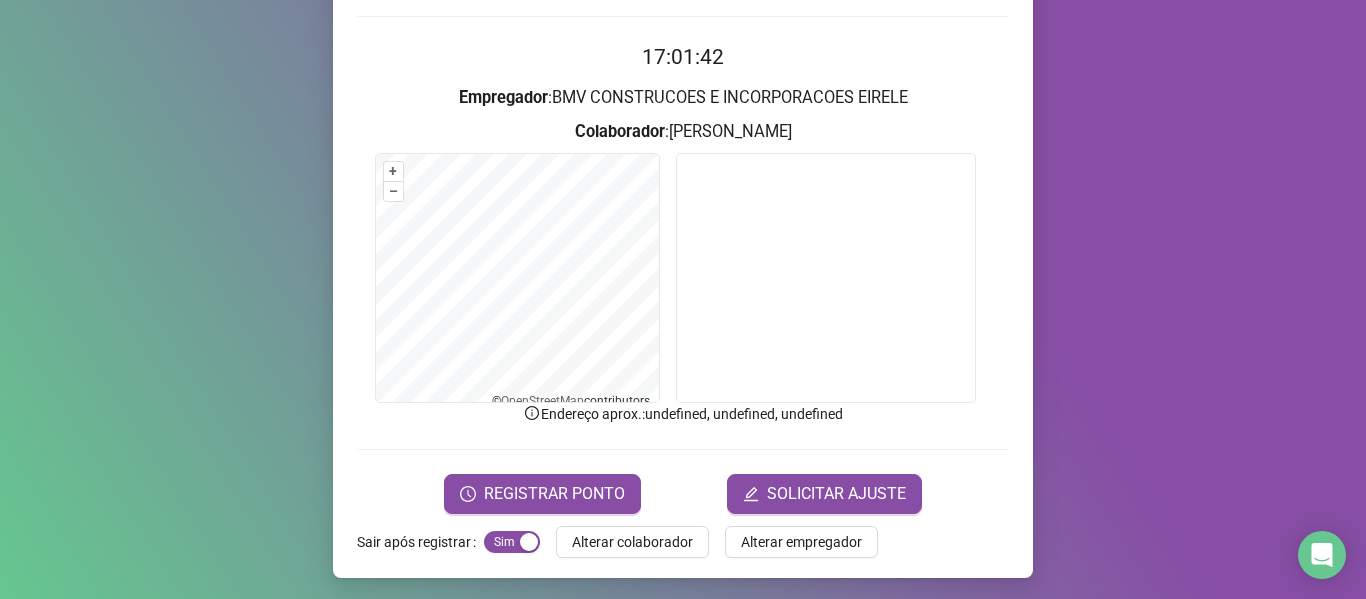 scroll, scrollTop: 176, scrollLeft: 0, axis: vertical 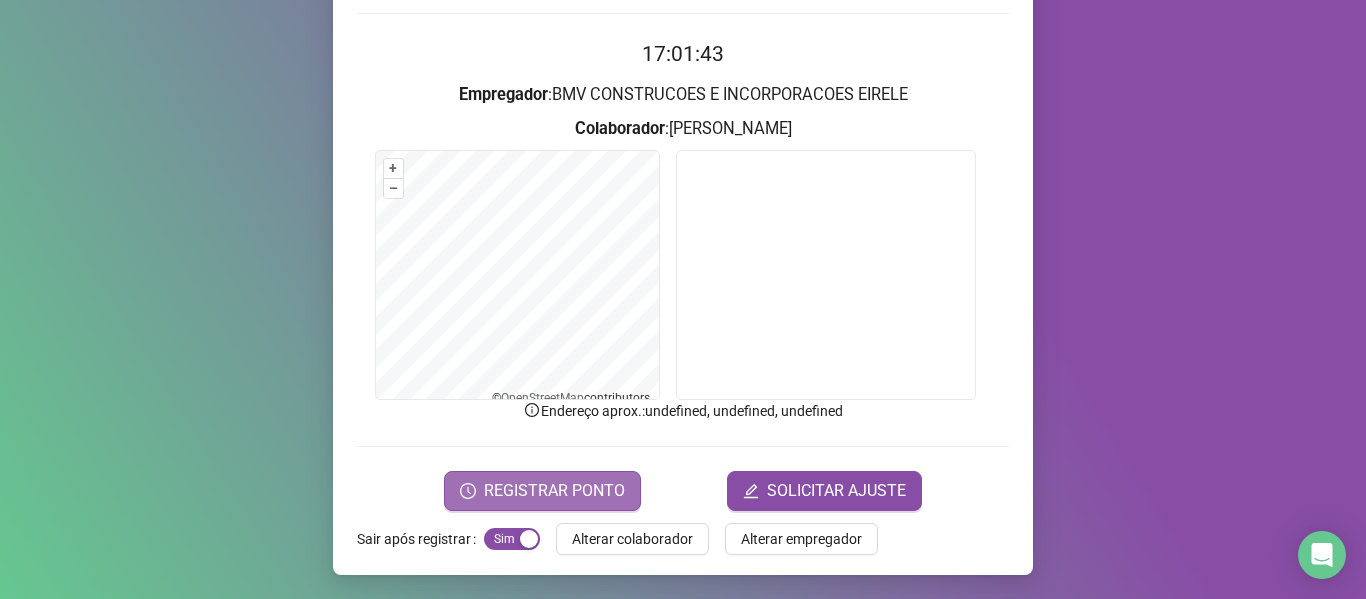 click on "REGISTRAR PONTO" at bounding box center [554, 491] 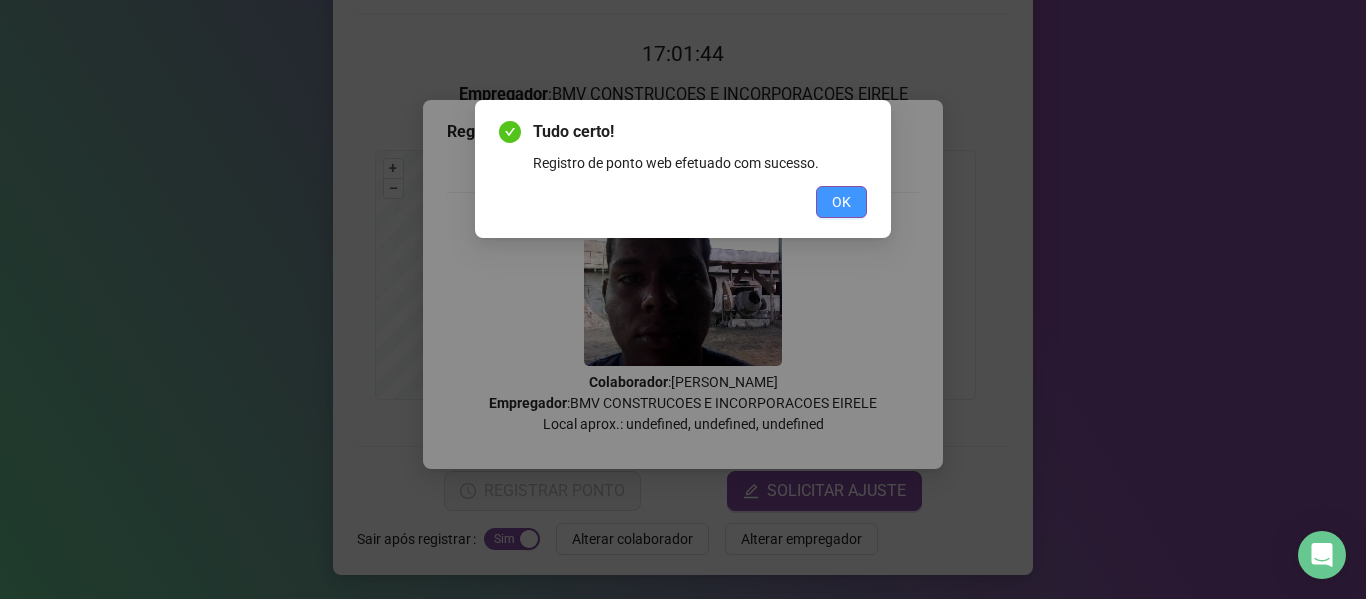 click on "OK" at bounding box center (841, 202) 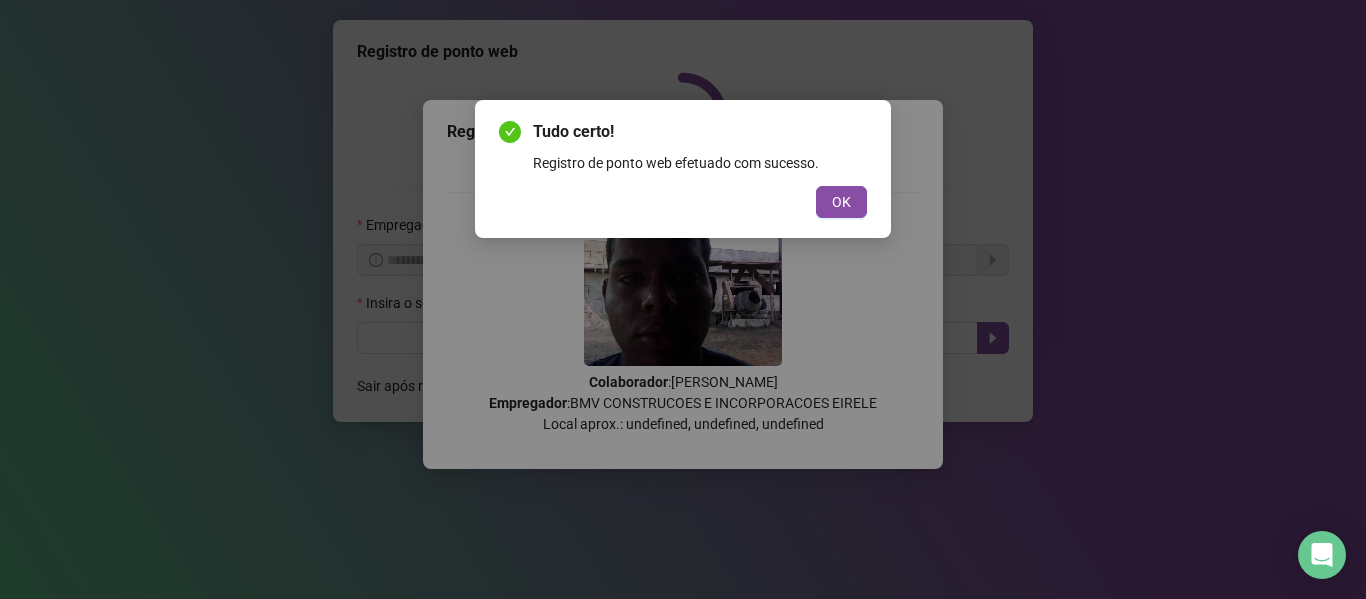 scroll, scrollTop: 0, scrollLeft: 0, axis: both 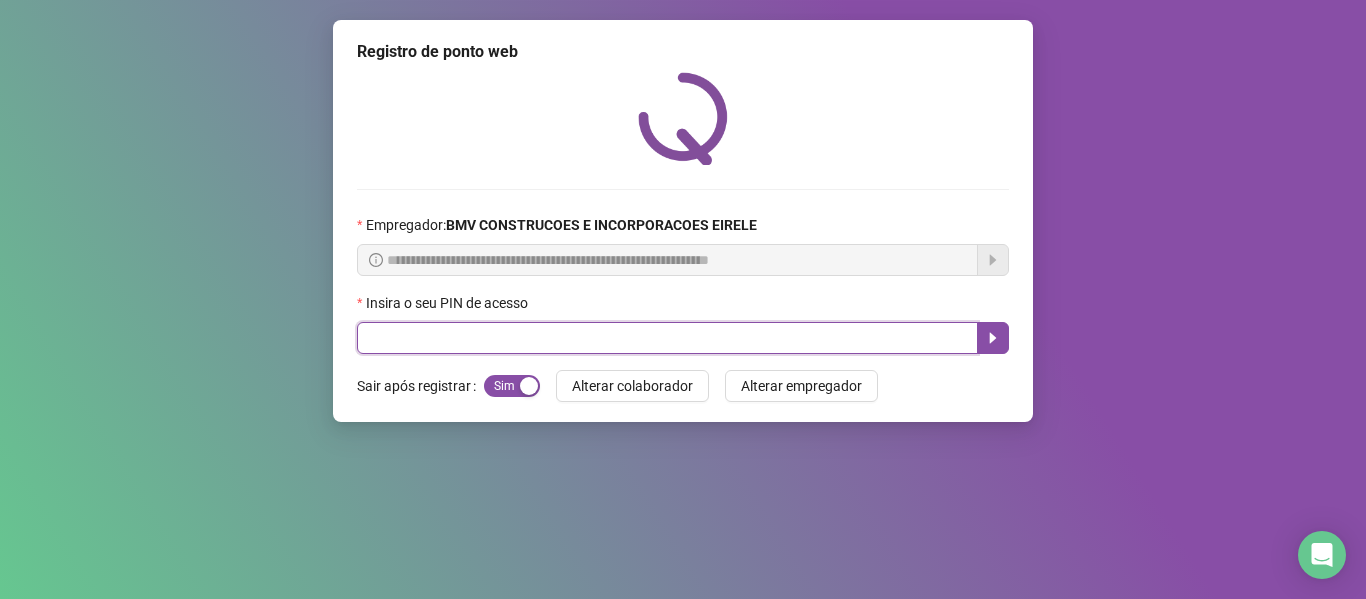 click at bounding box center [667, 338] 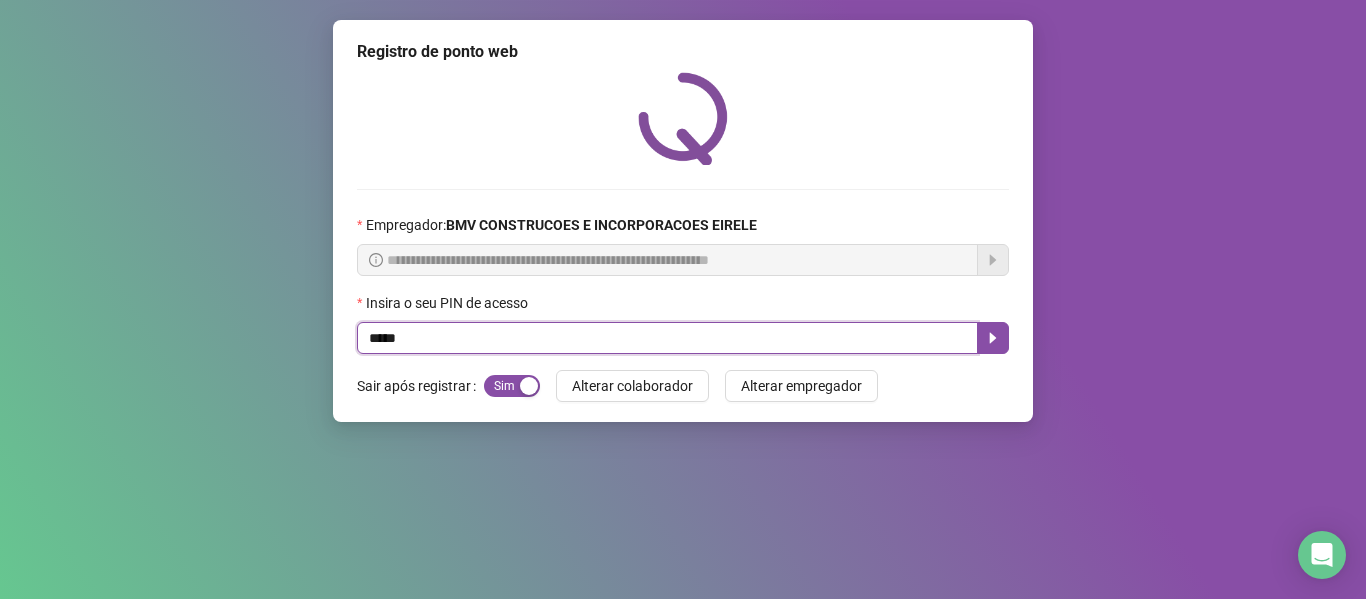 type on "*****" 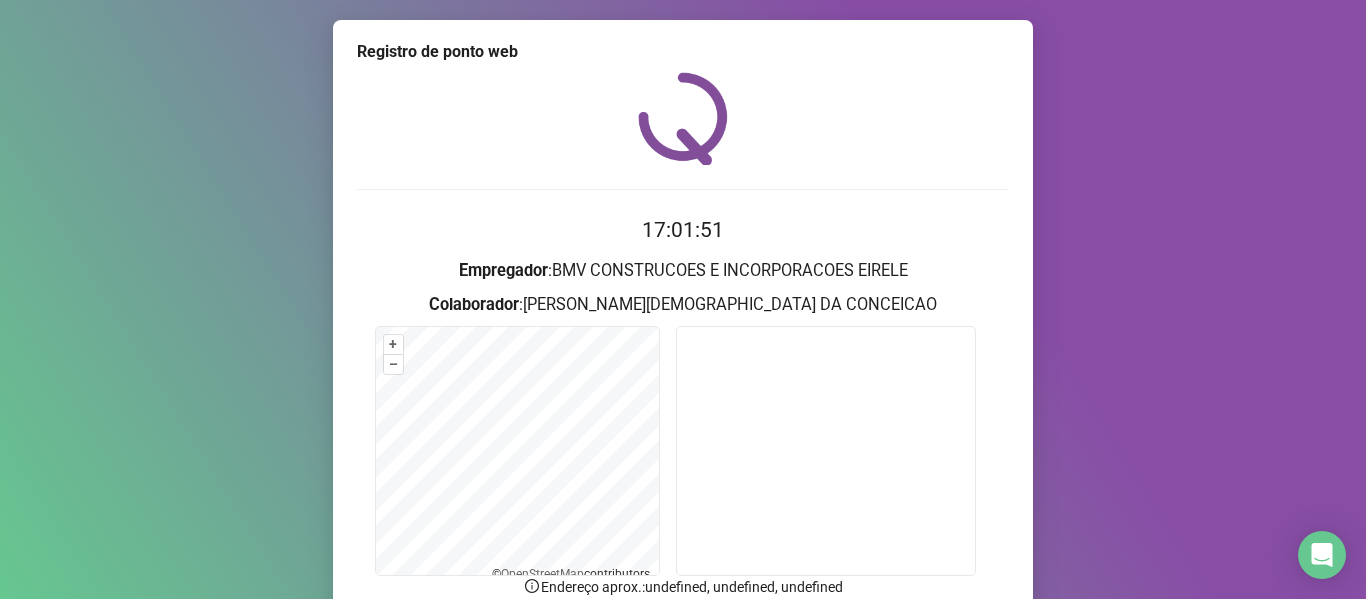 scroll, scrollTop: 176, scrollLeft: 0, axis: vertical 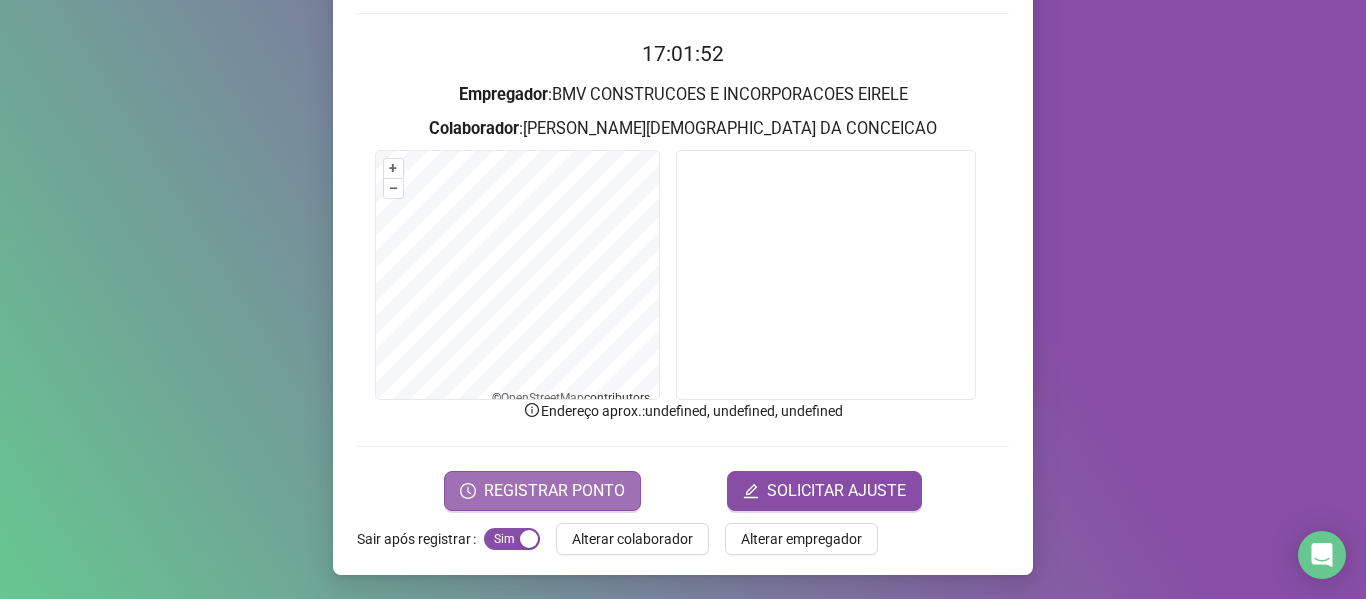 click on "REGISTRAR PONTO" at bounding box center [554, 491] 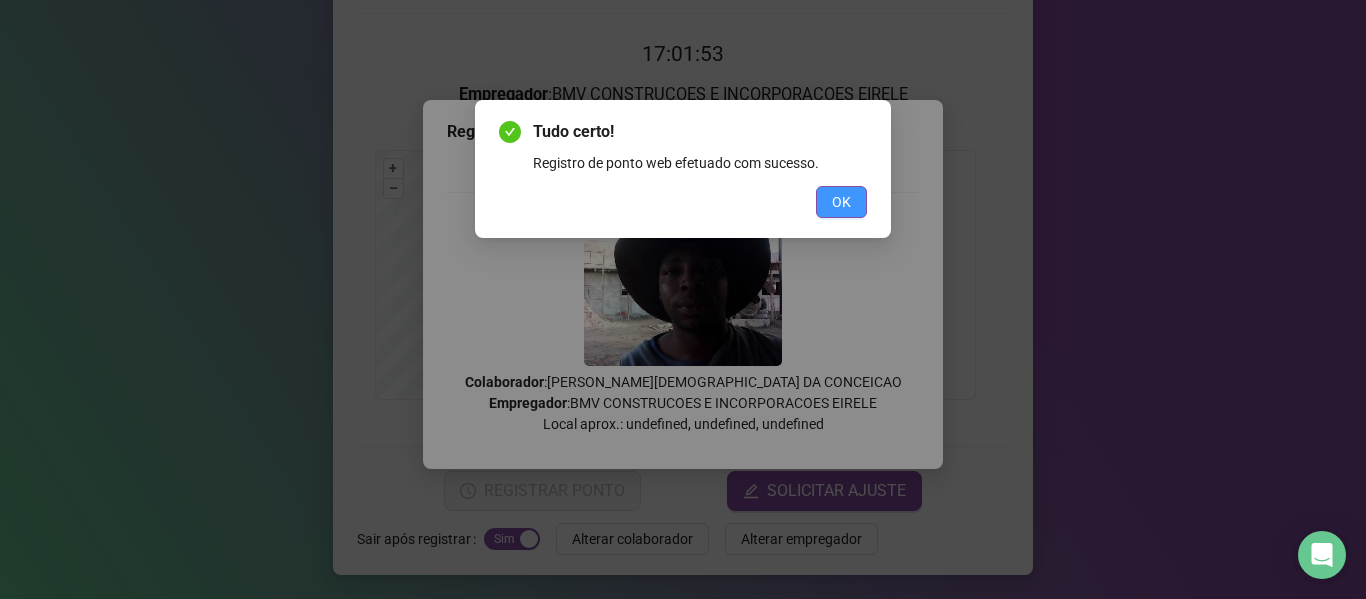 click on "OK" at bounding box center (841, 202) 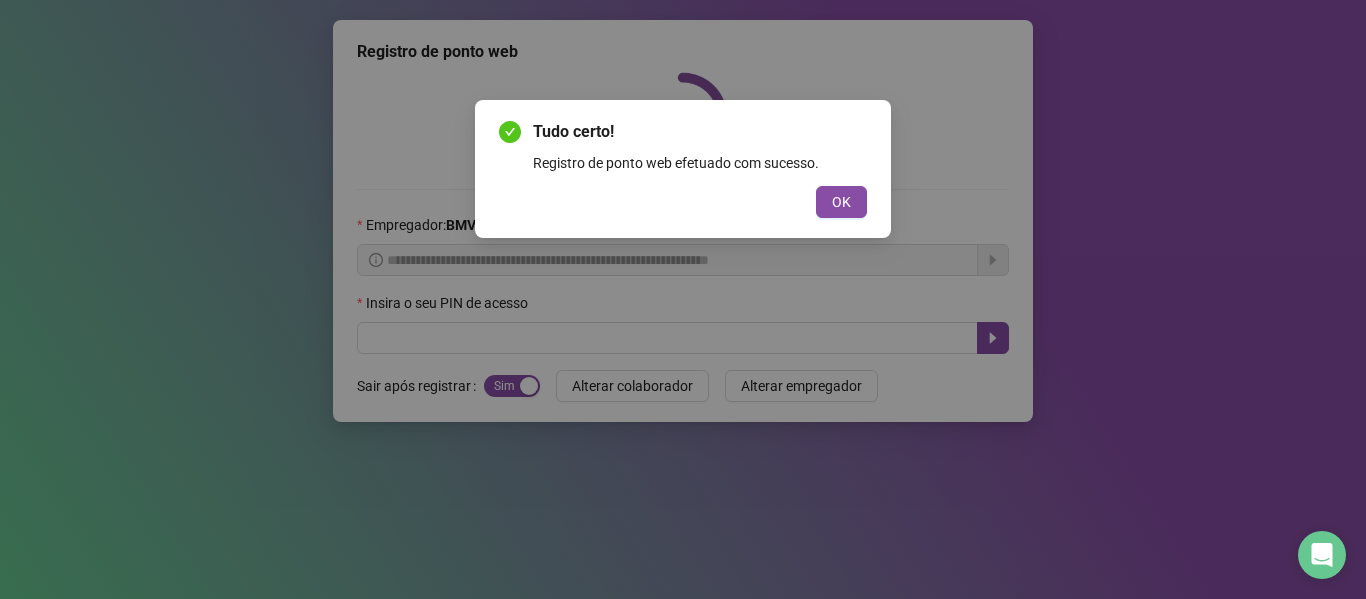 scroll, scrollTop: 0, scrollLeft: 0, axis: both 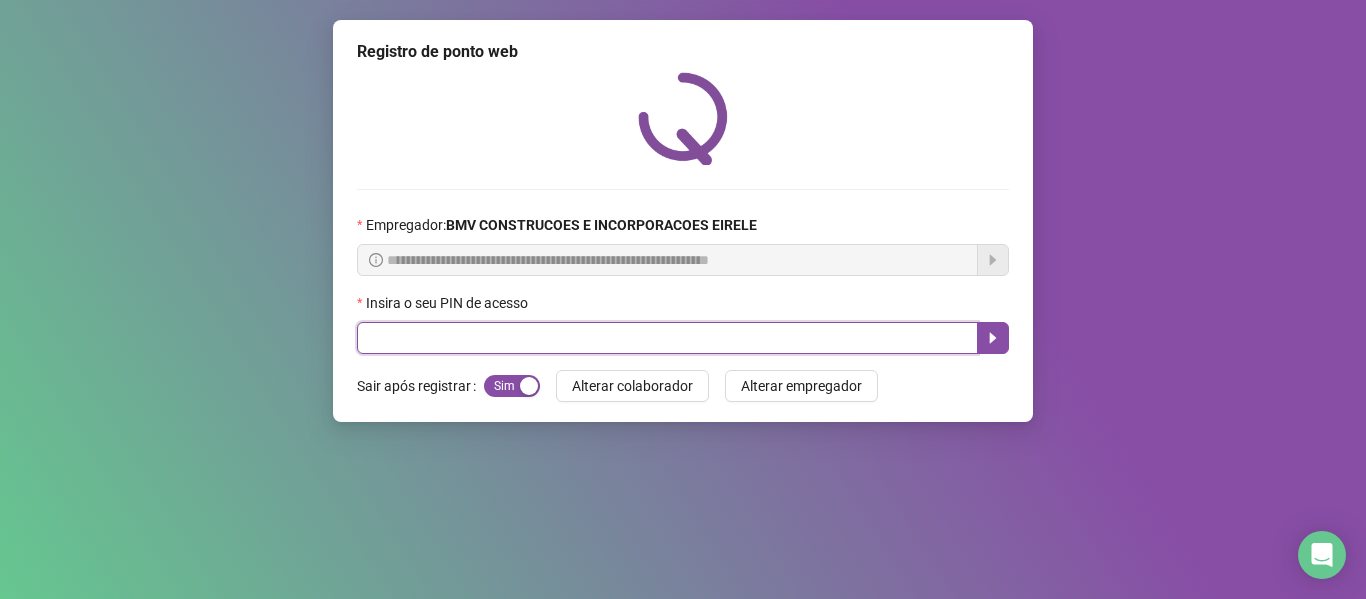 click at bounding box center [667, 338] 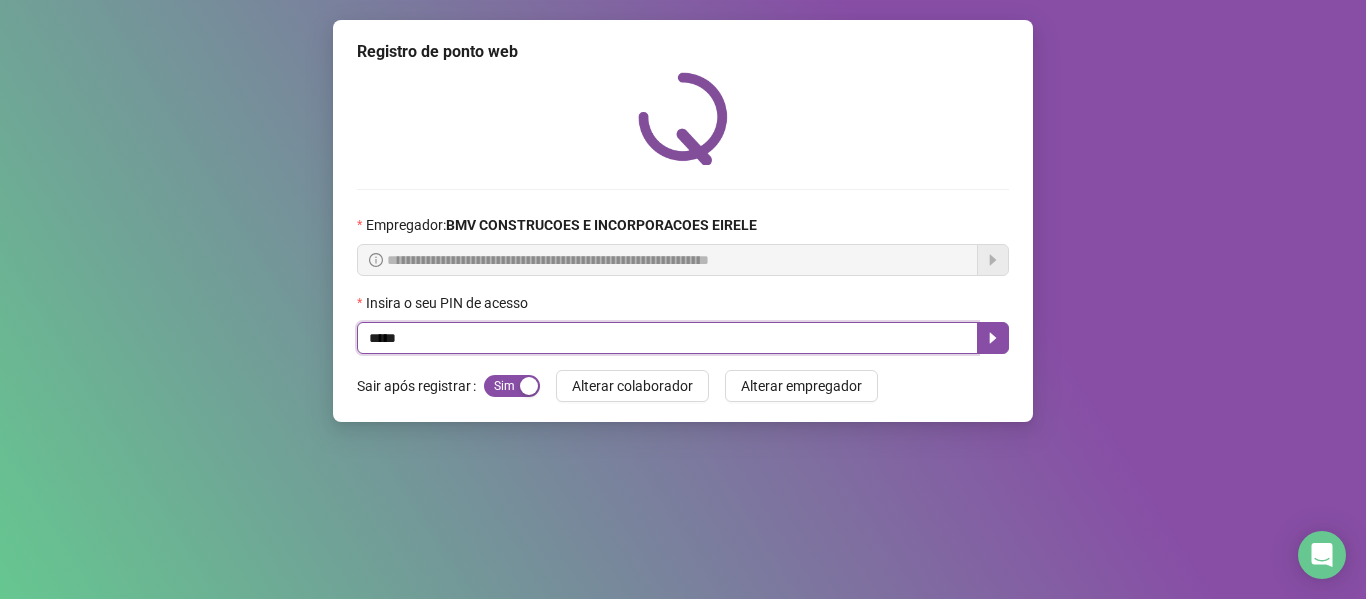 type on "*****" 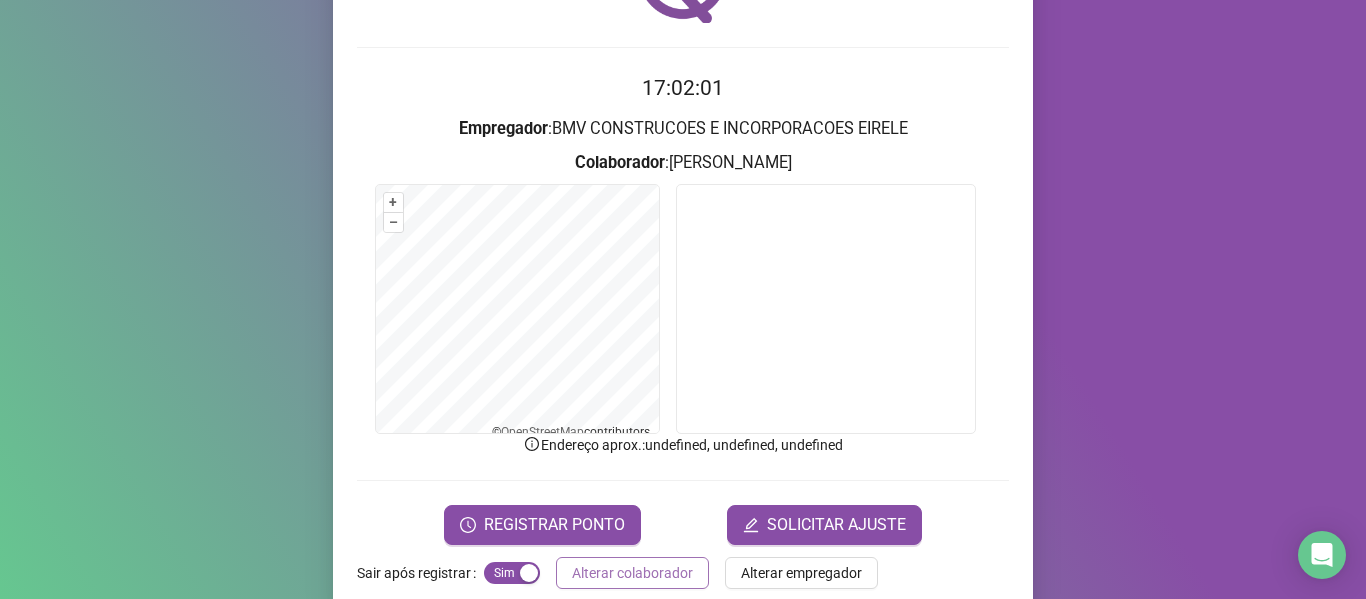 scroll, scrollTop: 176, scrollLeft: 0, axis: vertical 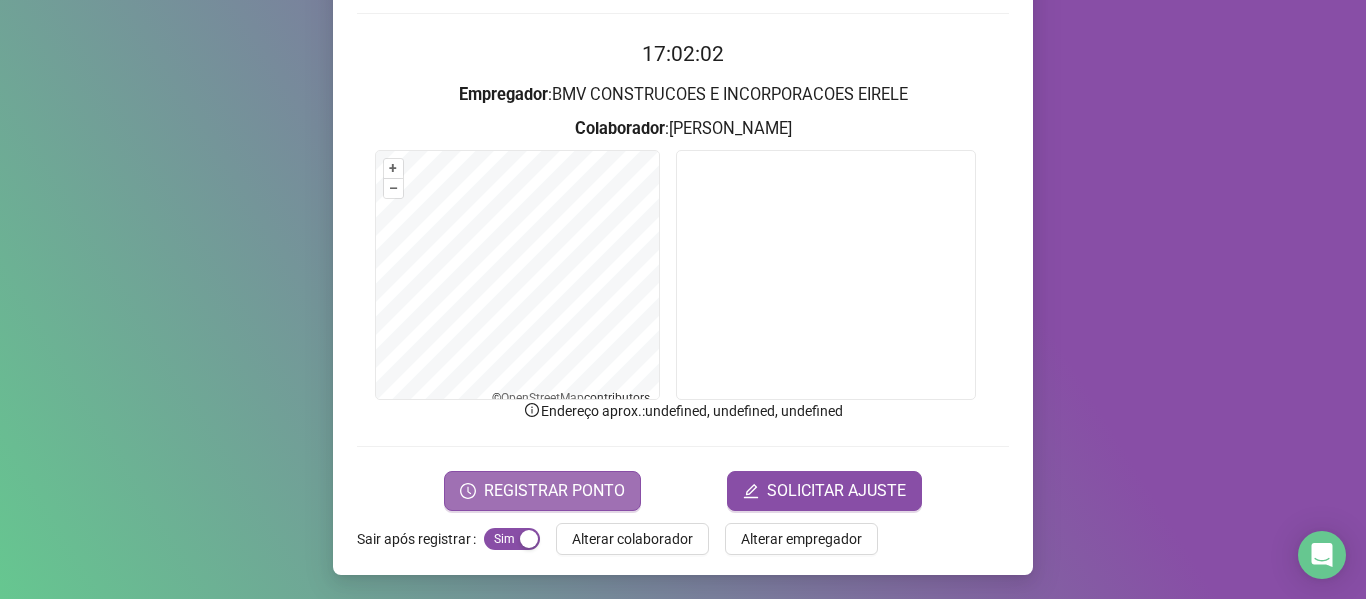 click 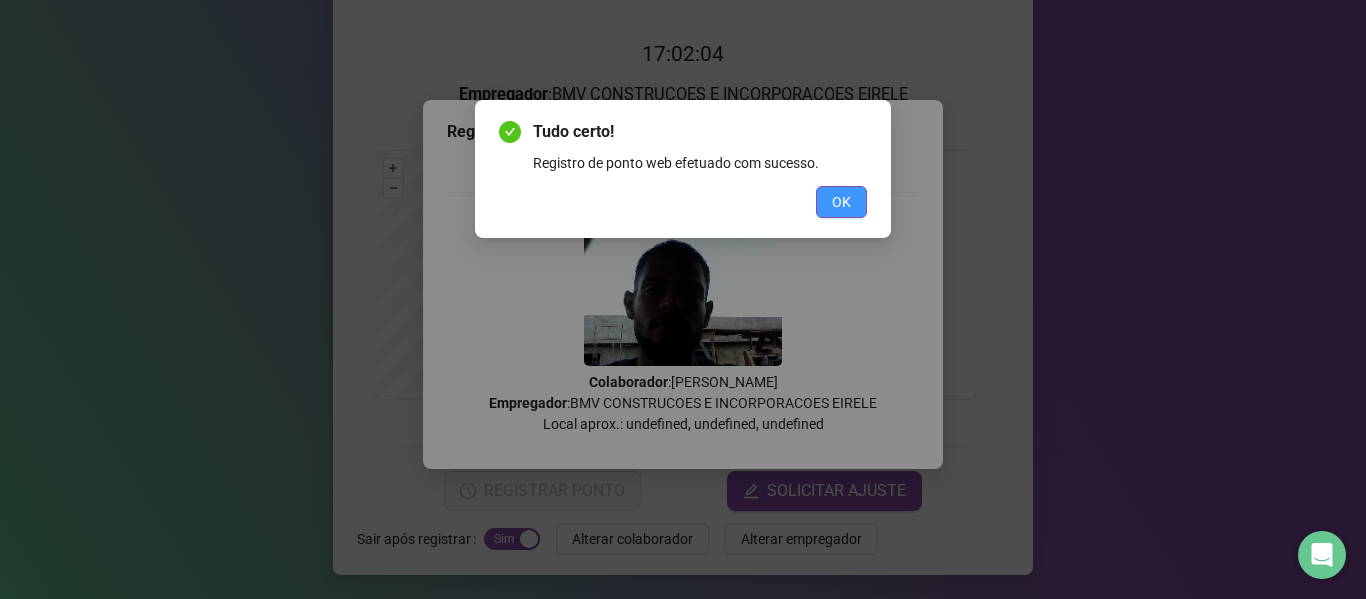 click on "OK" at bounding box center (841, 202) 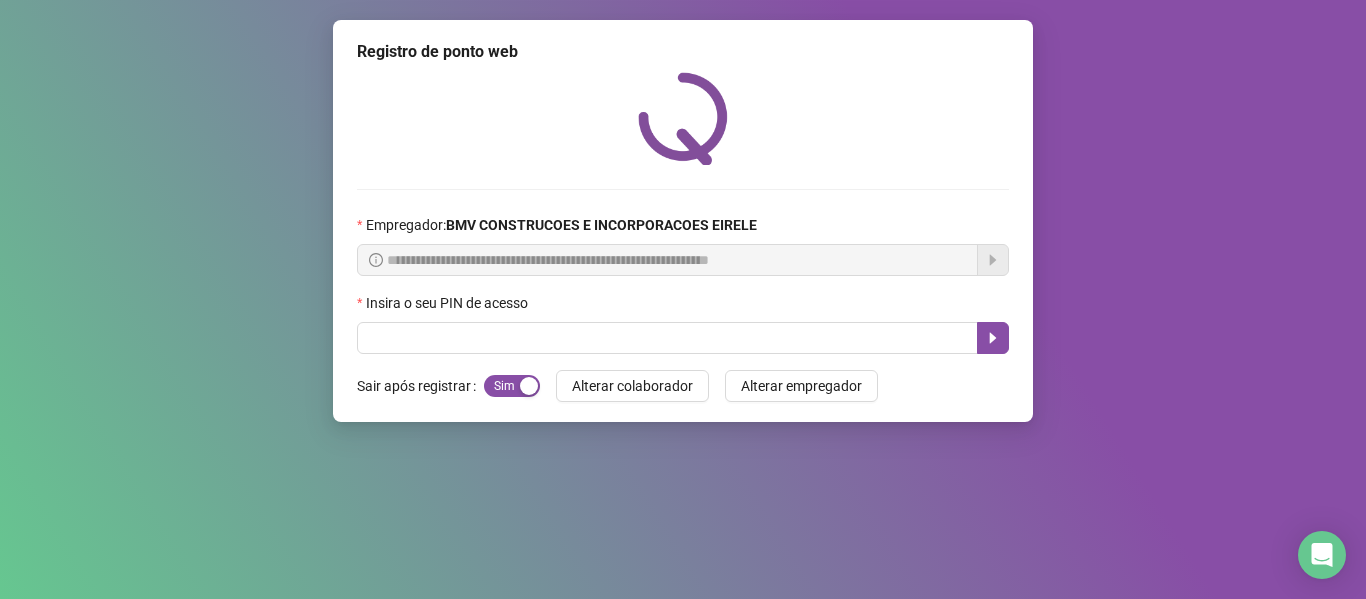 scroll, scrollTop: 0, scrollLeft: 0, axis: both 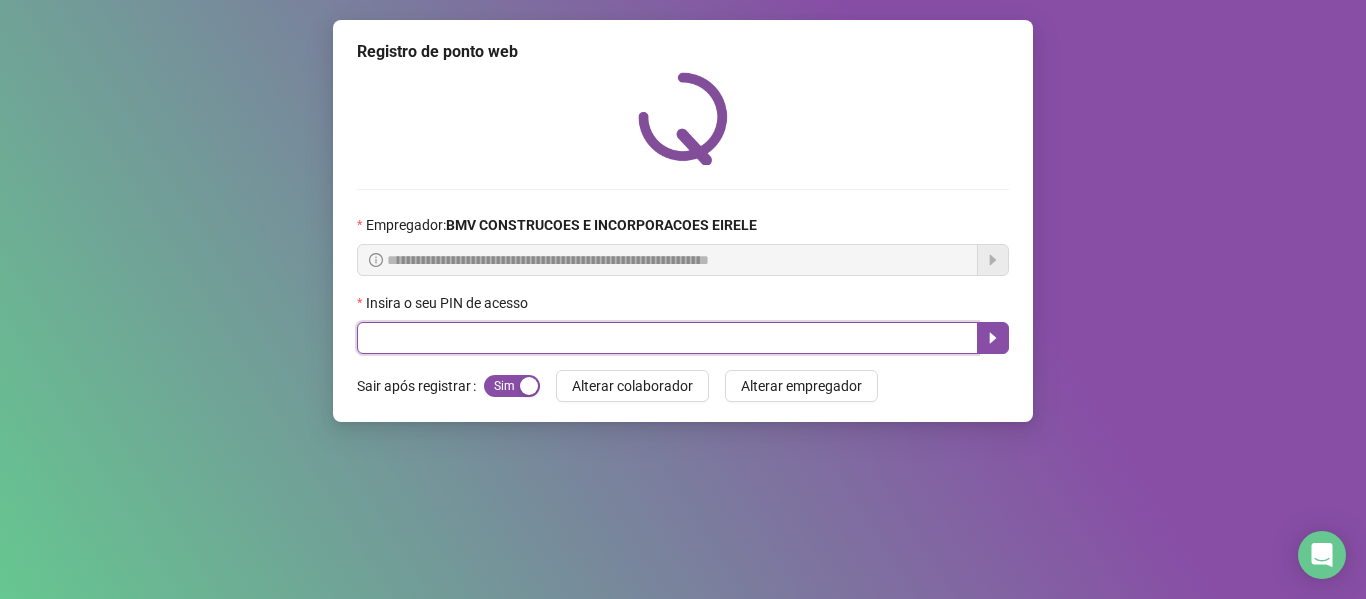 click at bounding box center [667, 338] 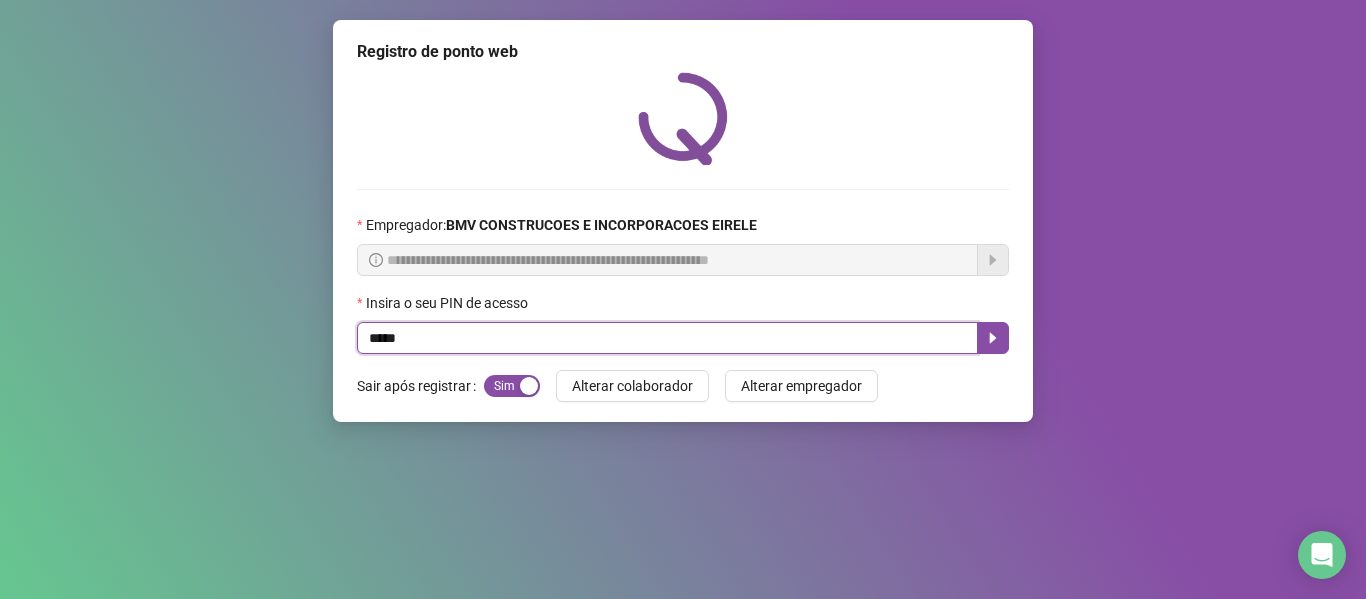 type on "*****" 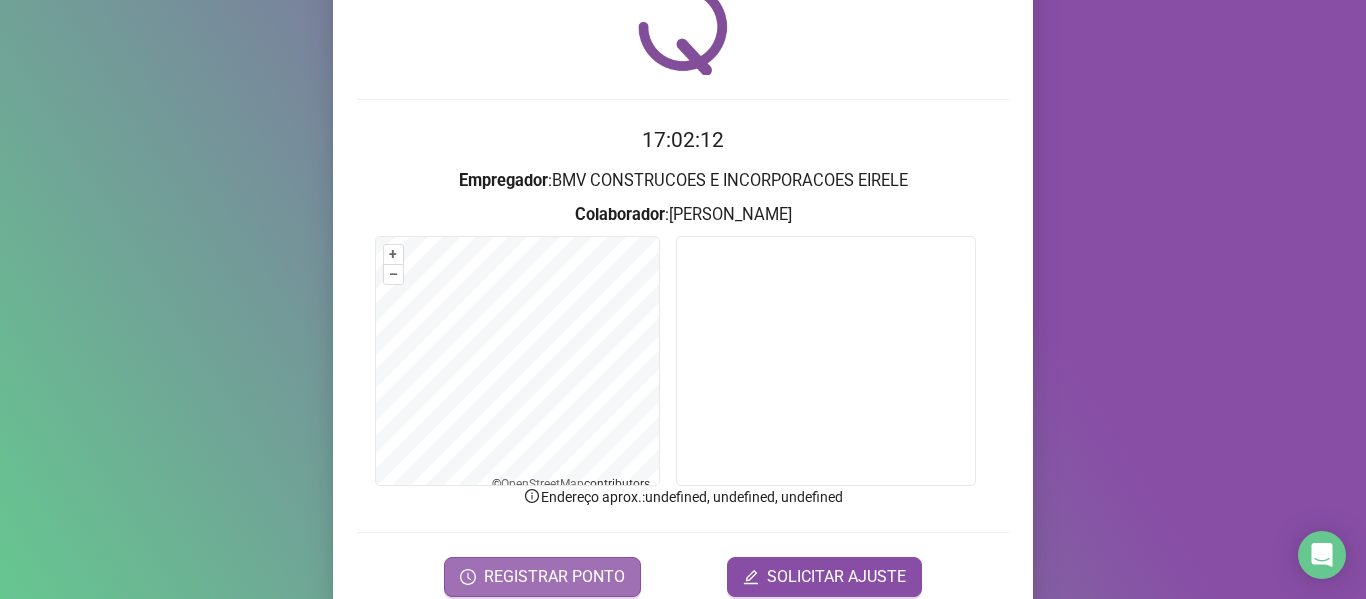 scroll, scrollTop: 176, scrollLeft: 0, axis: vertical 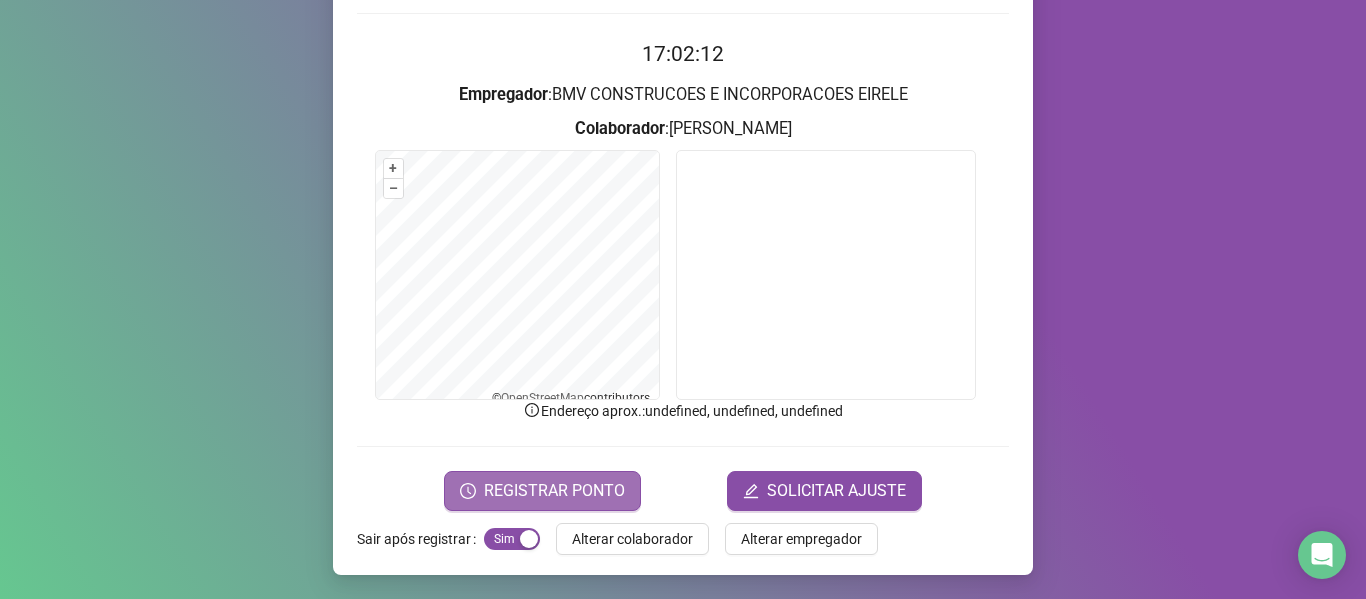 click on "REGISTRAR PONTO" at bounding box center (554, 491) 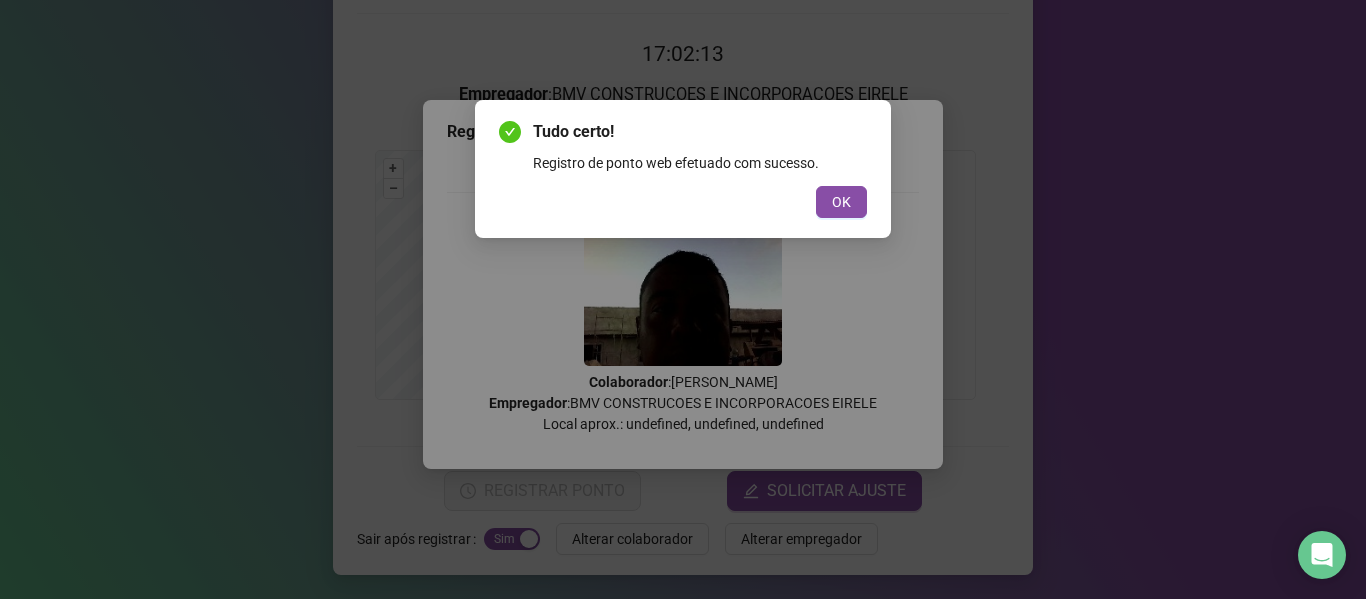 drag, startPoint x: 834, startPoint y: 188, endPoint x: 833, endPoint y: 201, distance: 13.038404 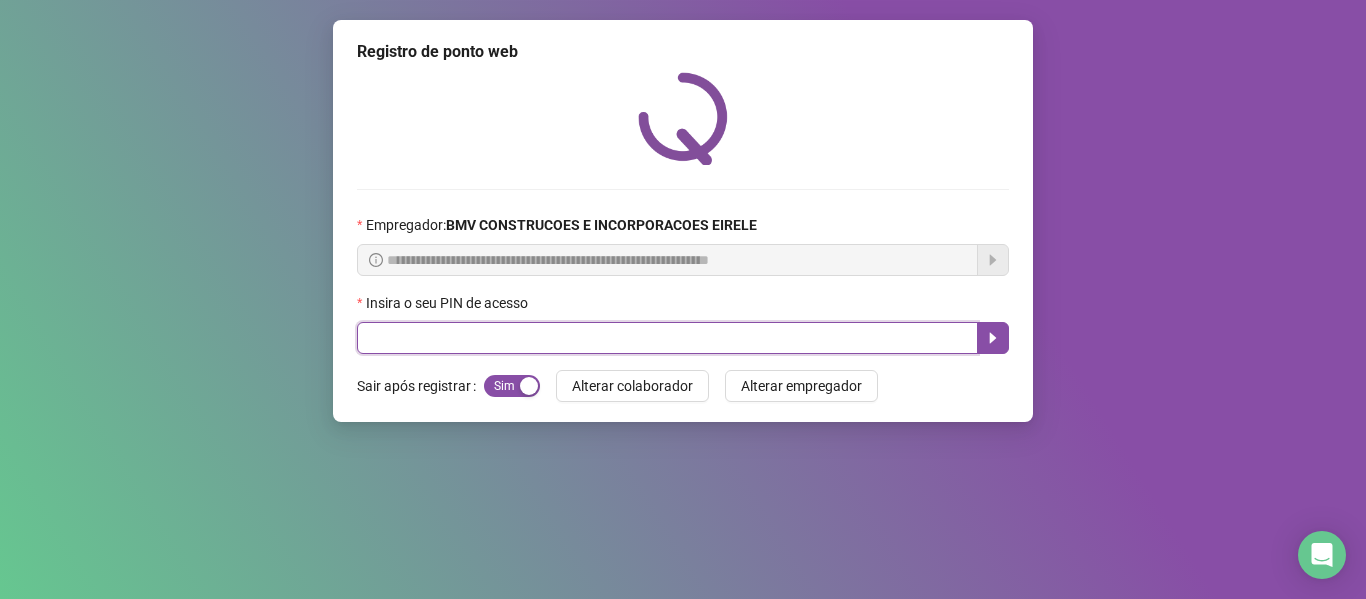click at bounding box center [667, 338] 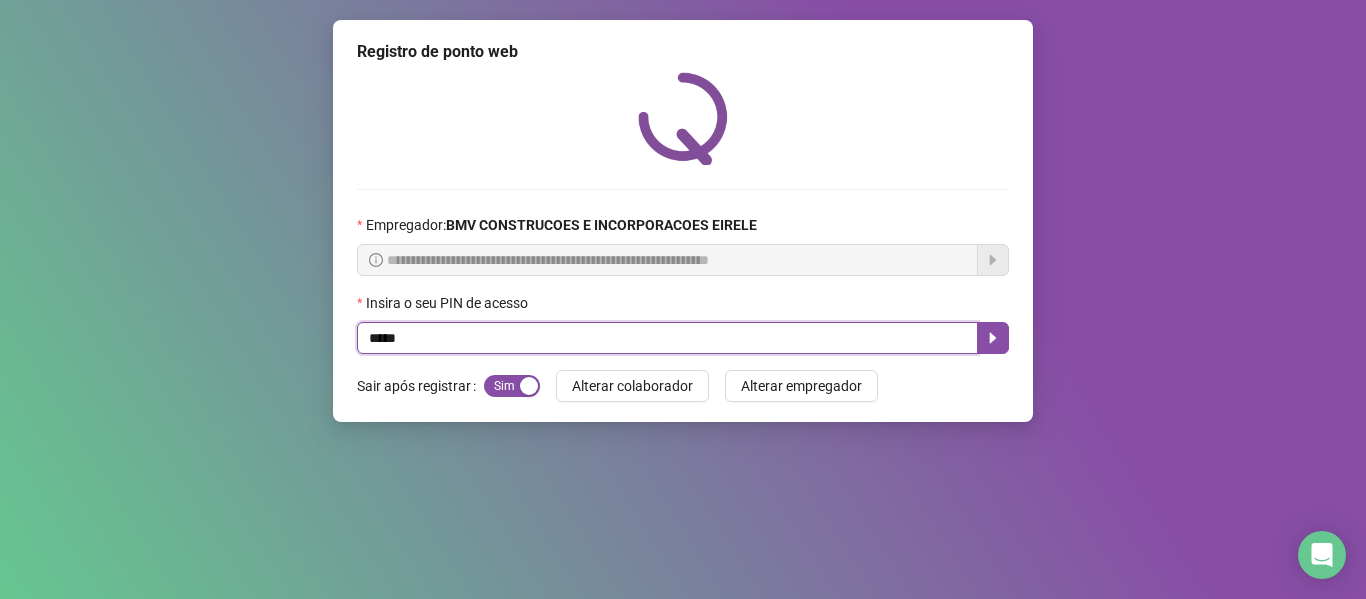 type on "*****" 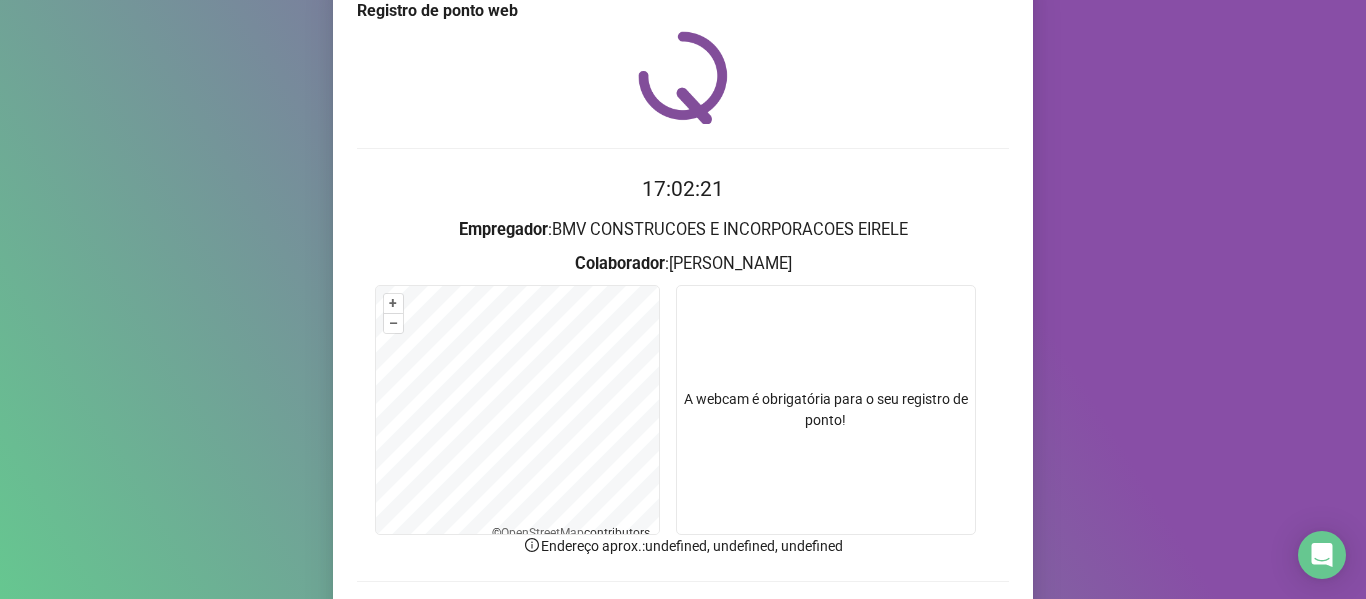 scroll, scrollTop: 100, scrollLeft: 0, axis: vertical 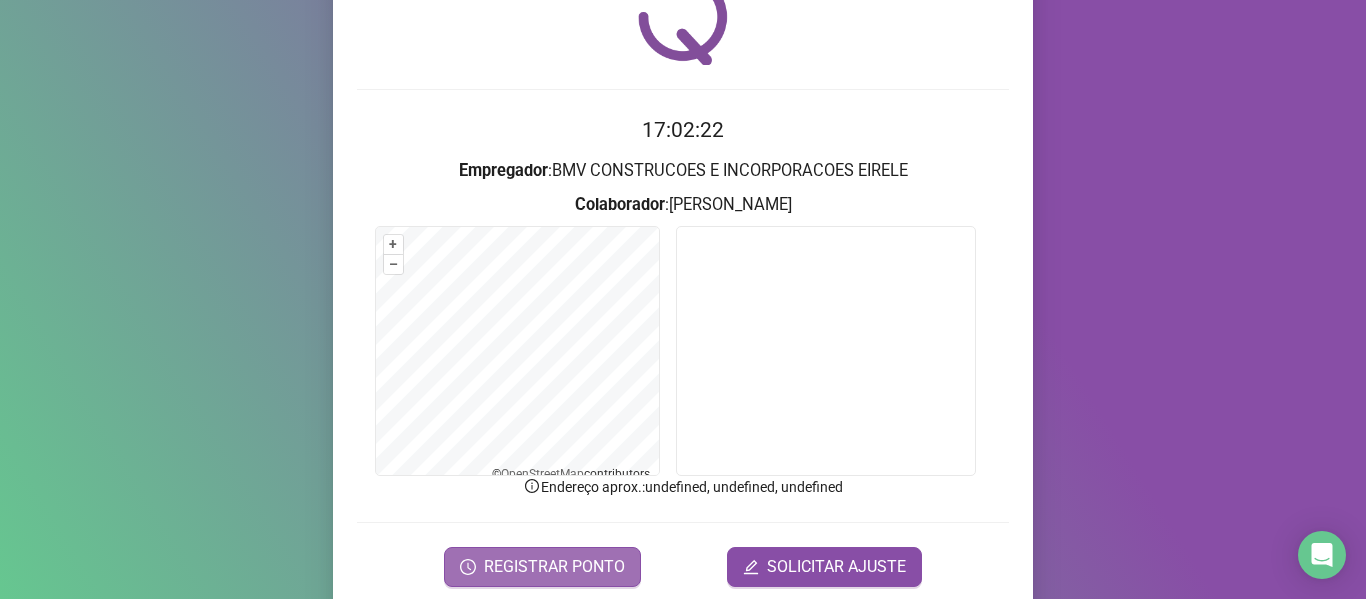 click on "REGISTRAR PONTO" at bounding box center [554, 567] 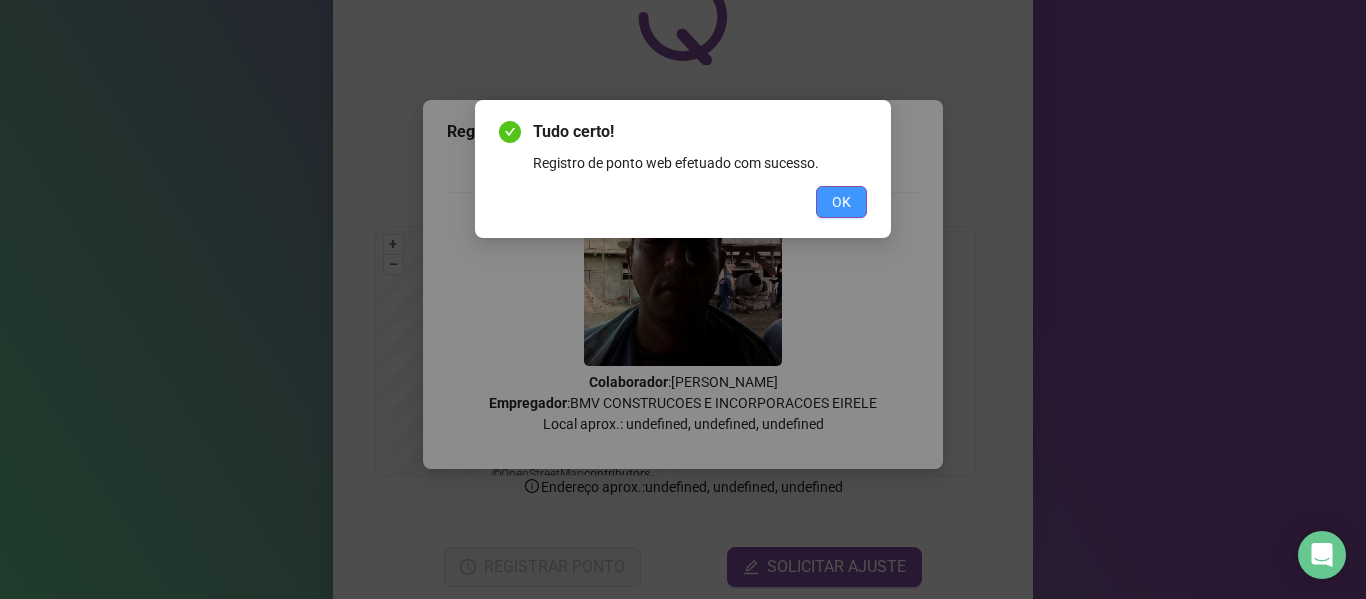 click on "OK" at bounding box center (841, 202) 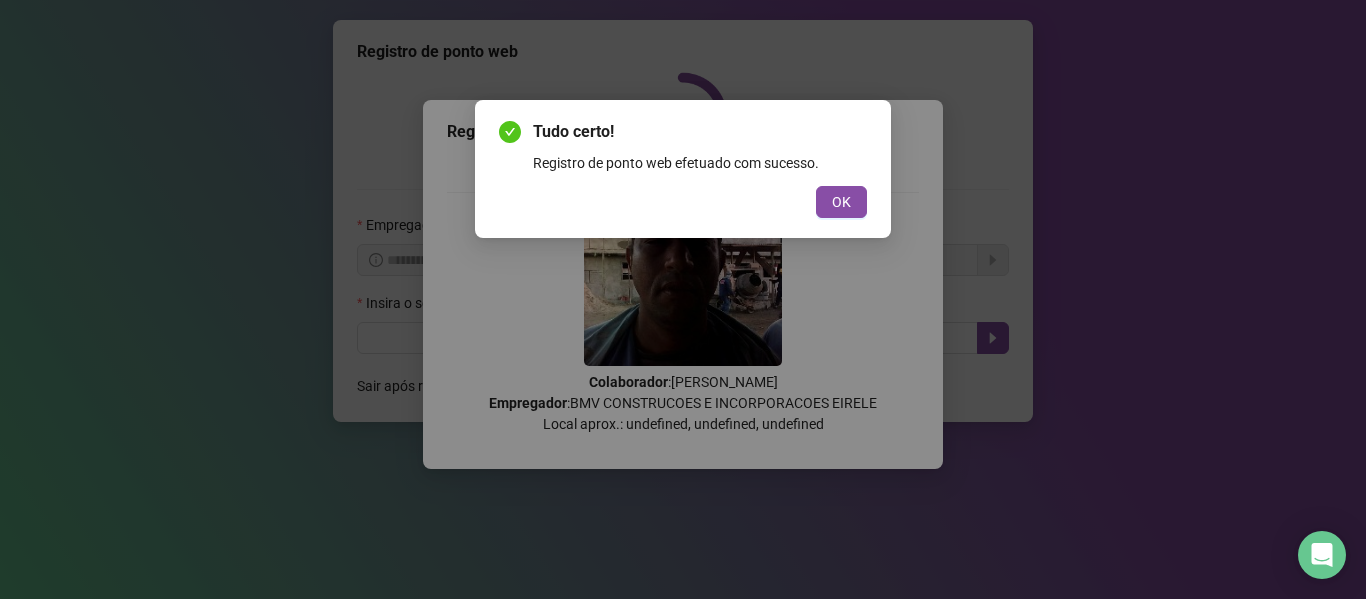 scroll, scrollTop: 0, scrollLeft: 0, axis: both 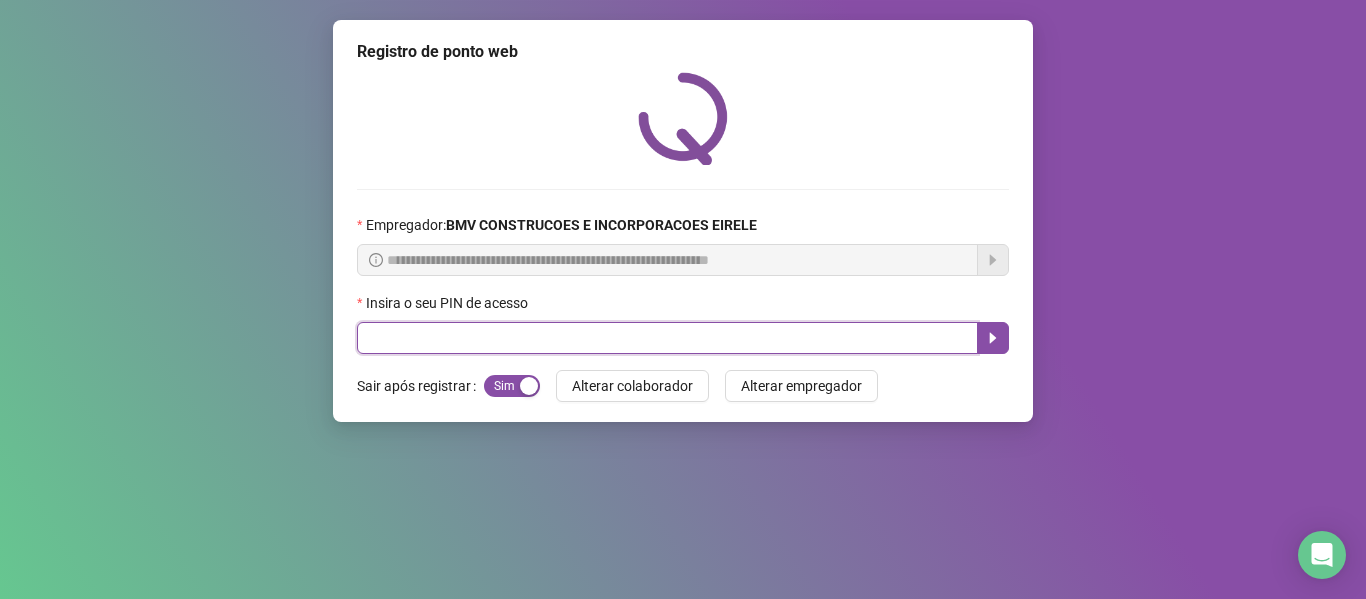 click at bounding box center [667, 338] 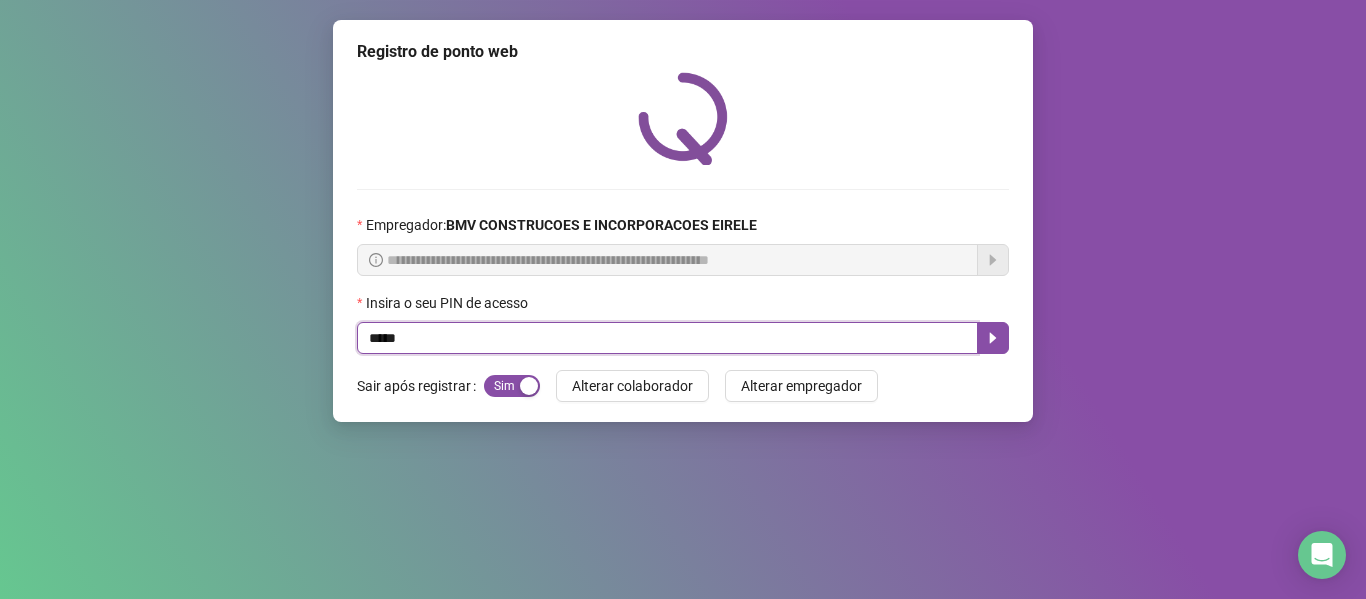type on "*****" 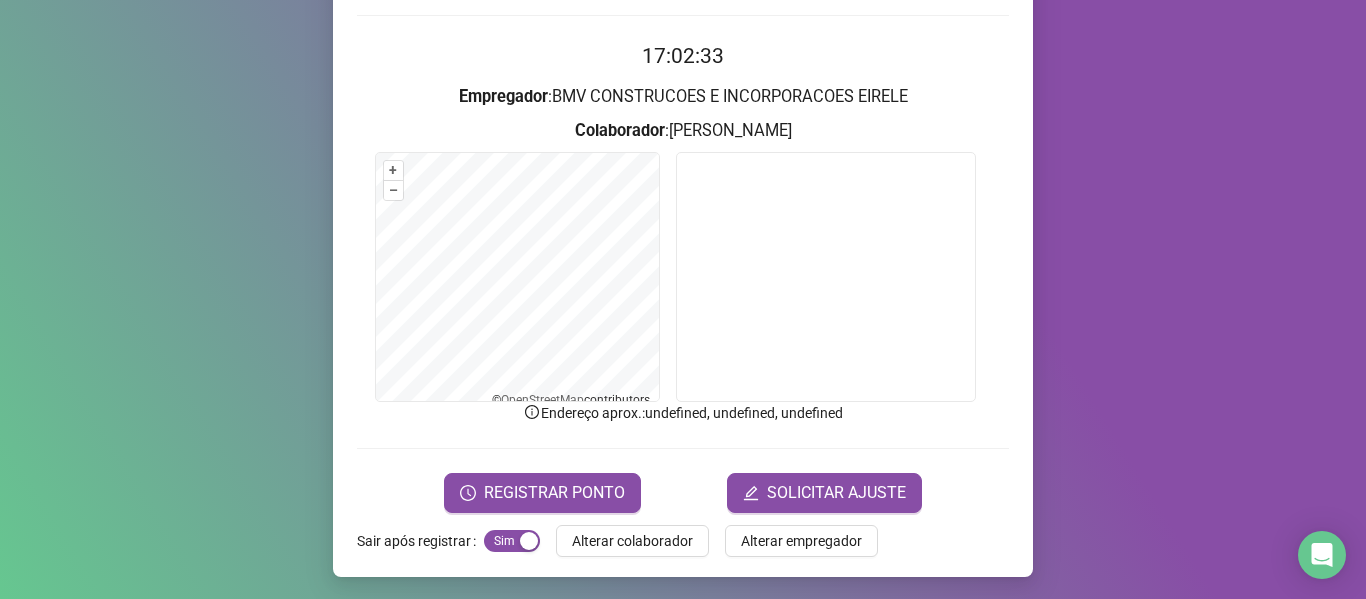 scroll, scrollTop: 176, scrollLeft: 0, axis: vertical 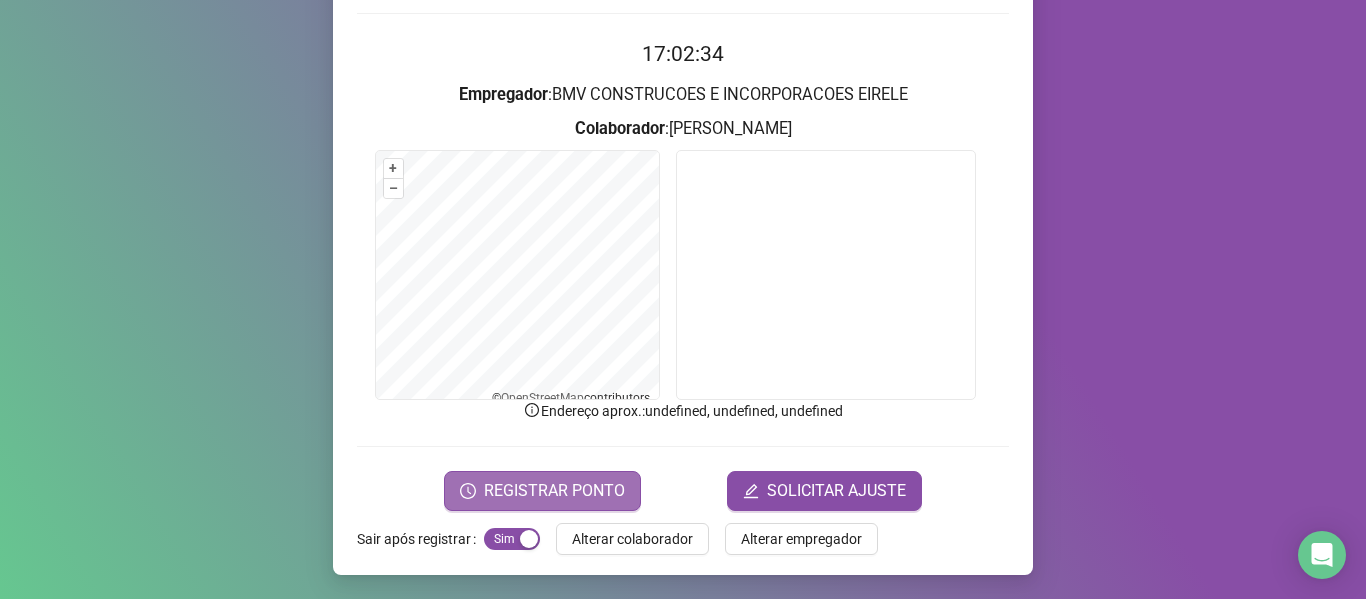 click on "REGISTRAR PONTO" at bounding box center (554, 491) 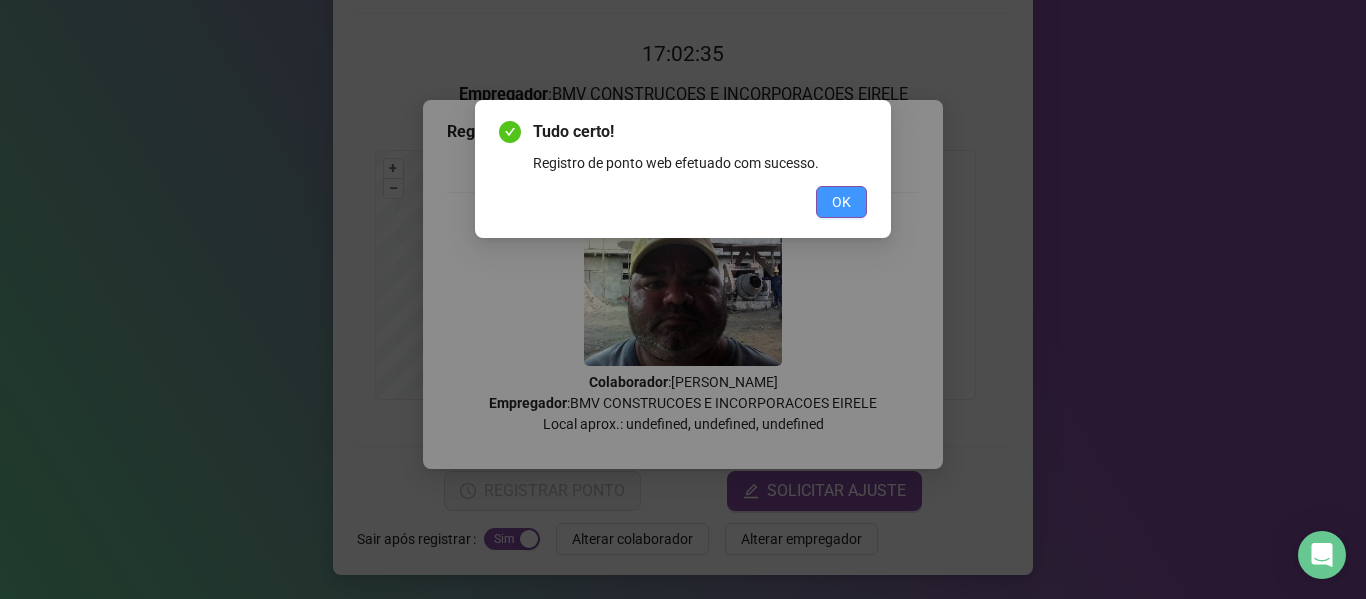 click on "OK" at bounding box center (841, 202) 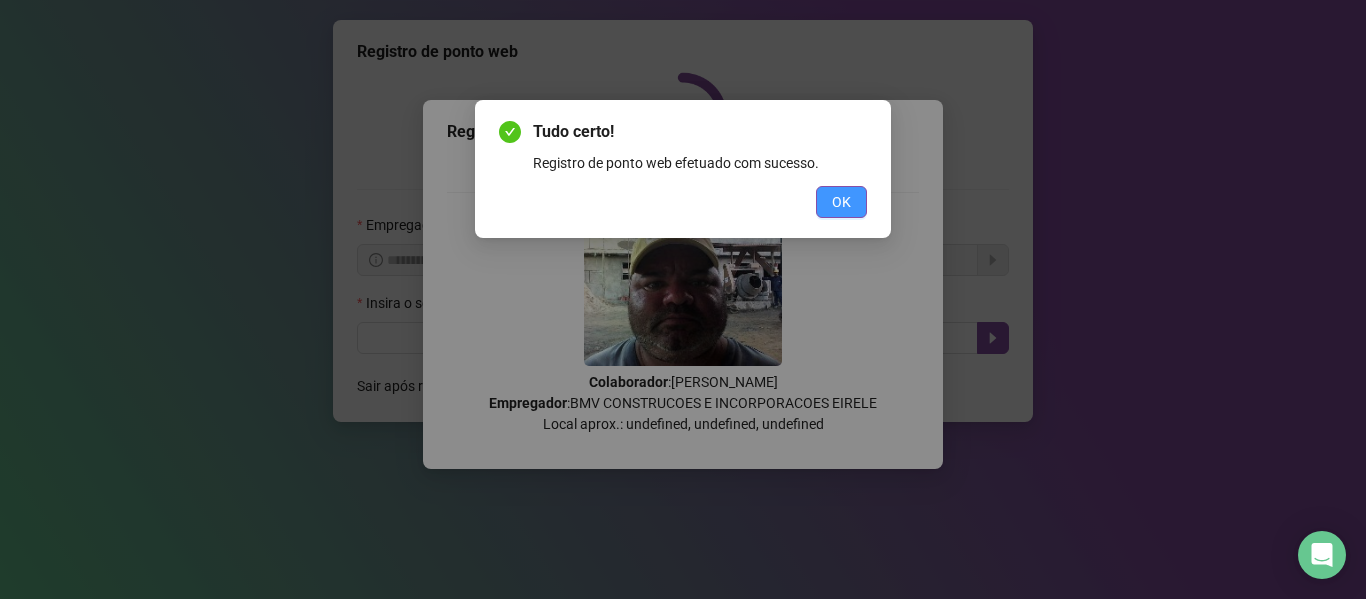 scroll, scrollTop: 0, scrollLeft: 0, axis: both 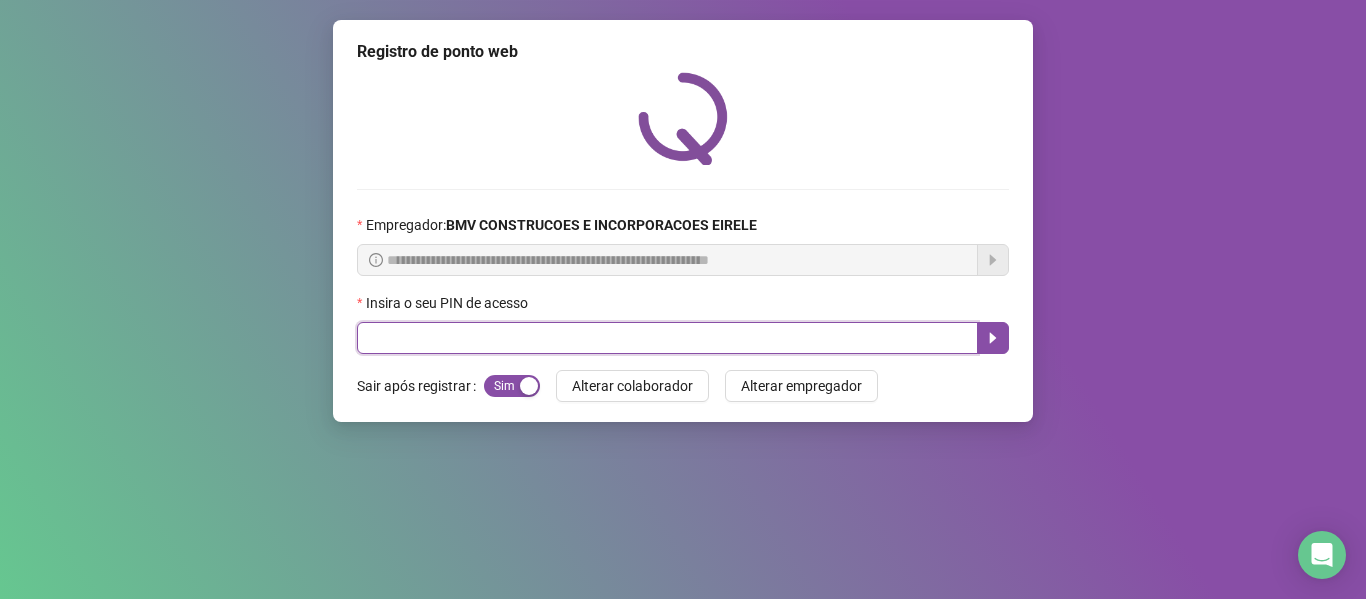 click at bounding box center [667, 338] 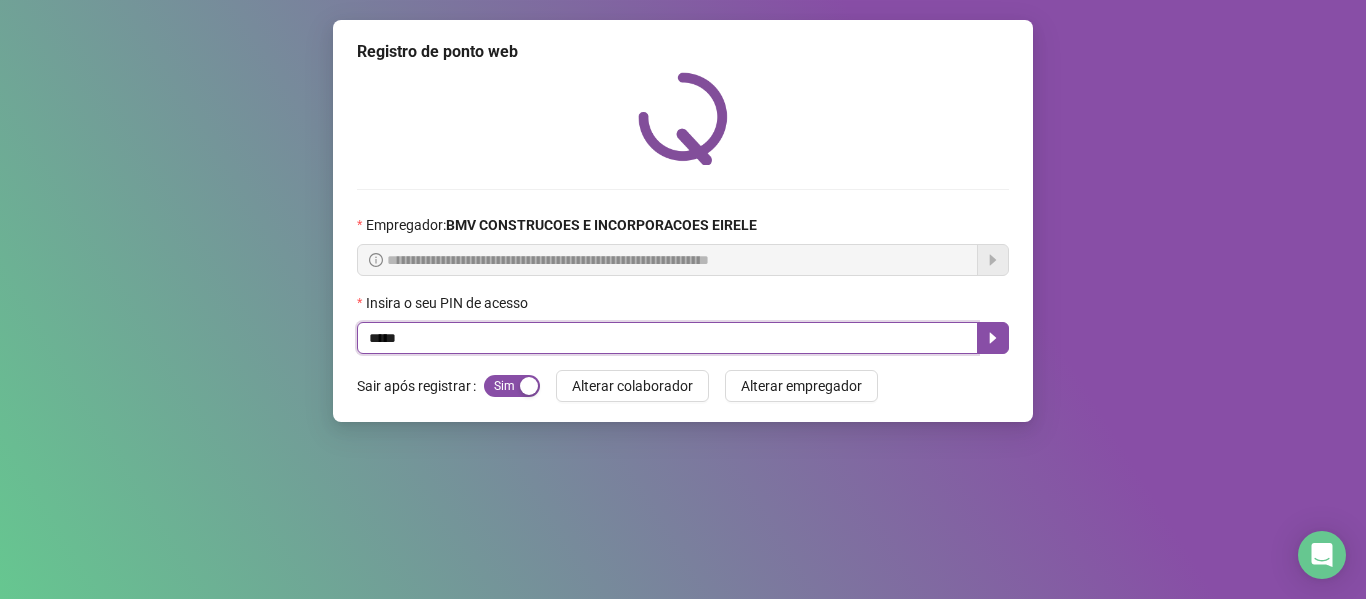 type on "*****" 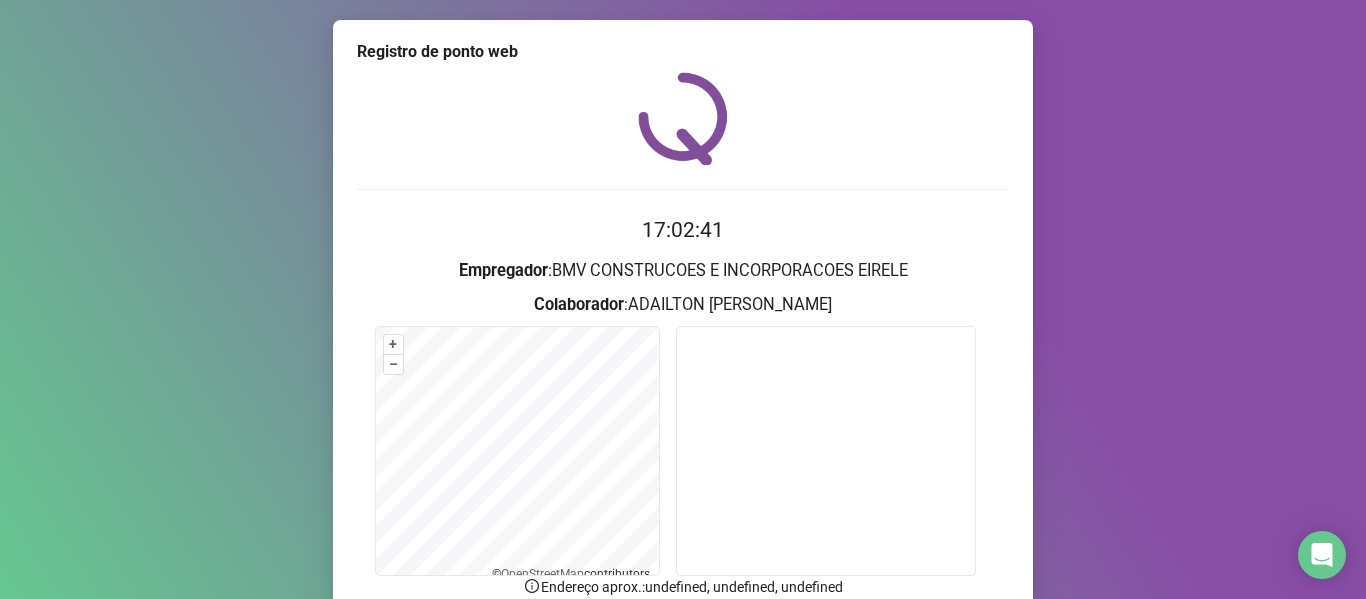 scroll, scrollTop: 176, scrollLeft: 0, axis: vertical 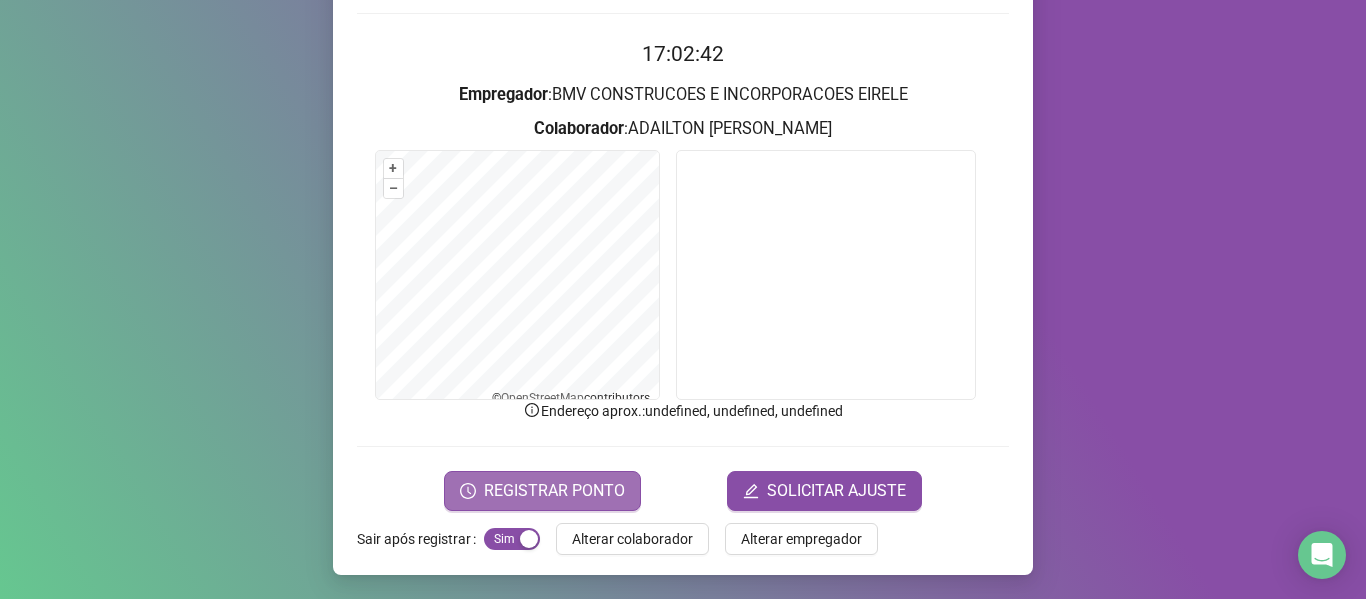 click on "REGISTRAR PONTO" at bounding box center [554, 491] 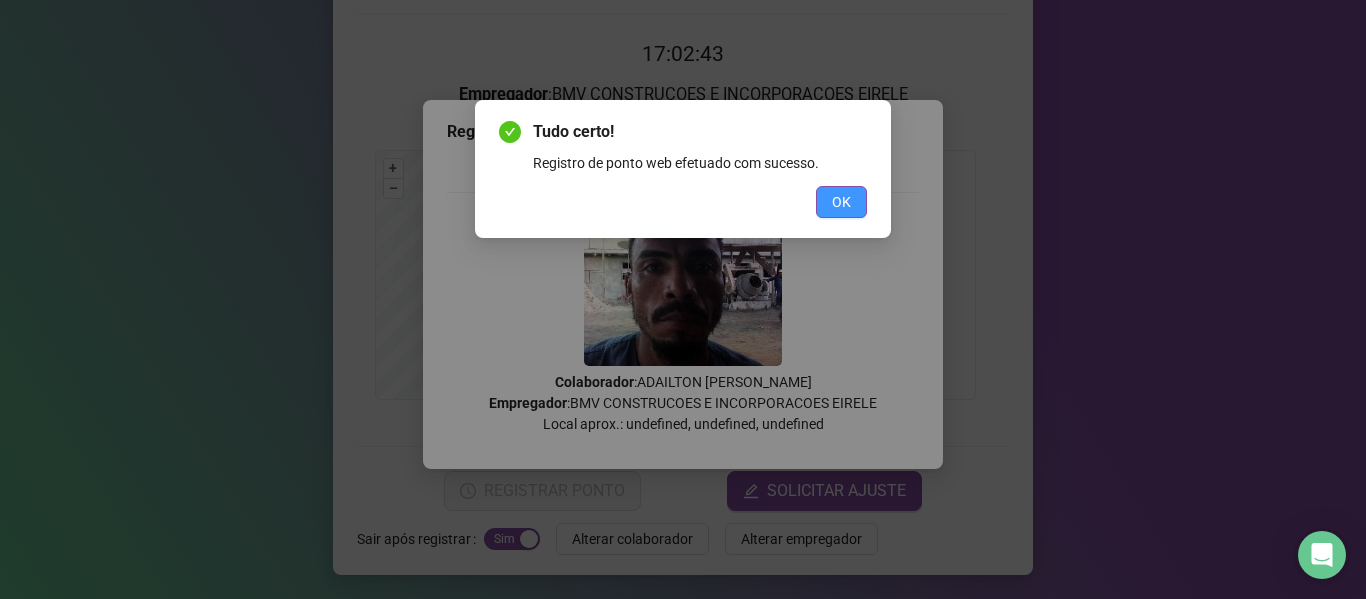 click on "OK" at bounding box center (841, 202) 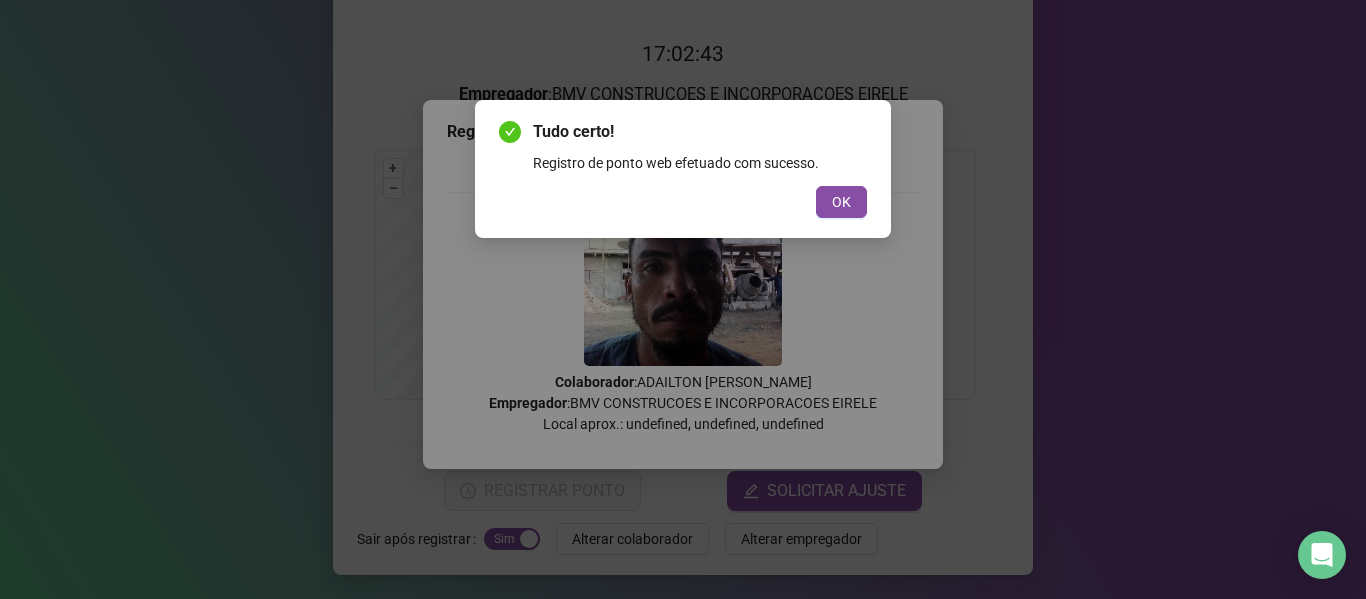 scroll, scrollTop: 0, scrollLeft: 0, axis: both 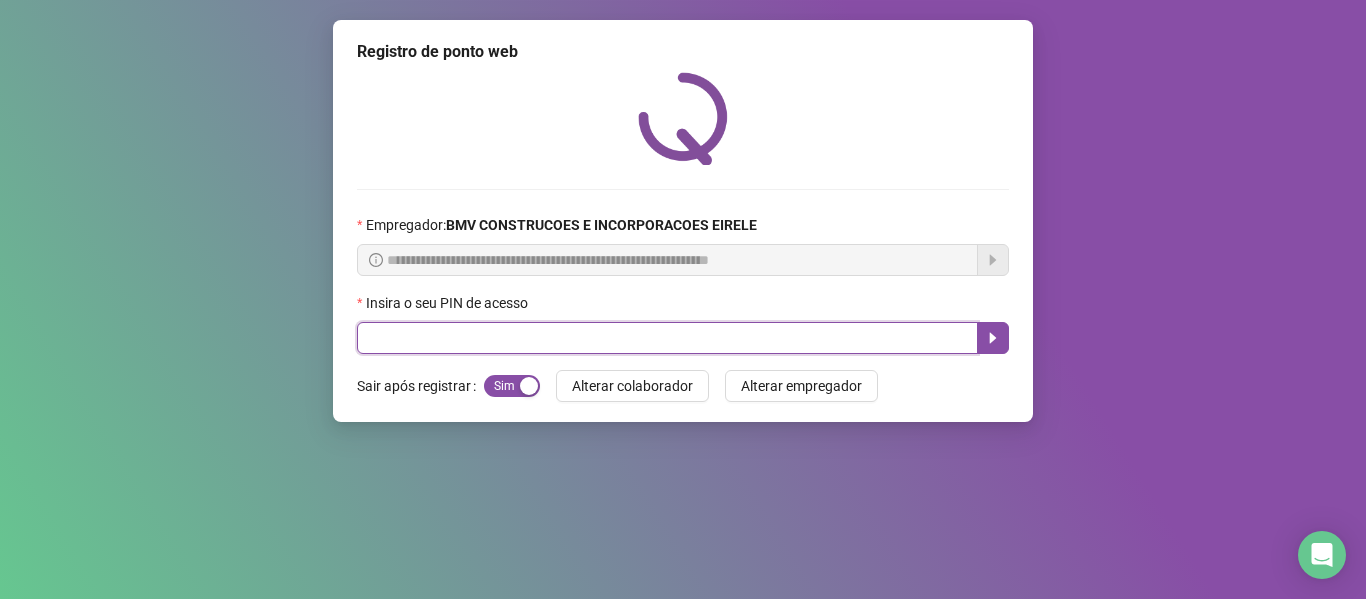 click at bounding box center [667, 338] 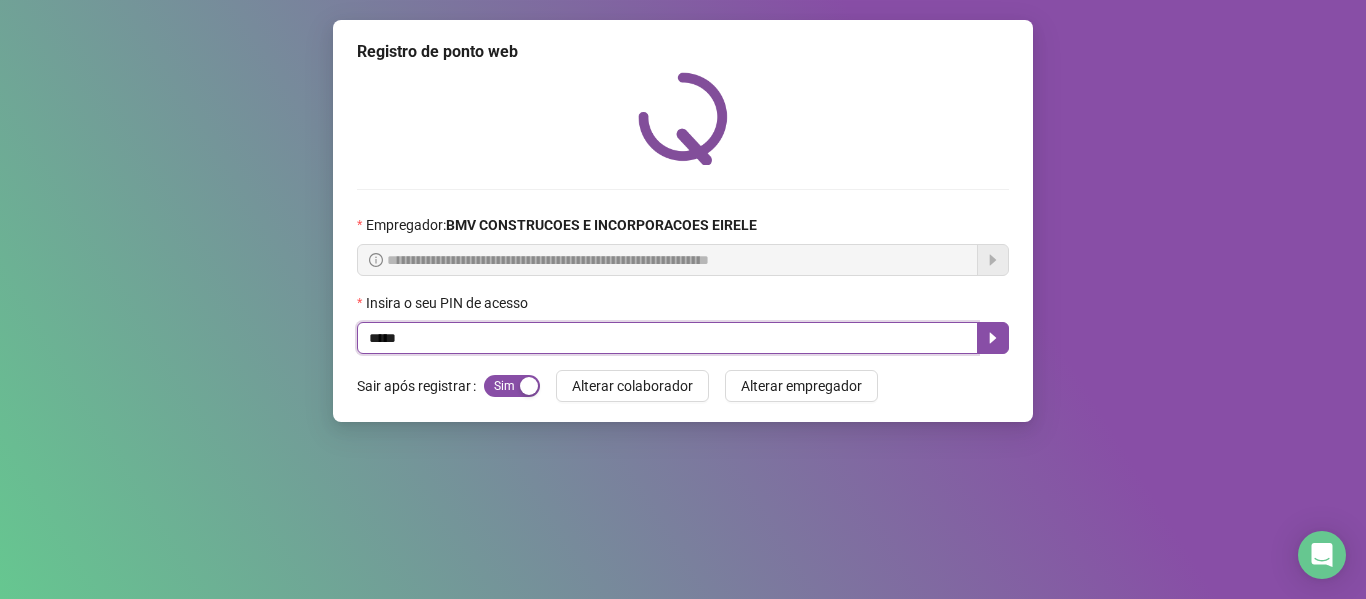 type on "*****" 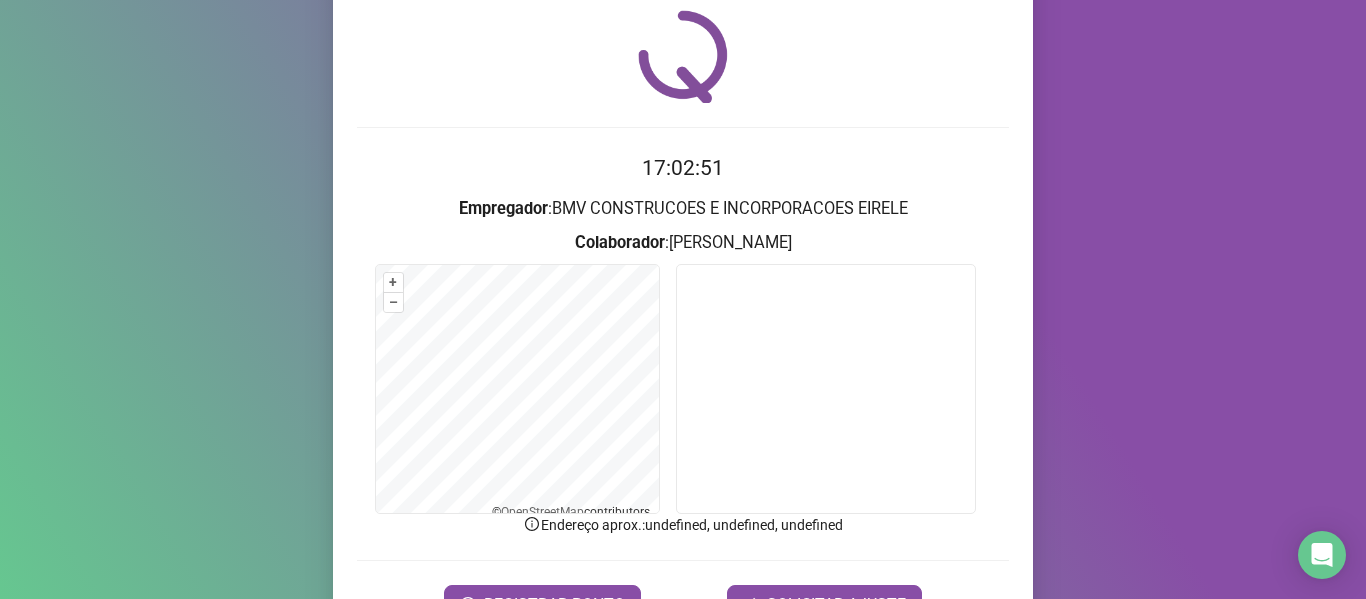 scroll, scrollTop: 76, scrollLeft: 0, axis: vertical 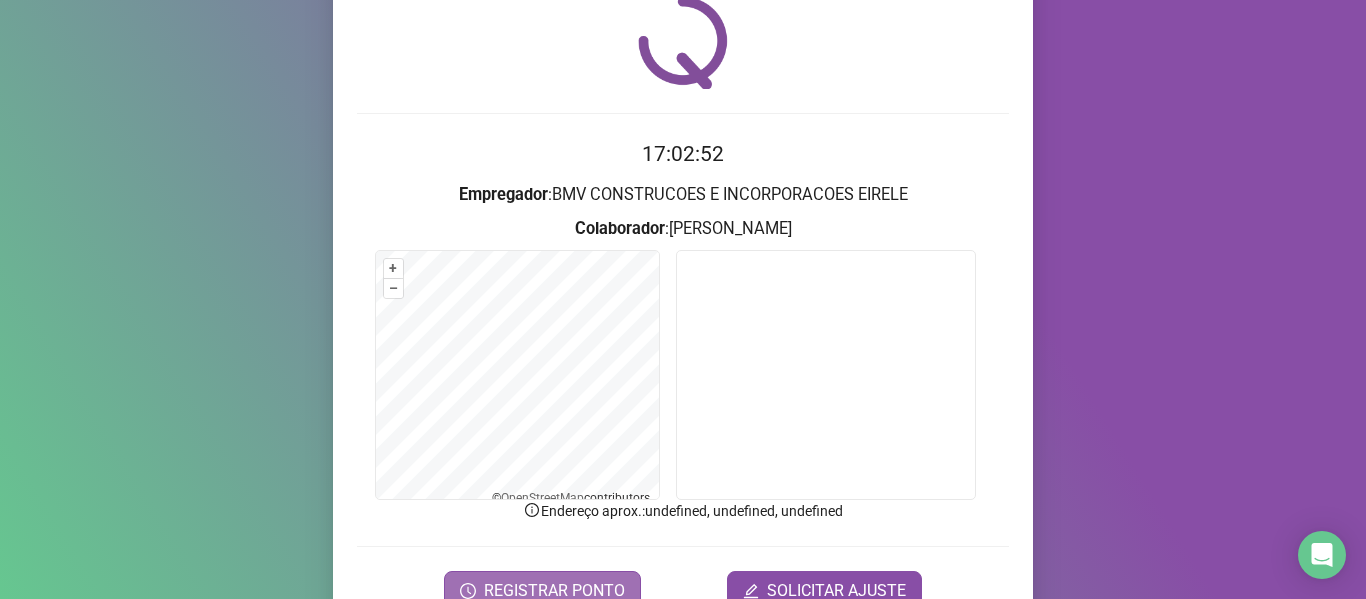 click on "REGISTRAR PONTO" at bounding box center (554, 591) 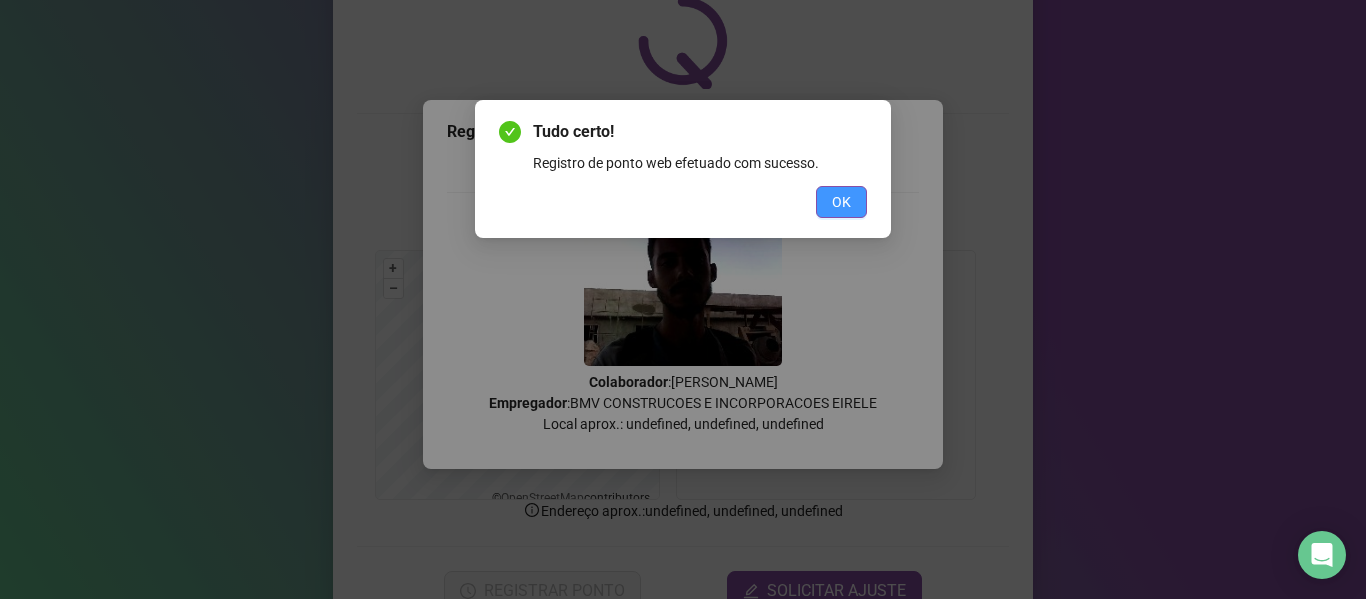 click on "OK" at bounding box center (841, 202) 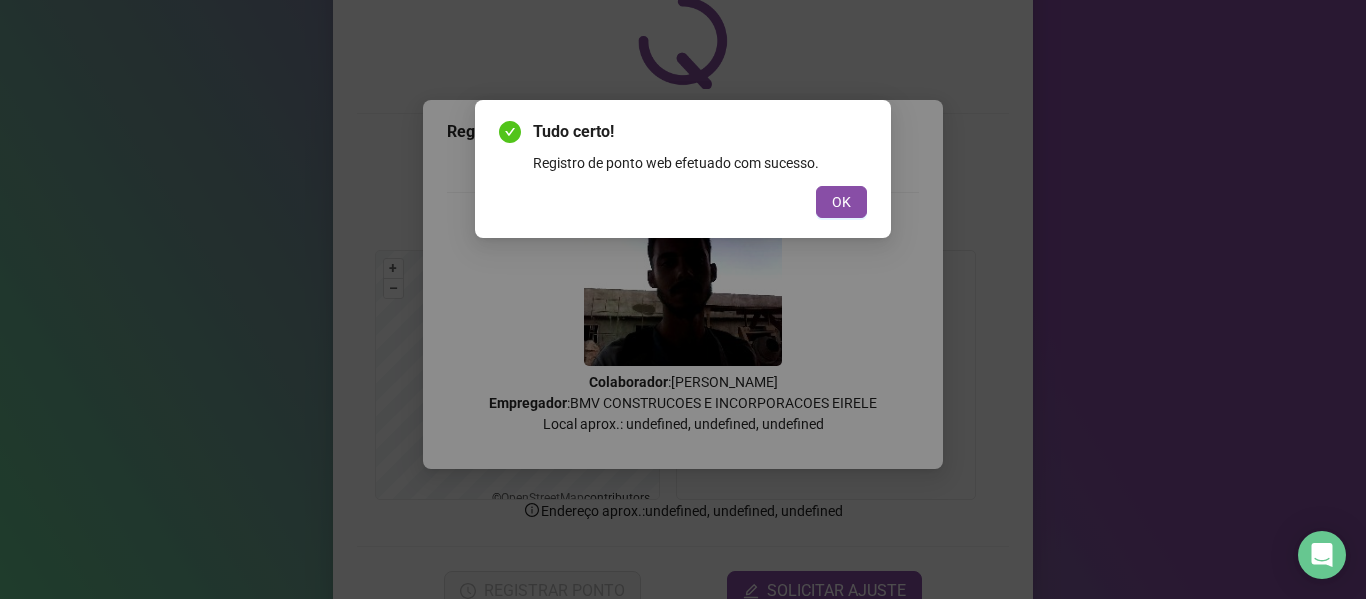 scroll, scrollTop: 0, scrollLeft: 0, axis: both 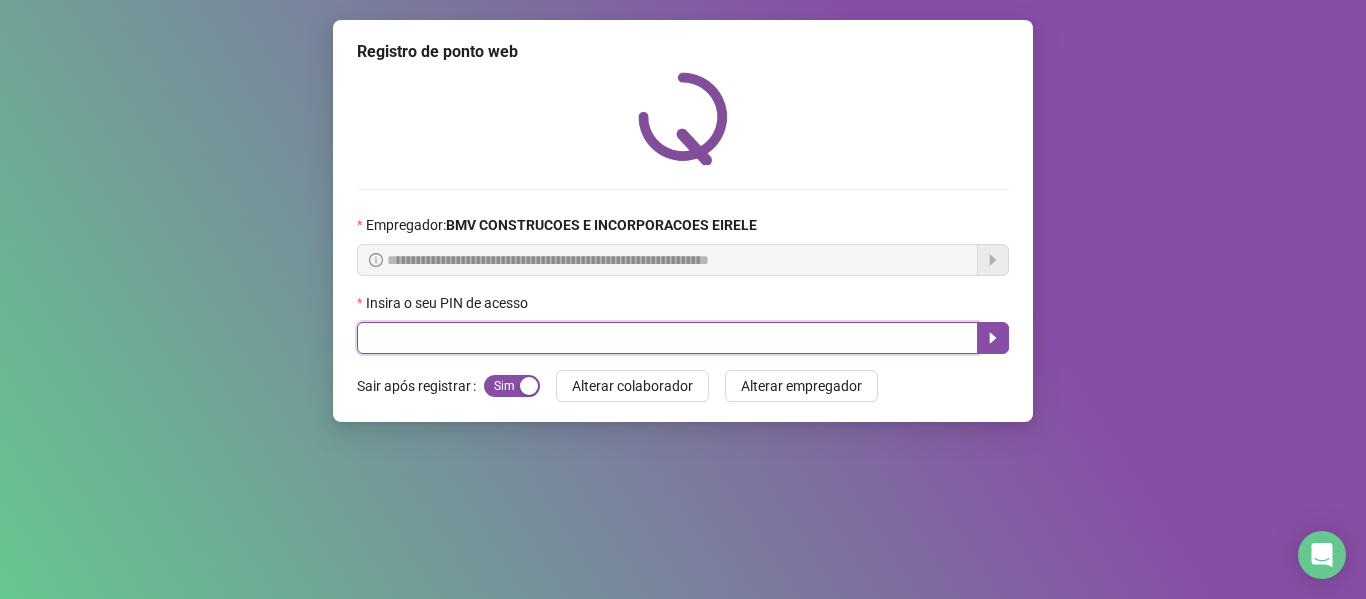 click at bounding box center [667, 338] 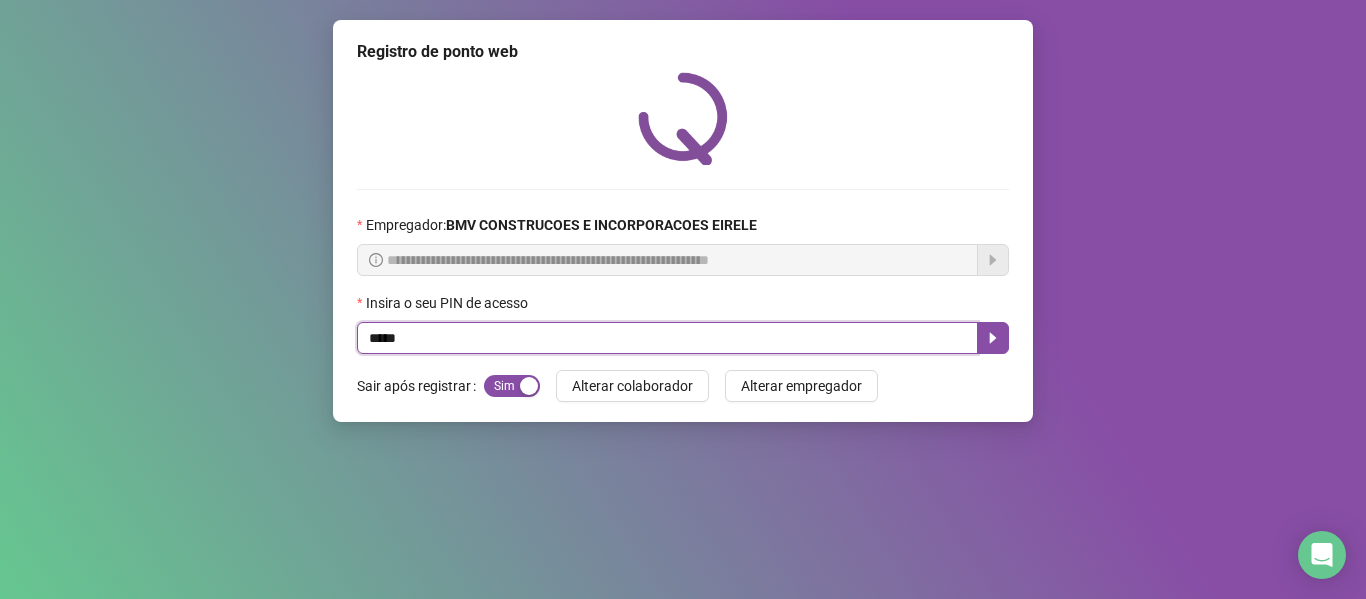 type on "*****" 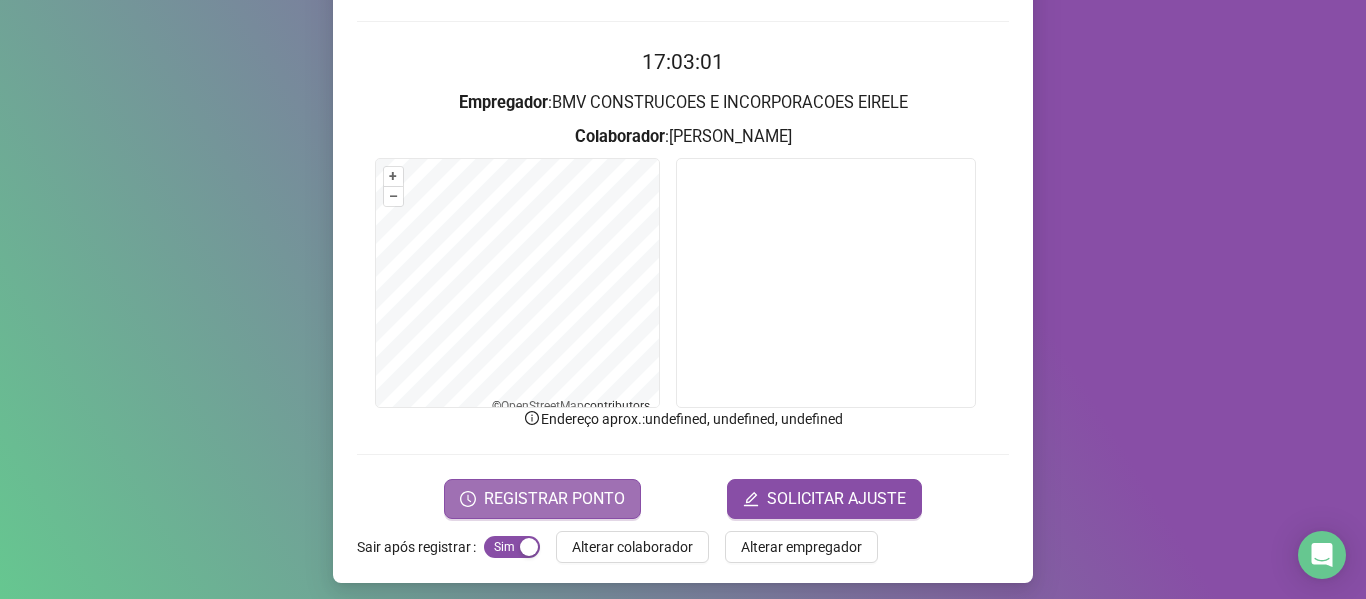 scroll, scrollTop: 176, scrollLeft: 0, axis: vertical 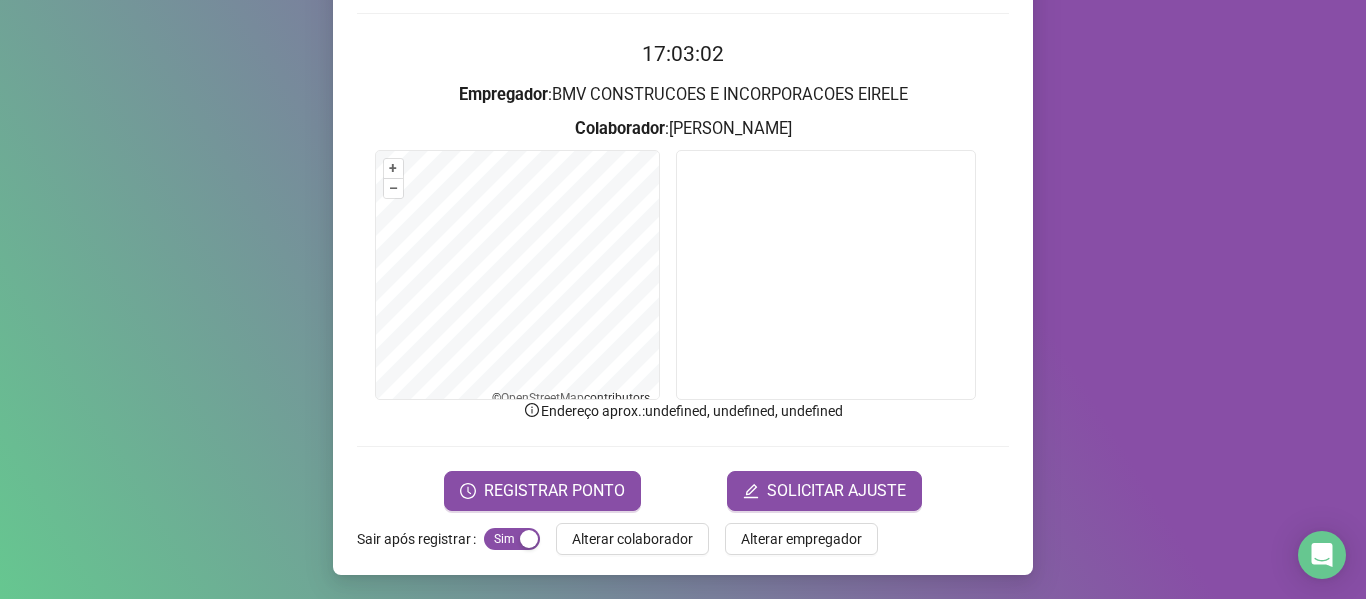 click on "Registro de ponto web 17:03:02 Empregador :  BMV CONSTRUCOES E INCORPORACOES EIRELE  Colaborador :  [PERSON_NAME] + – ⇧ › ©  OpenStreetMap  contributors. Endereço aprox. :  undefined, undefined, undefined REGISTRAR PONTO SOLICITAR AJUSTE Sair após registrar Sim Não Alterar colaborador Alterar empregador" at bounding box center [683, 209] 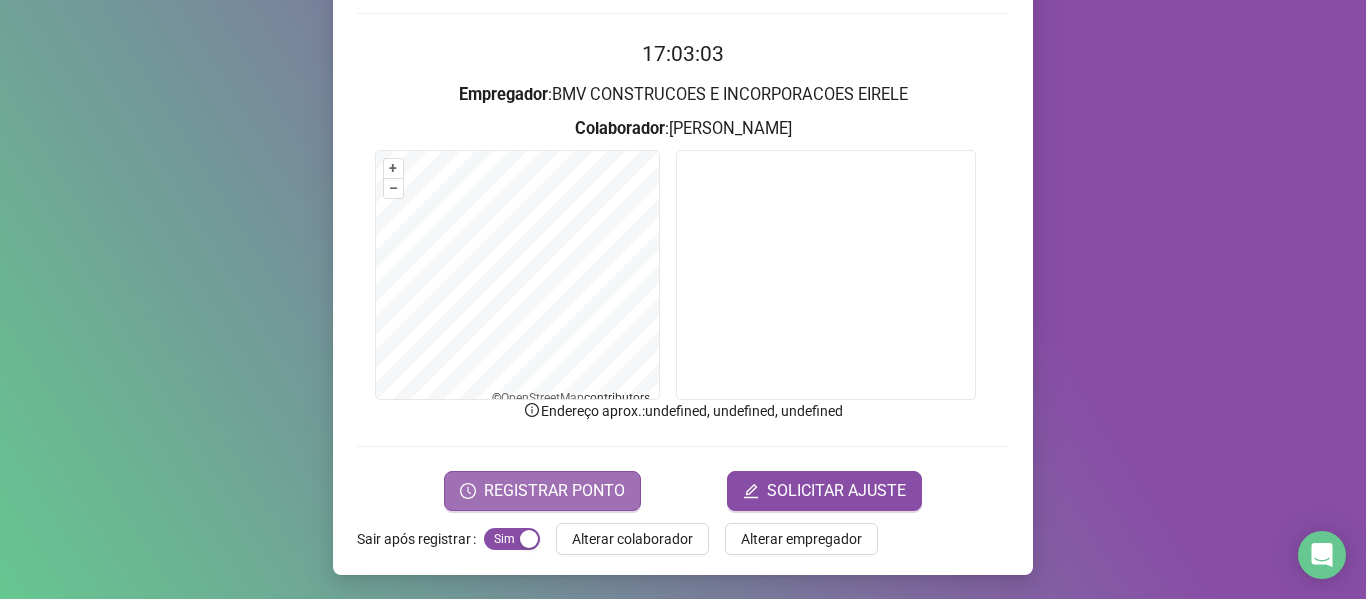 click on "REGISTRAR PONTO" at bounding box center [542, 491] 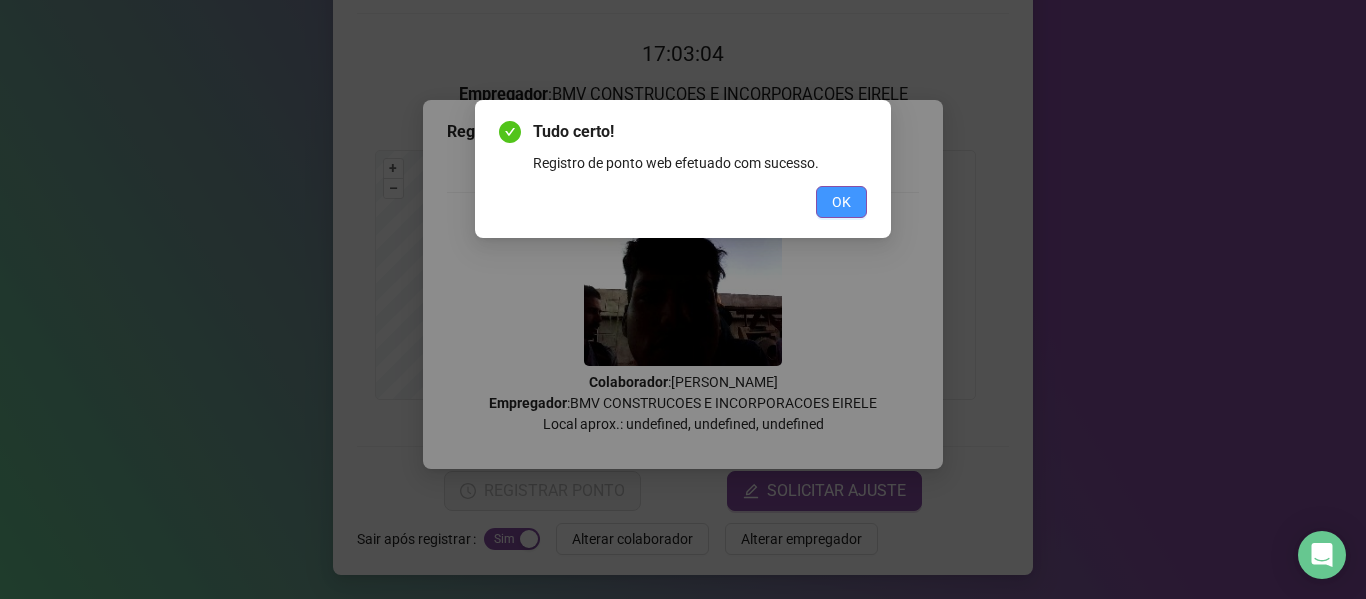 click on "OK" at bounding box center [841, 202] 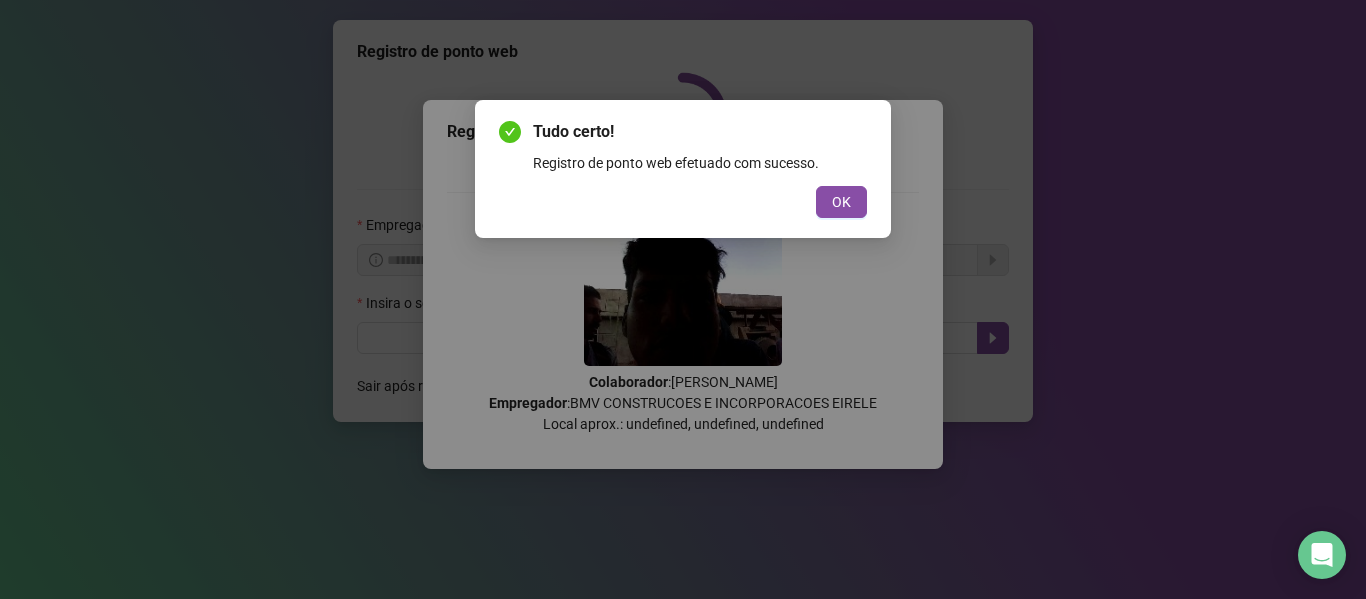 scroll, scrollTop: 0, scrollLeft: 0, axis: both 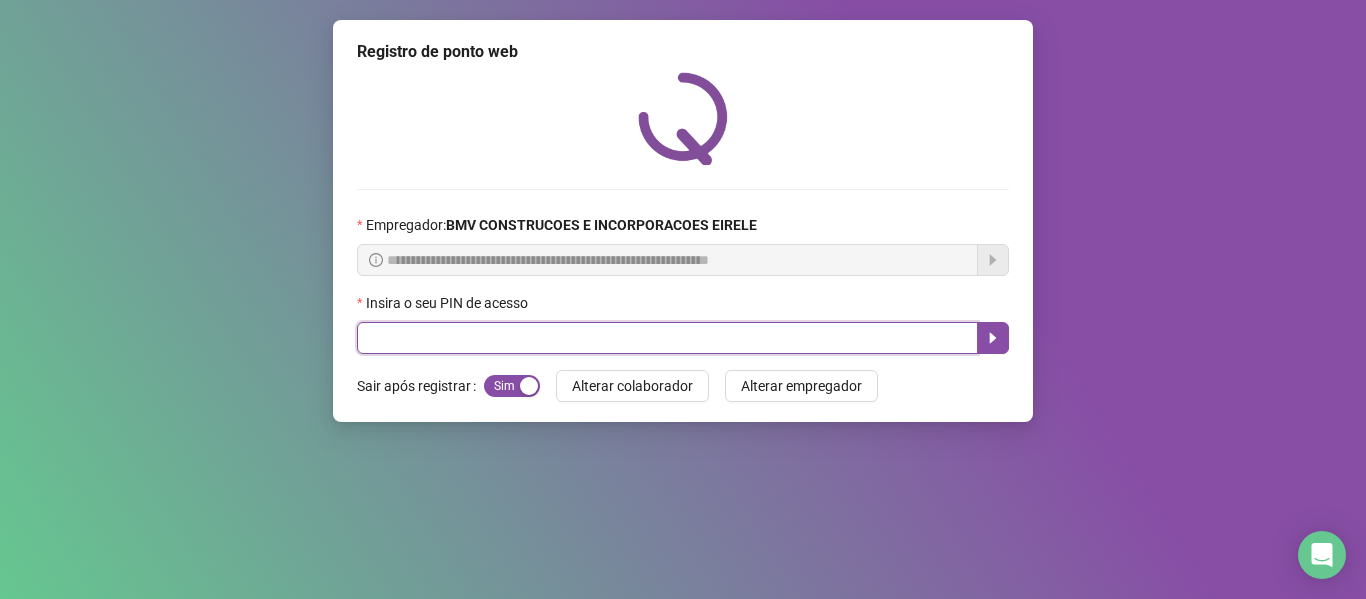 click at bounding box center [667, 338] 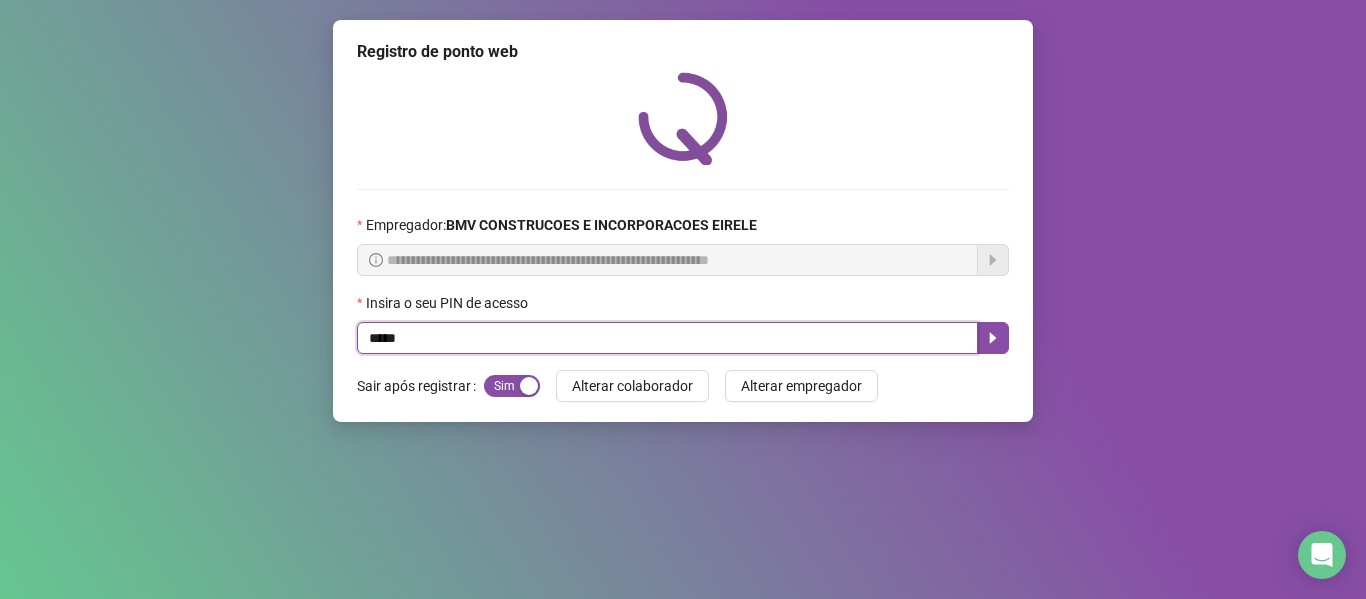type on "*****" 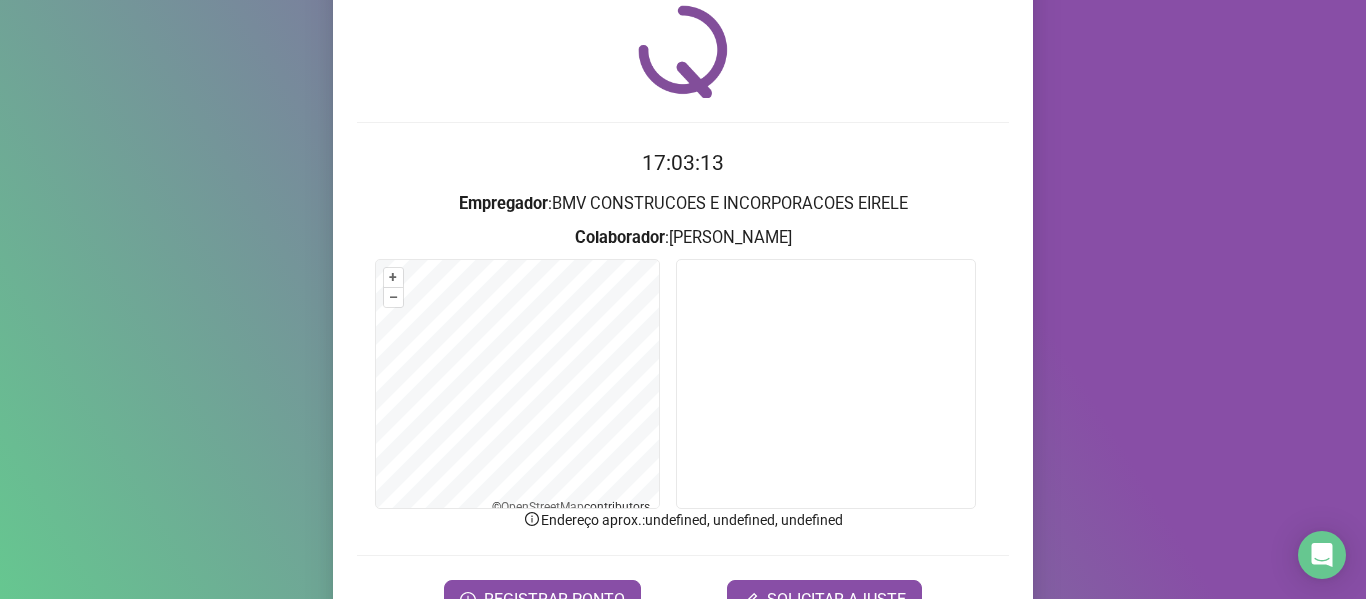 scroll, scrollTop: 100, scrollLeft: 0, axis: vertical 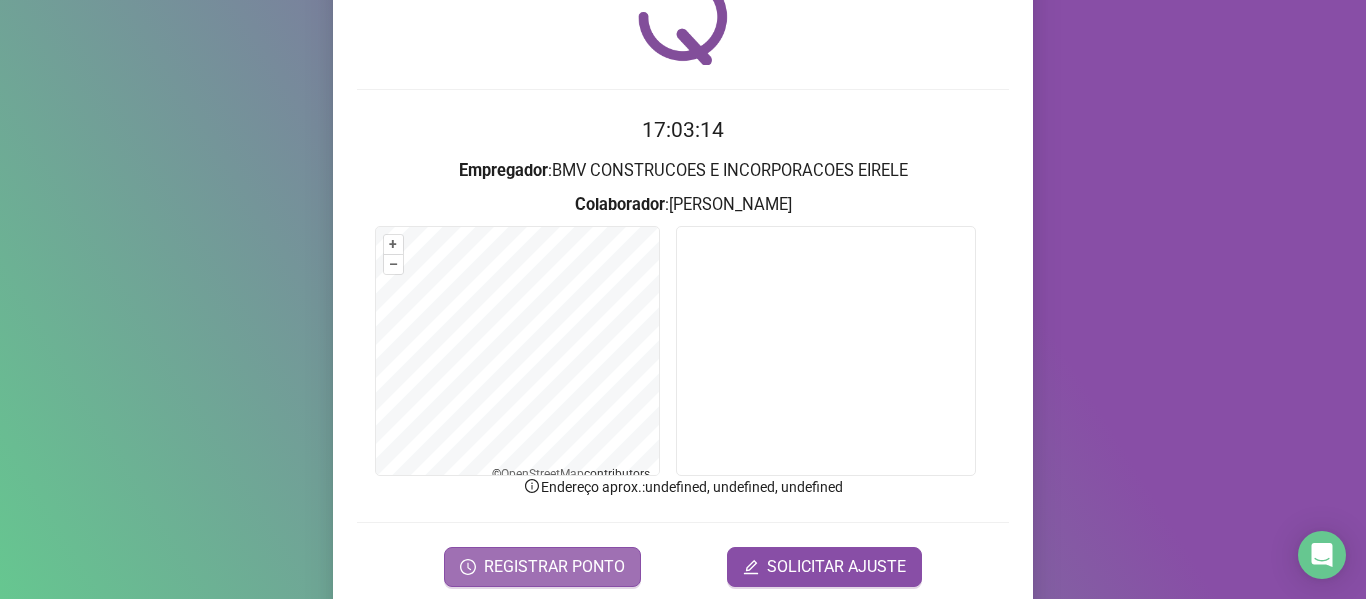 click on "REGISTRAR PONTO" at bounding box center (542, 567) 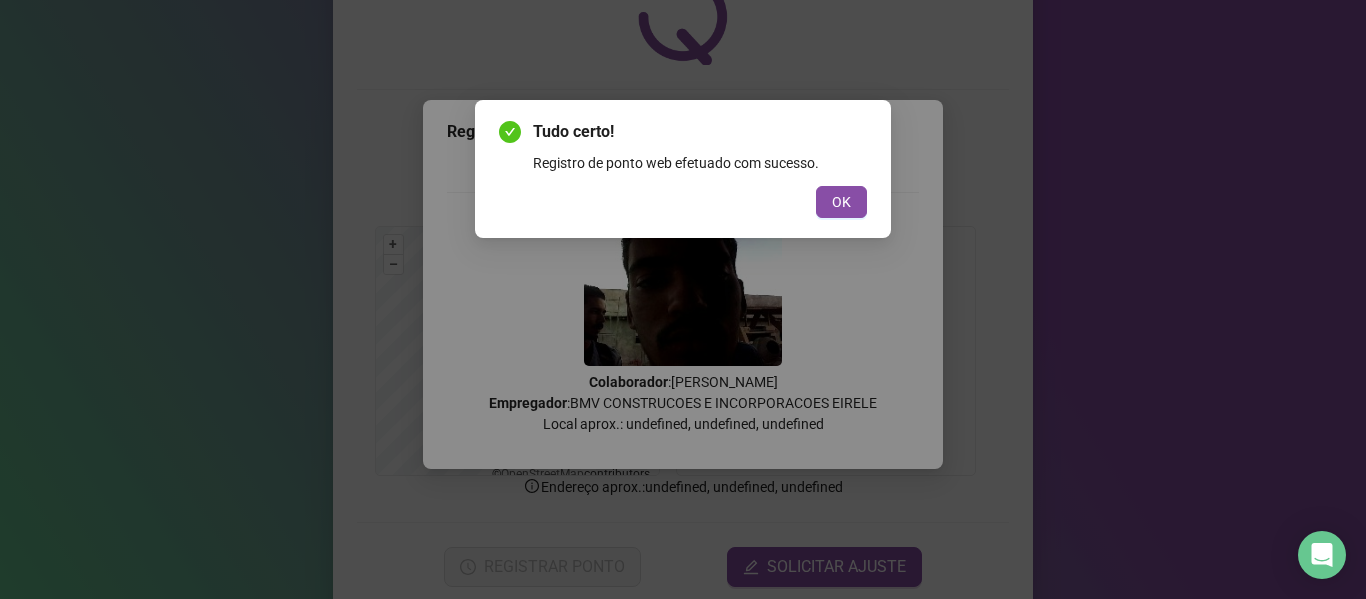 click on "Tudo certo! Registro de ponto web efetuado com sucesso. OK" at bounding box center (683, 299) 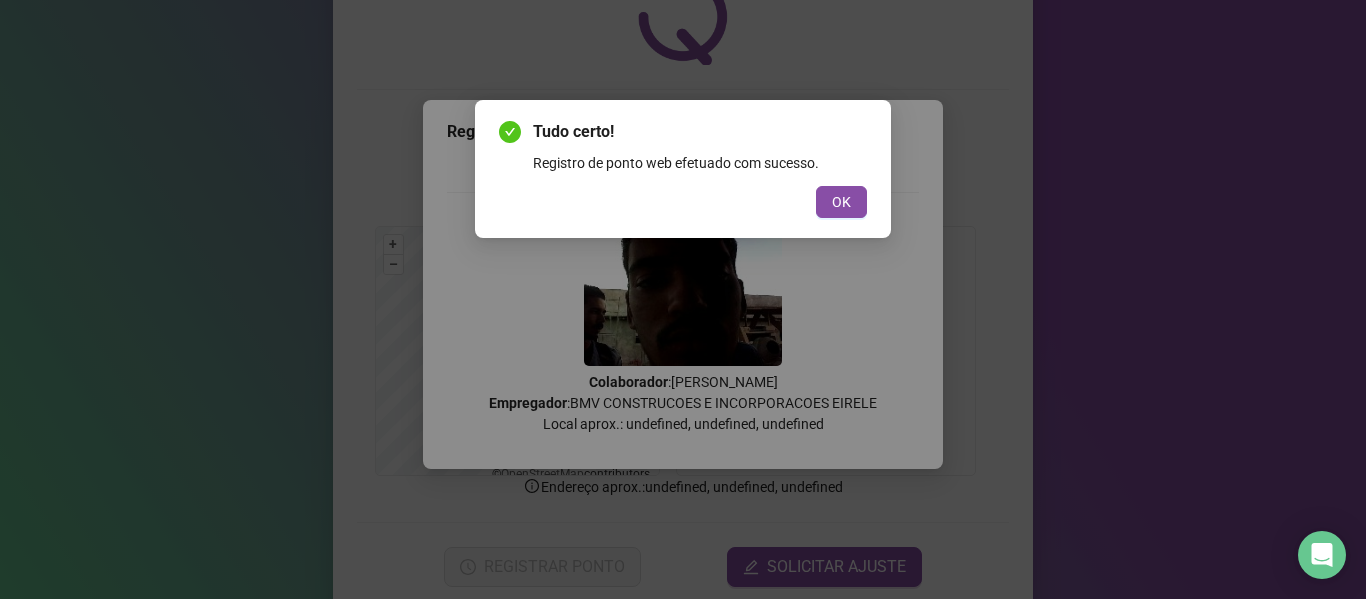 click on "Tudo certo! Registro de ponto web efetuado com sucesso. OK" at bounding box center [683, 169] 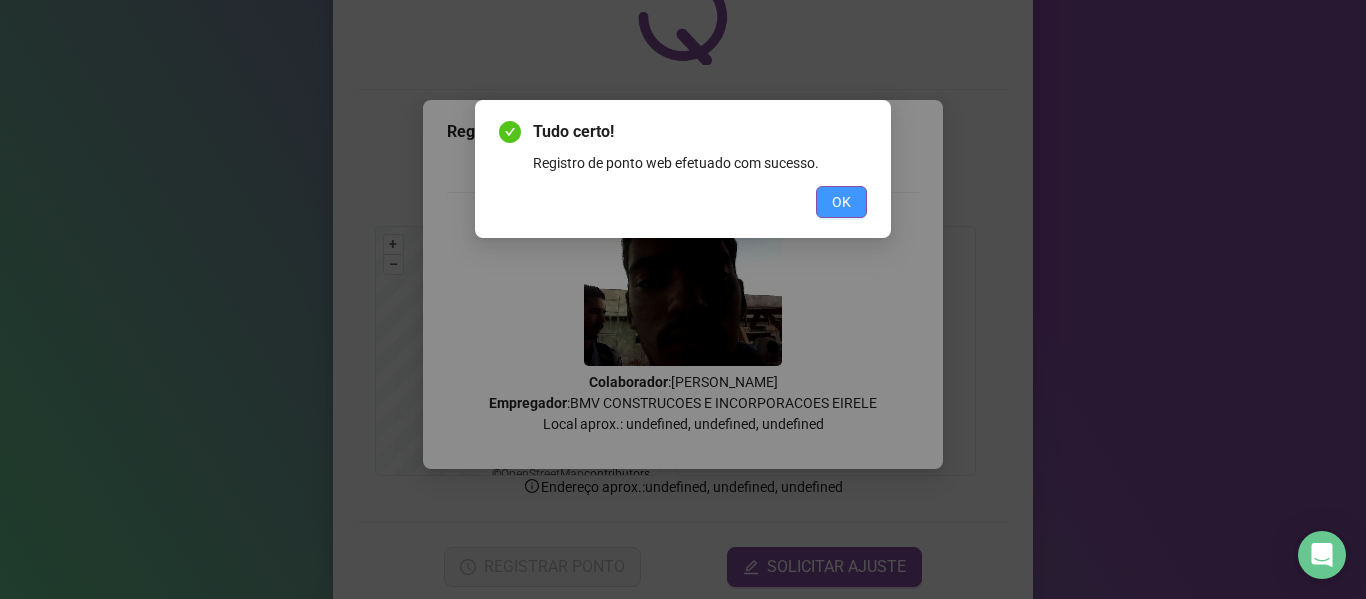 click on "OK" at bounding box center (841, 202) 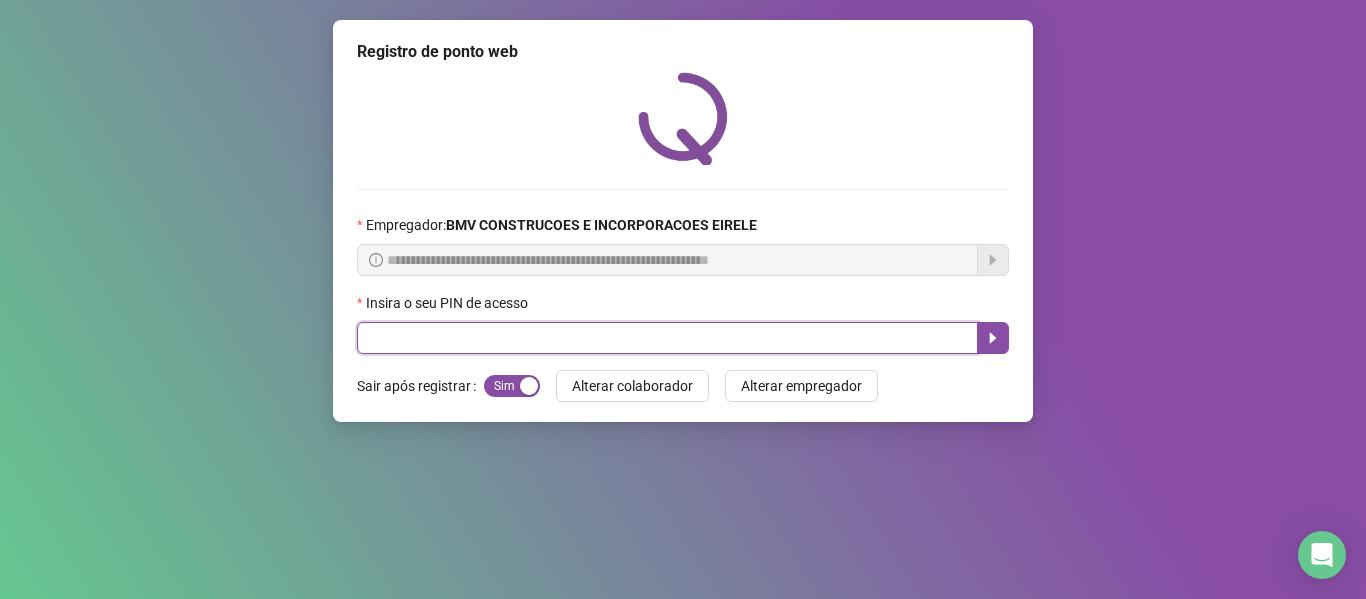 click at bounding box center (667, 338) 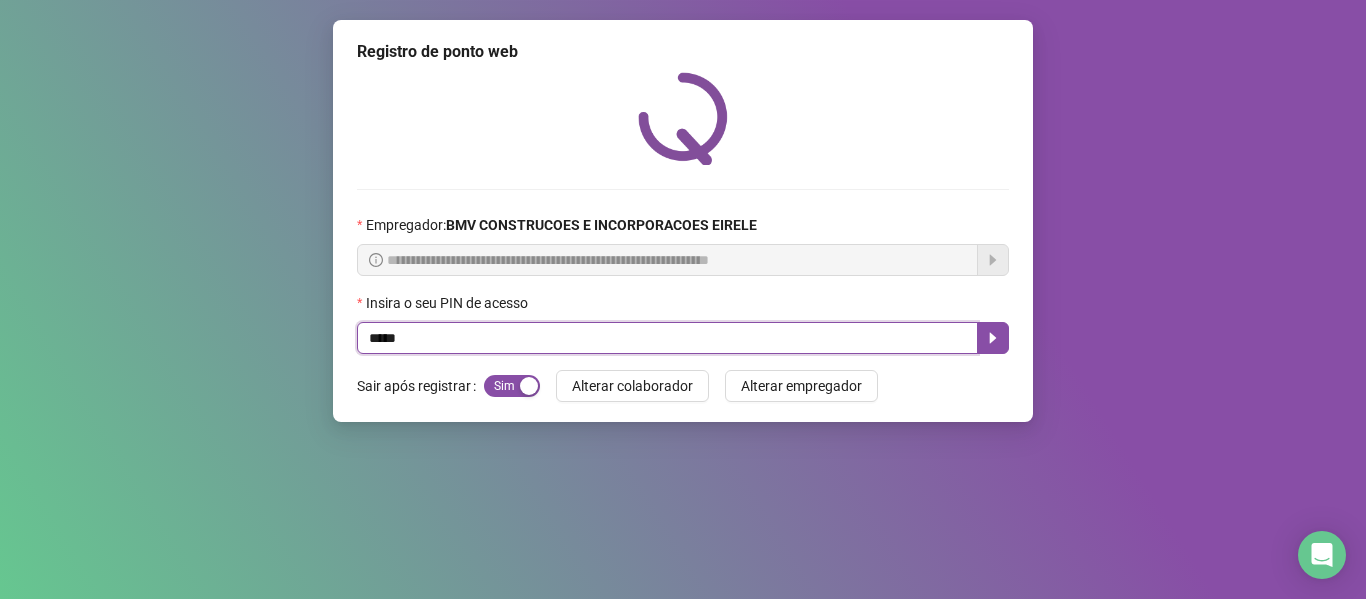 type on "*****" 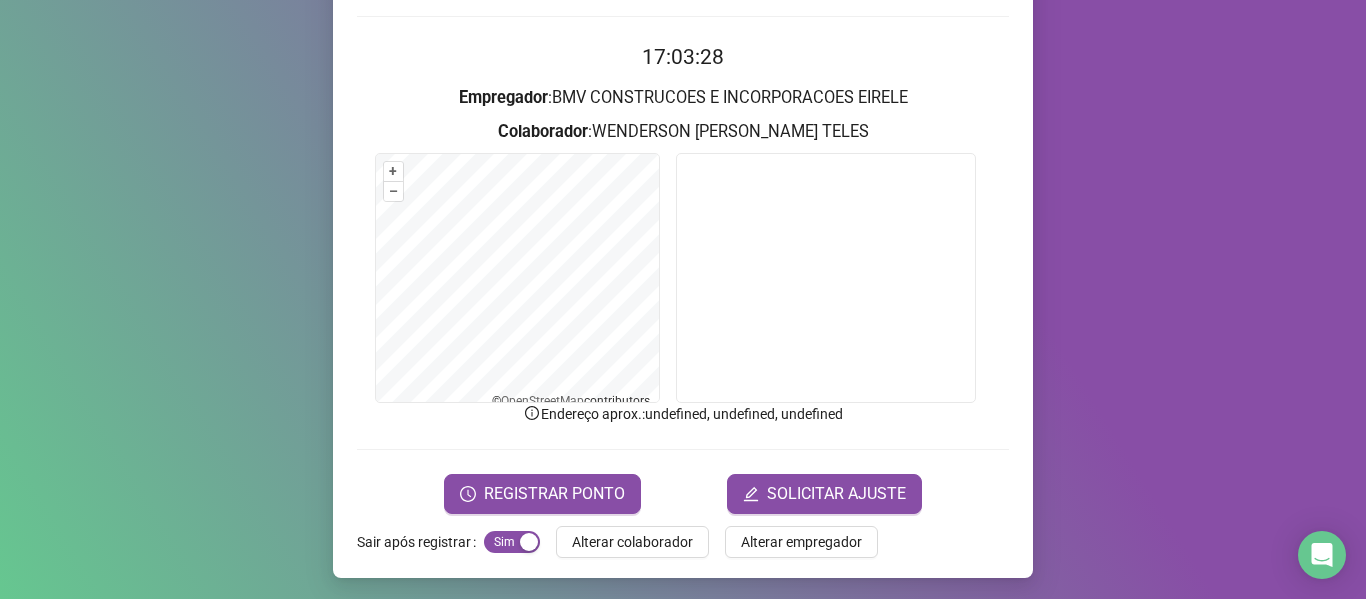 scroll, scrollTop: 176, scrollLeft: 0, axis: vertical 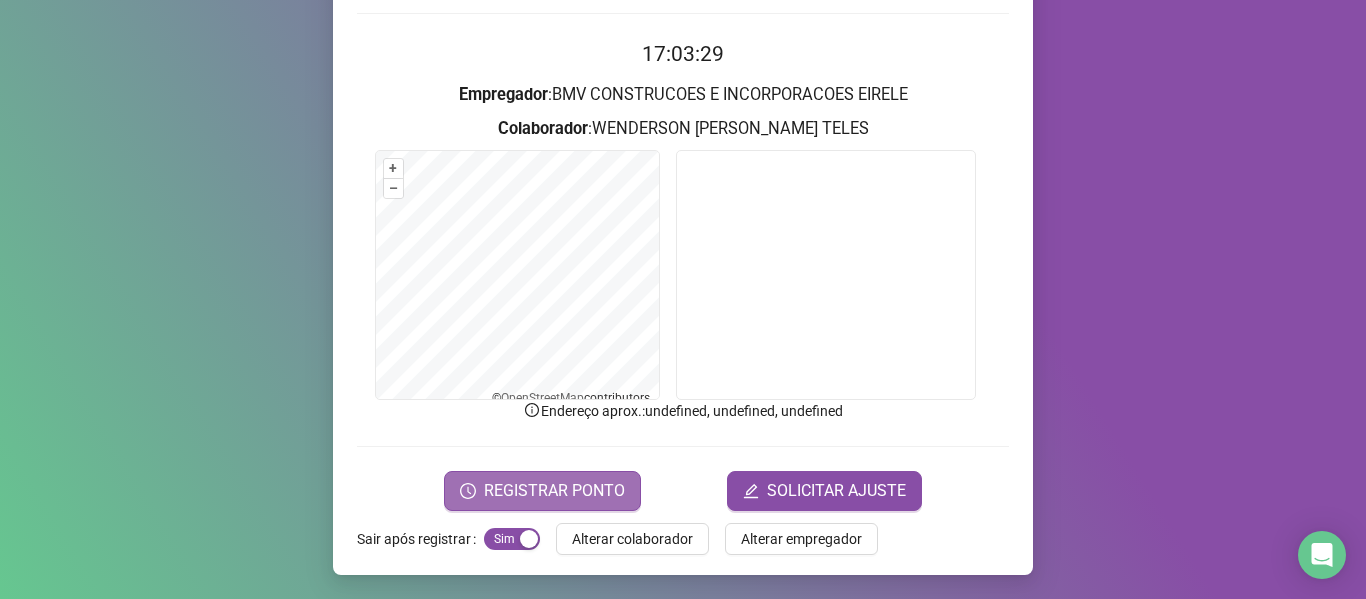 click on "REGISTRAR PONTO" at bounding box center (554, 491) 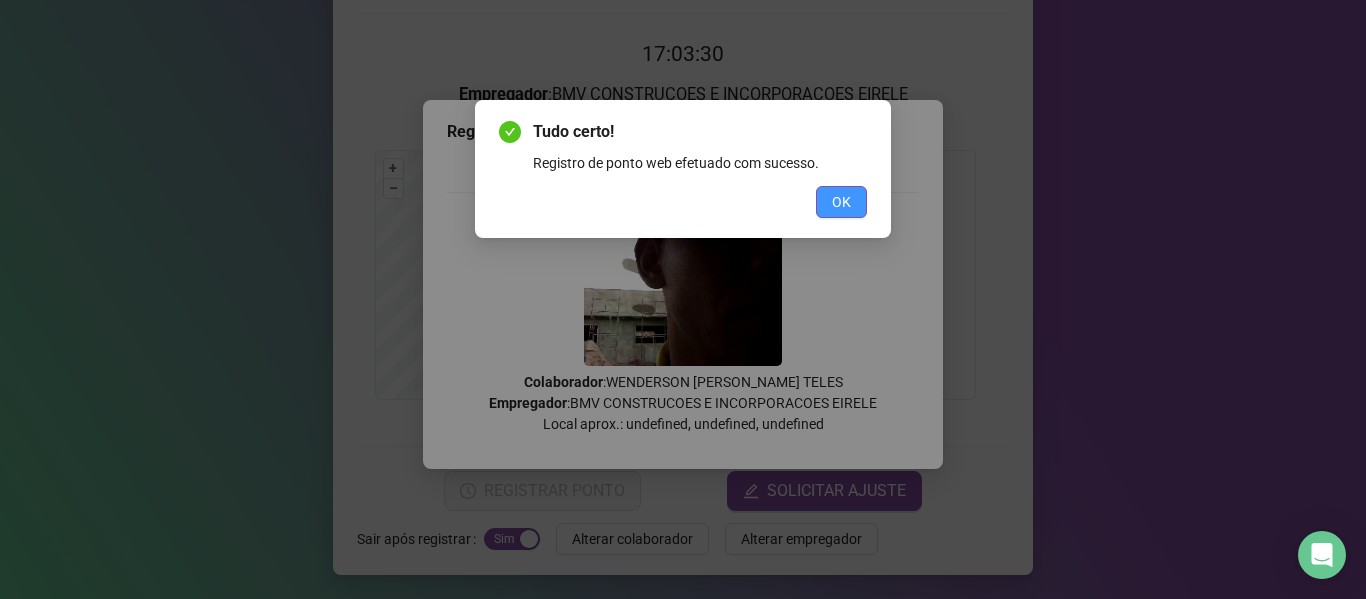 click on "OK" at bounding box center (841, 202) 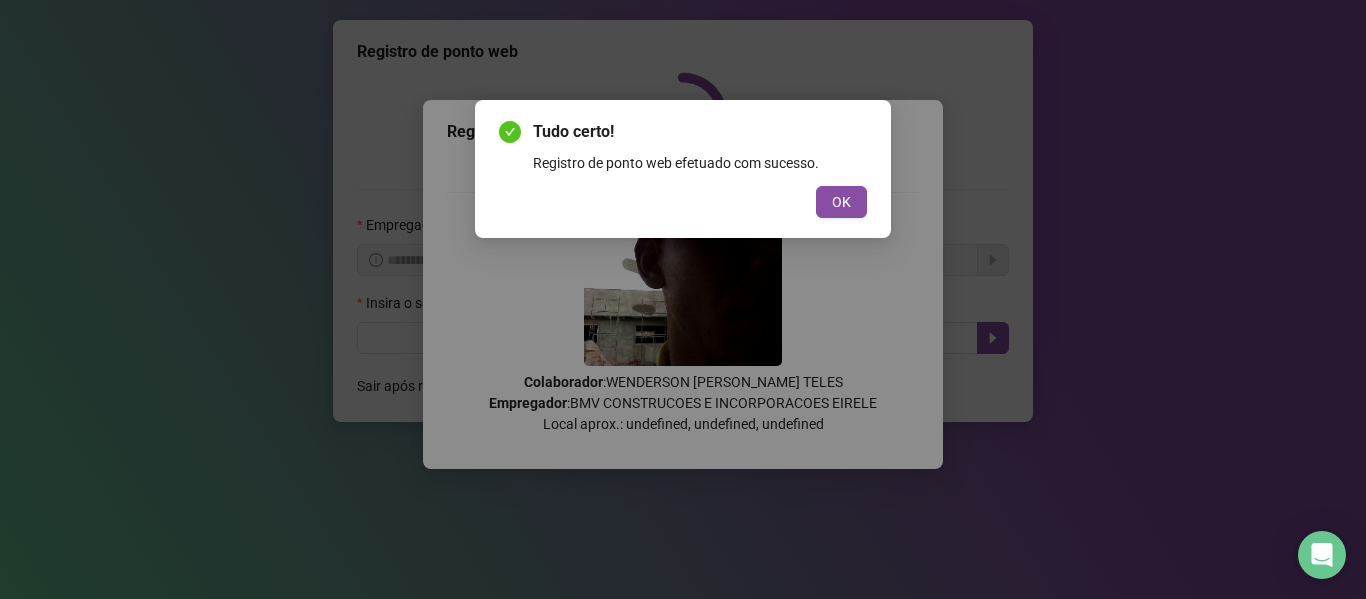 scroll, scrollTop: 0, scrollLeft: 0, axis: both 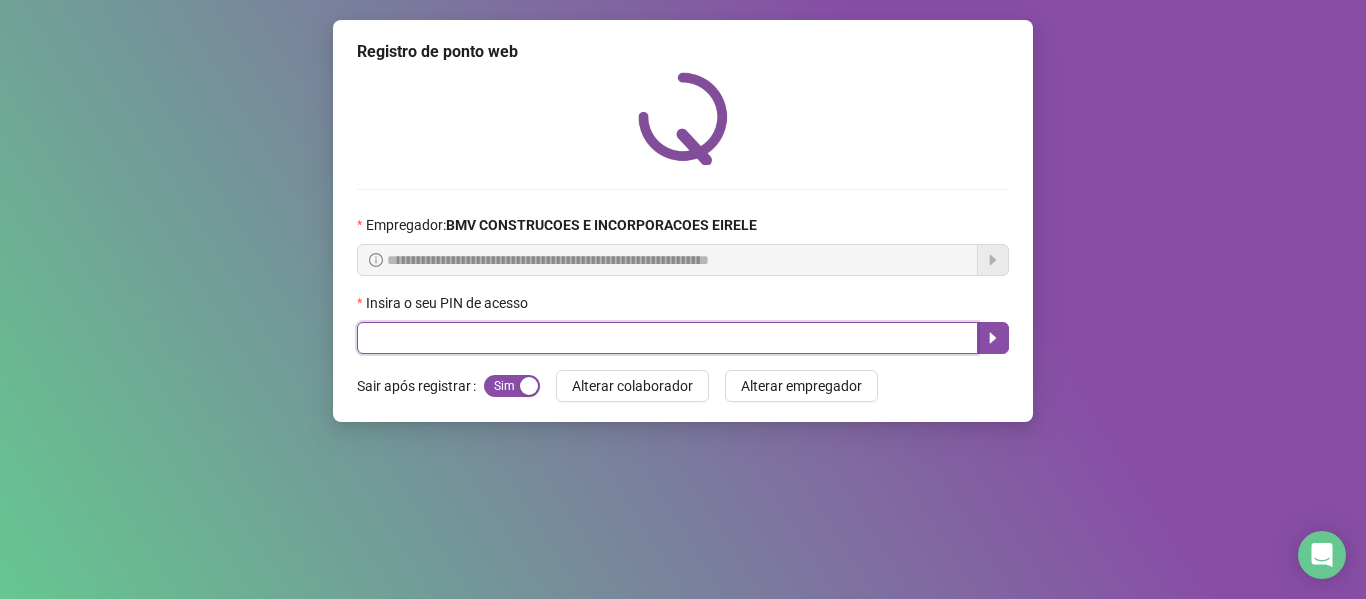 click at bounding box center [667, 338] 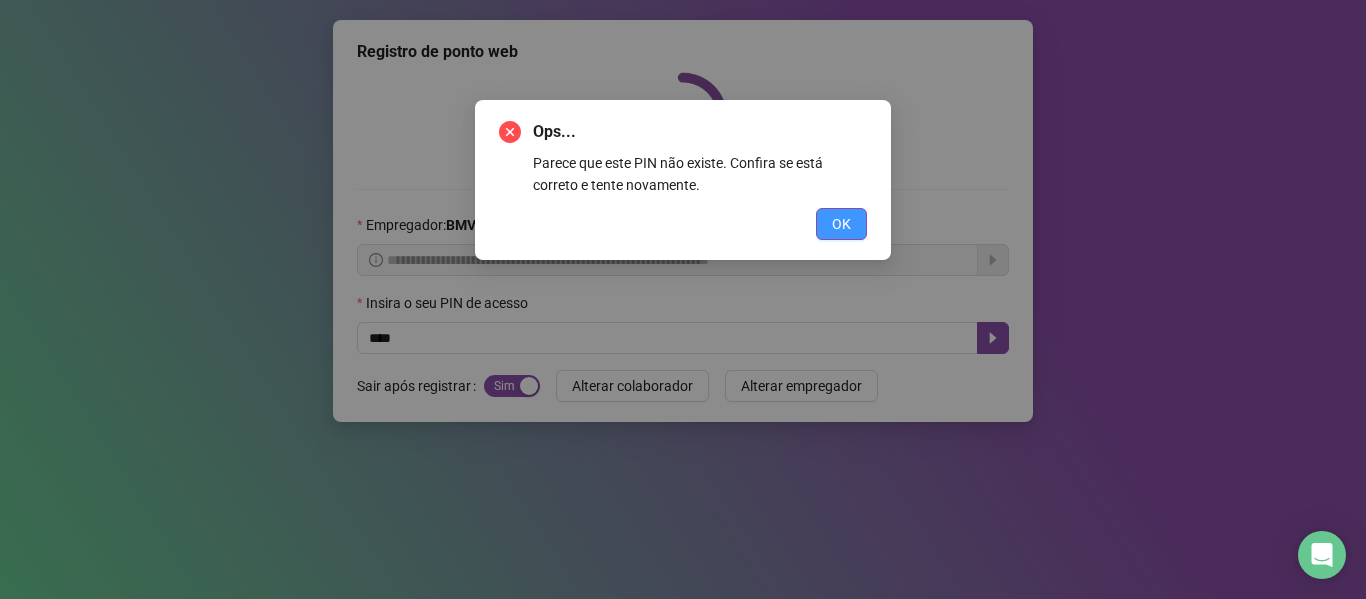 click on "OK" at bounding box center [841, 224] 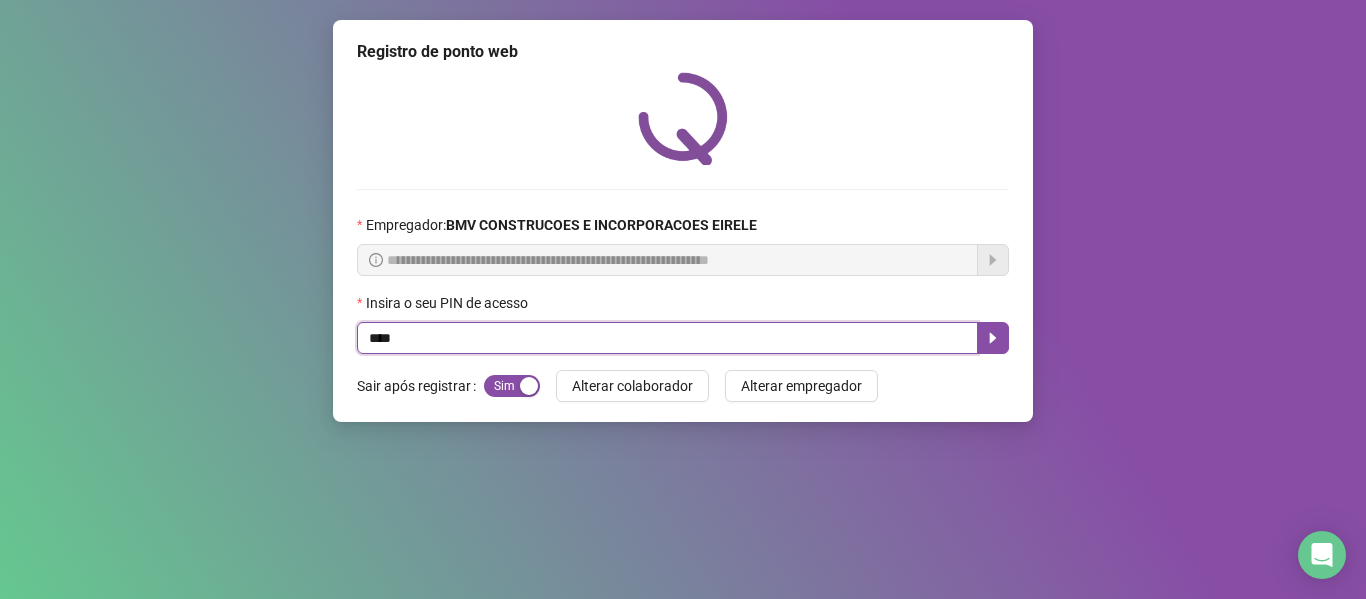 click on "****" at bounding box center (667, 338) 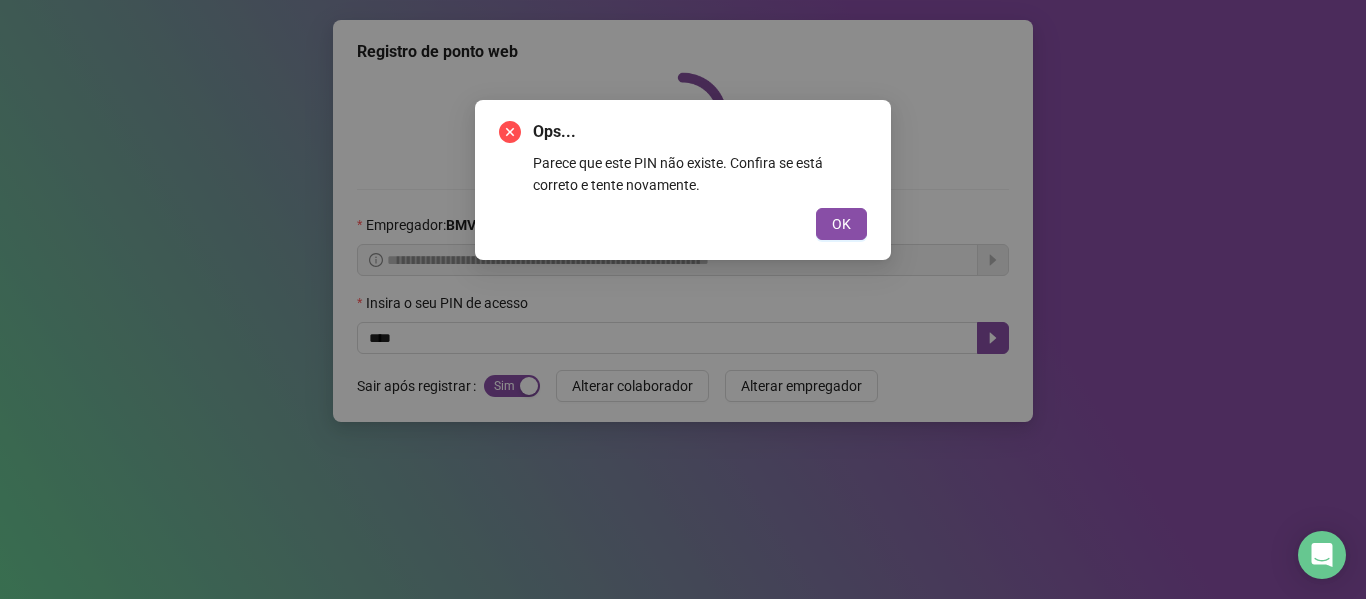 type 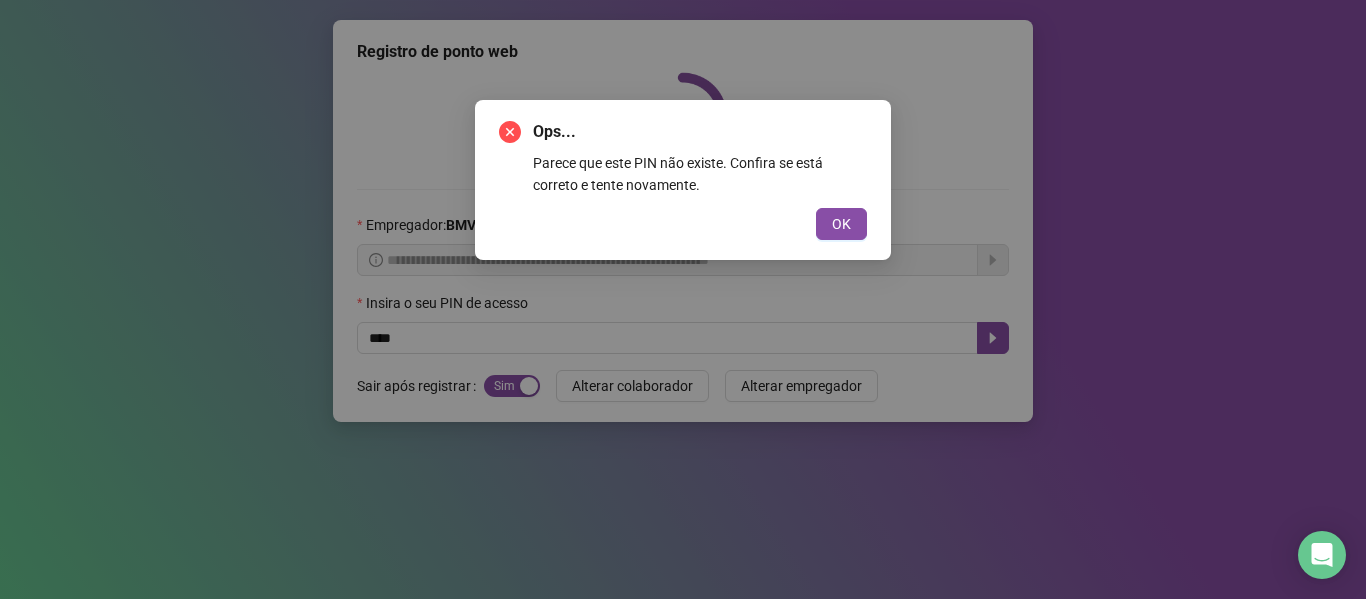 click on "OK" at bounding box center [841, 224] 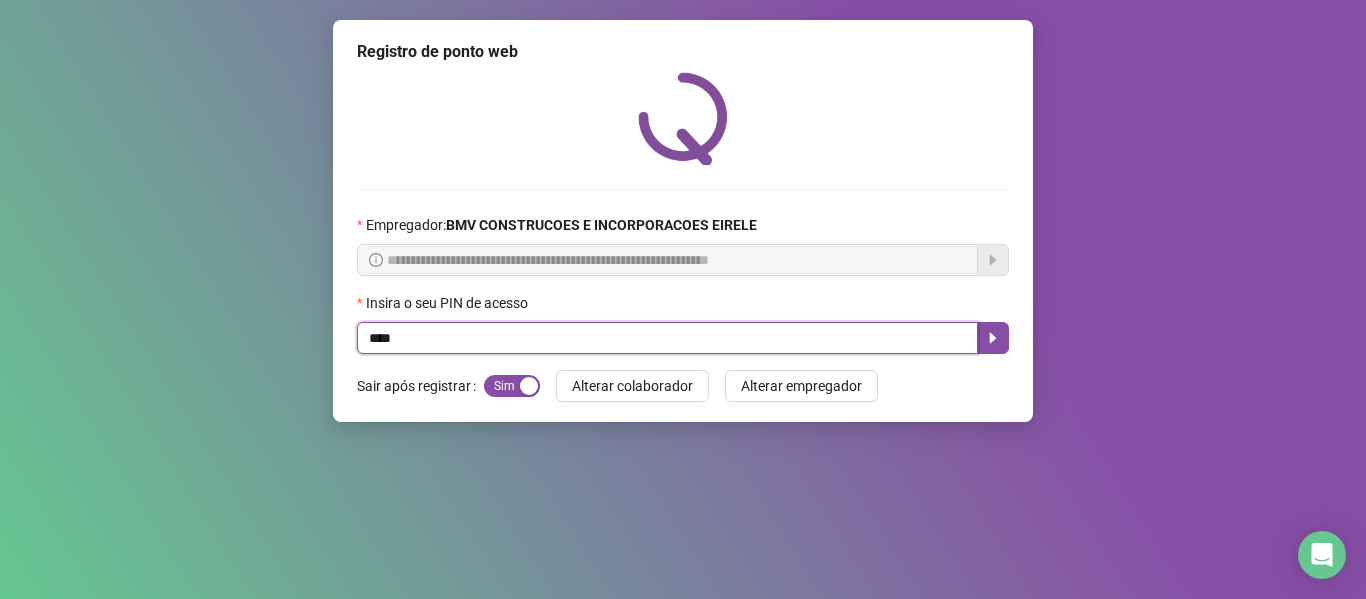 click on "****" at bounding box center [667, 338] 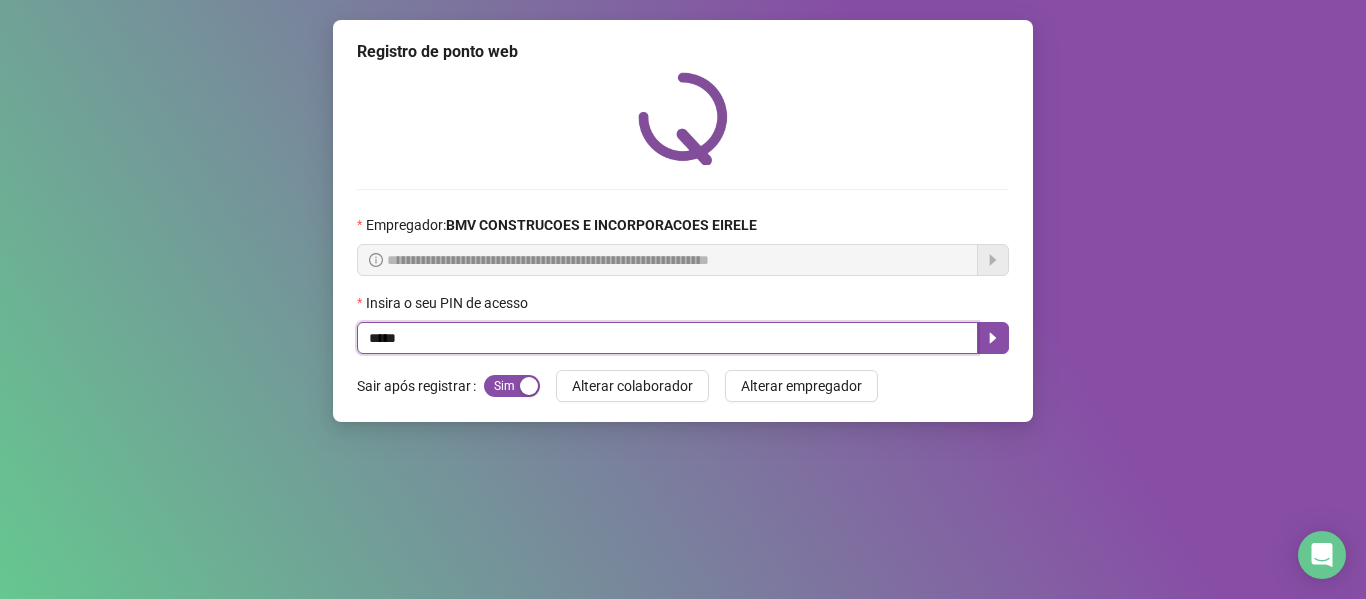 type on "*****" 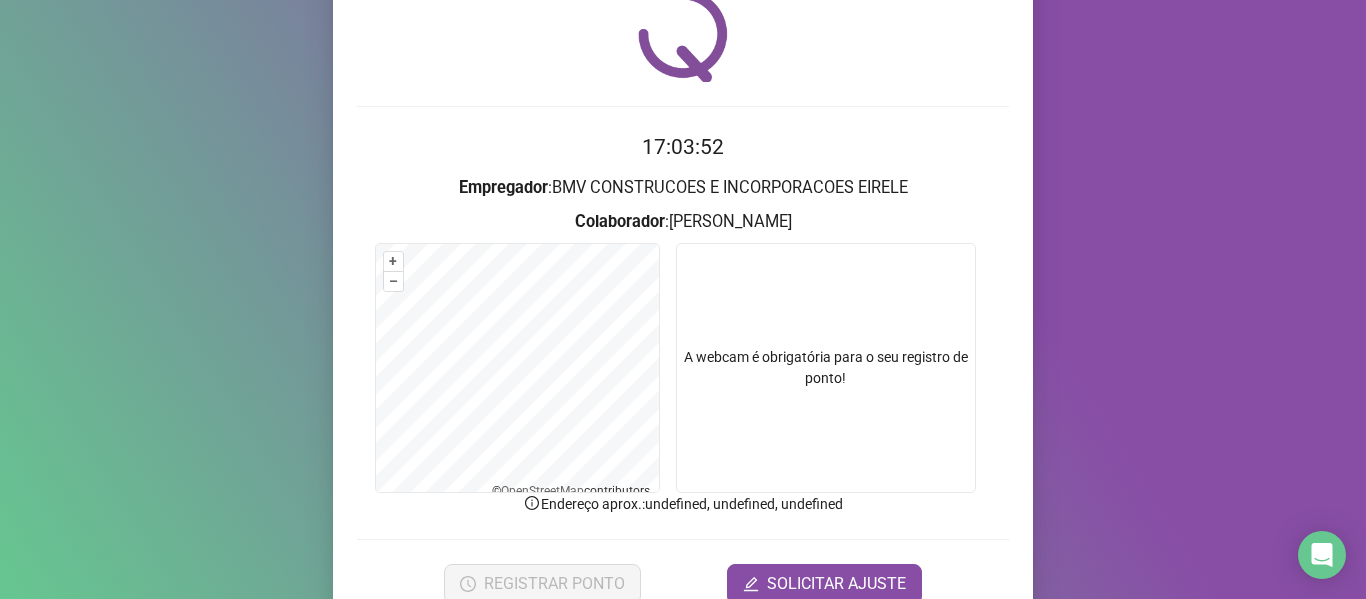 scroll, scrollTop: 176, scrollLeft: 0, axis: vertical 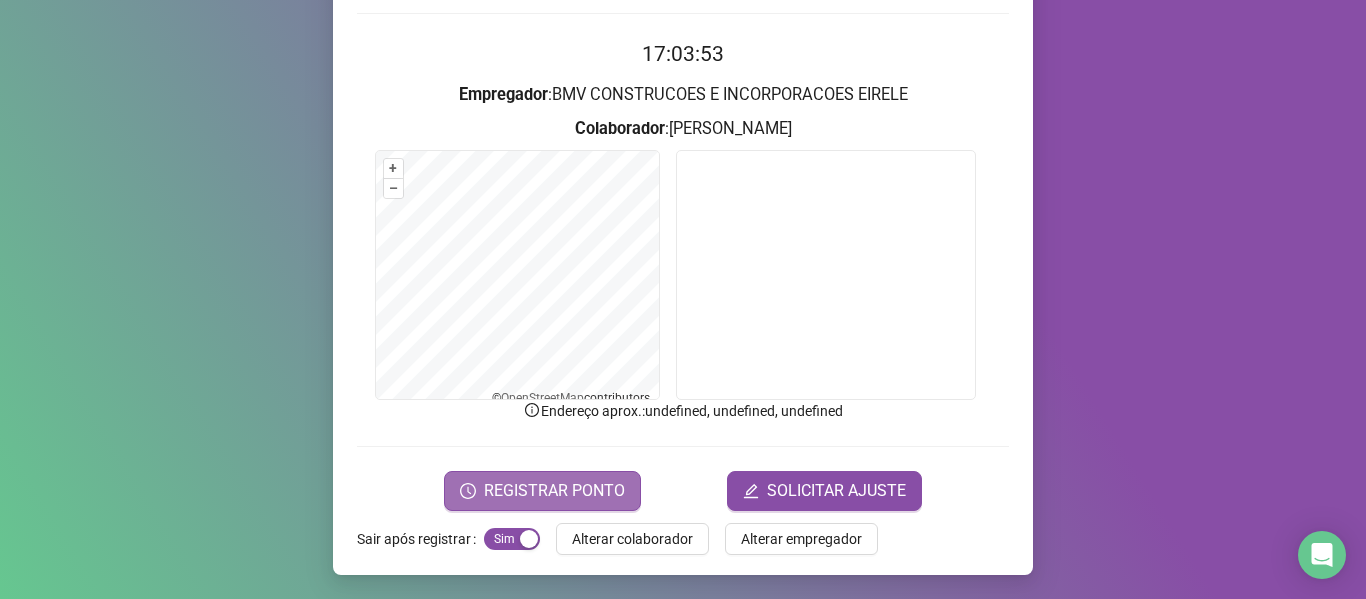 click on "REGISTRAR PONTO" at bounding box center (554, 491) 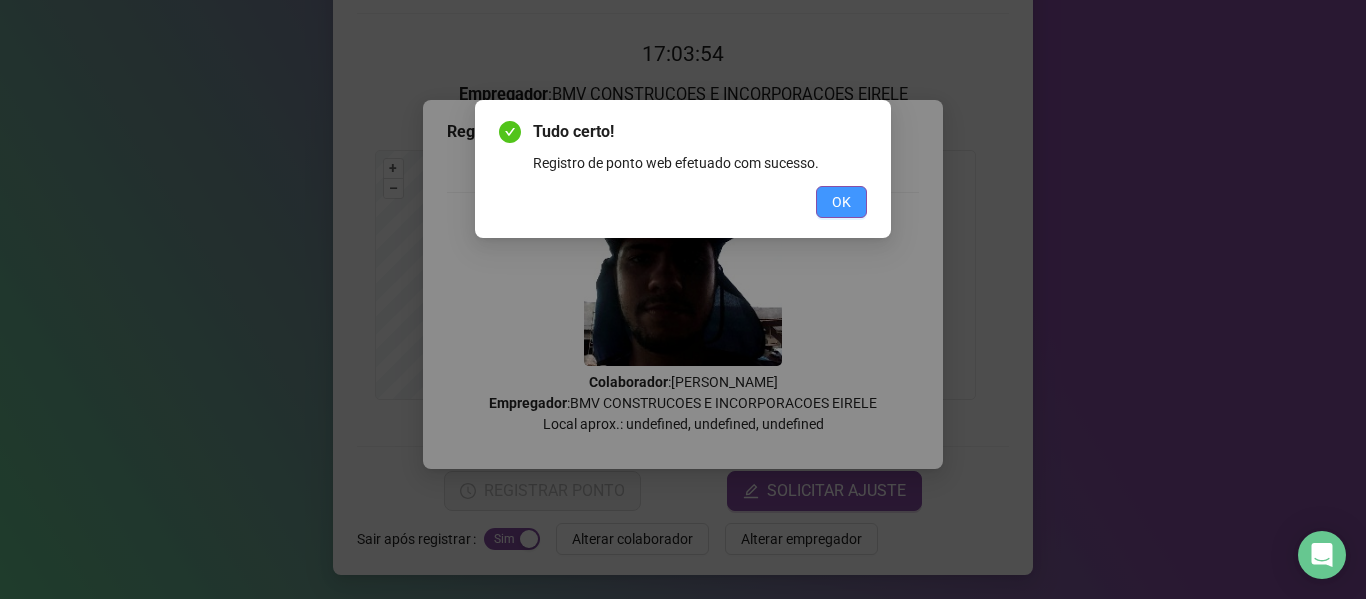 click on "OK" at bounding box center [841, 202] 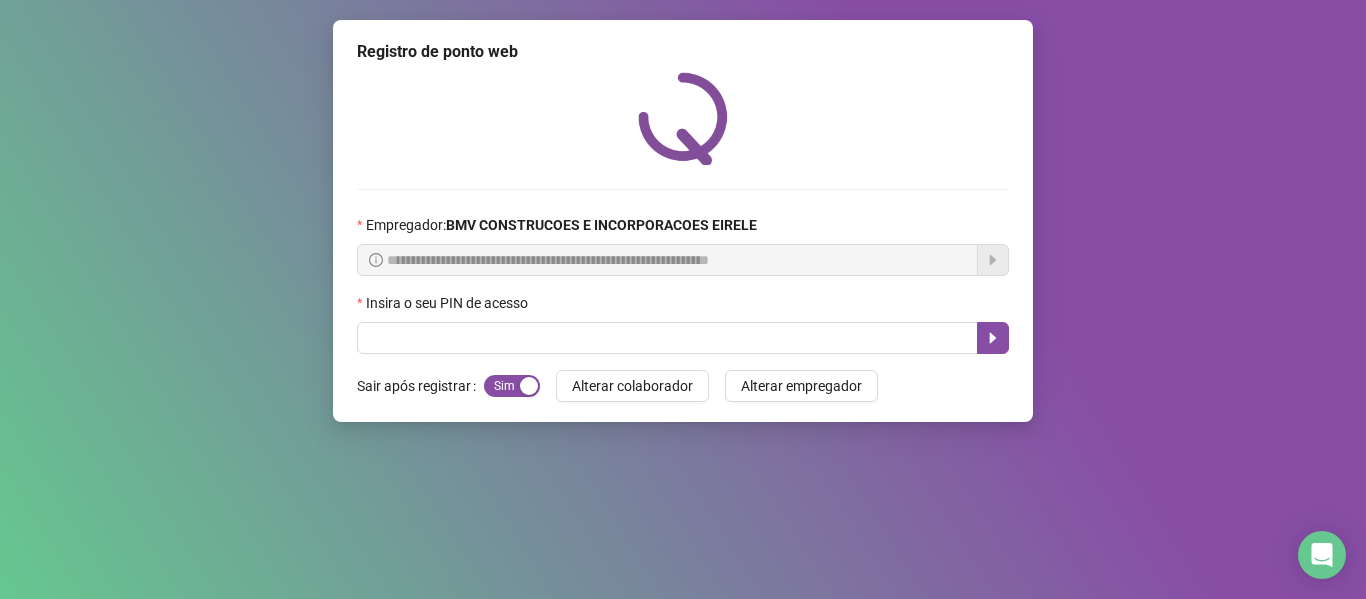scroll, scrollTop: 0, scrollLeft: 0, axis: both 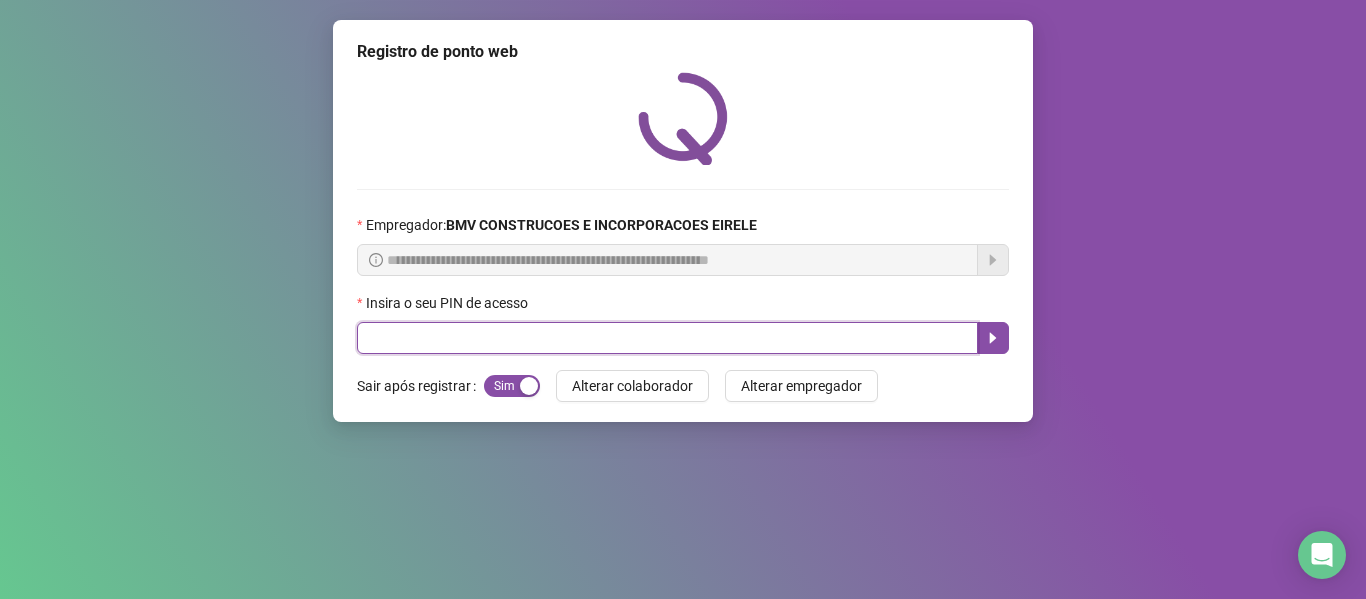 click at bounding box center [667, 338] 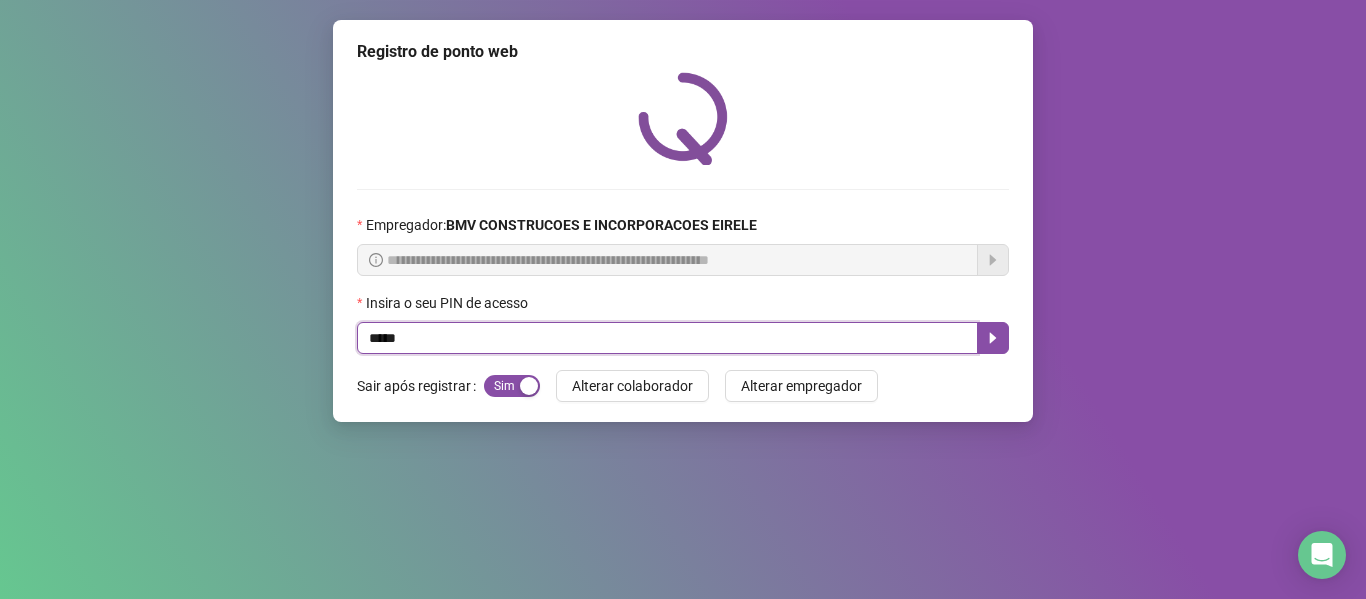type on "*****" 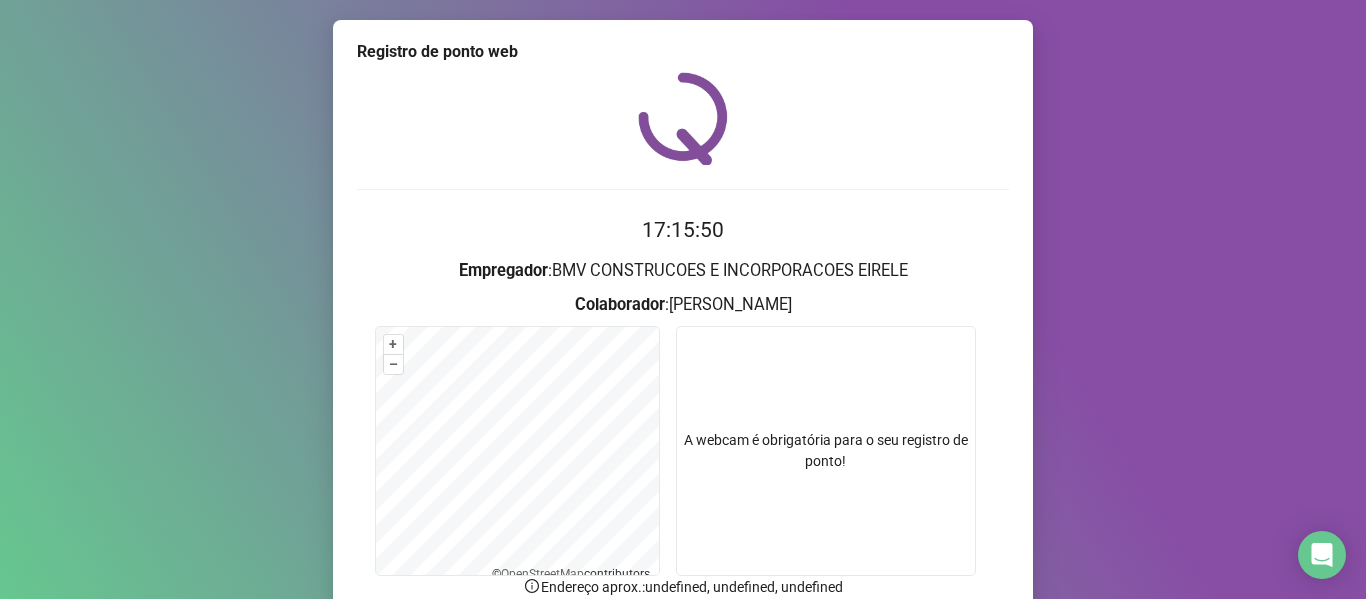 scroll, scrollTop: 176, scrollLeft: 0, axis: vertical 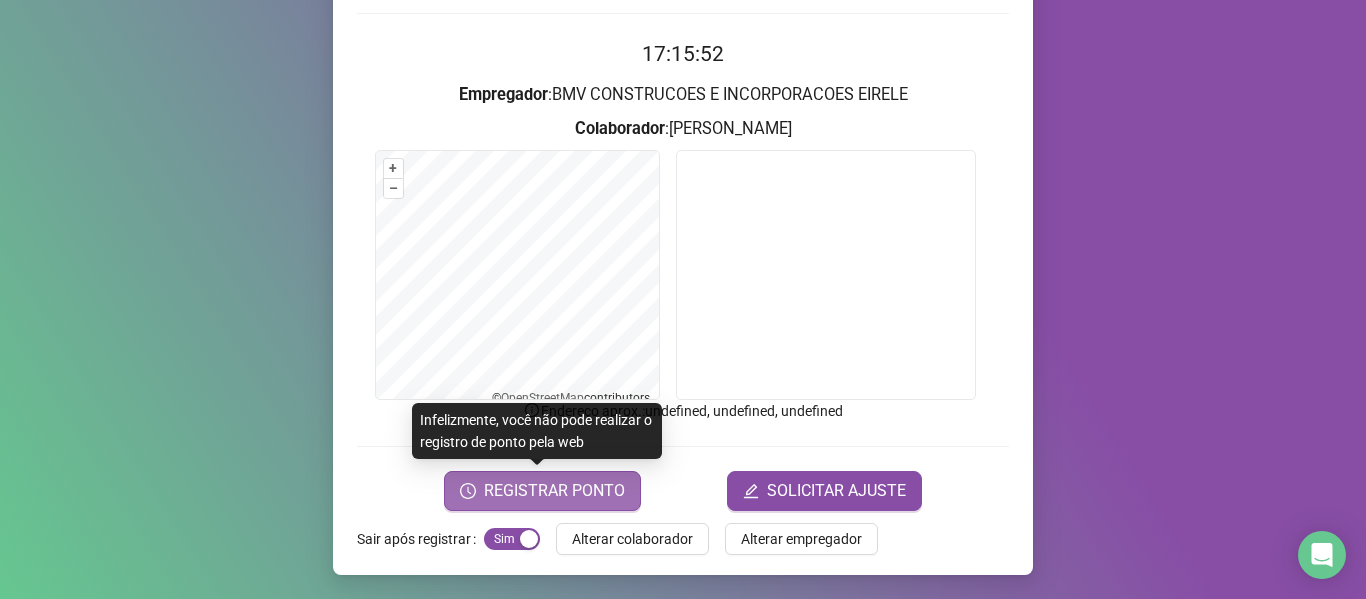 click on "REGISTRAR PONTO" at bounding box center [554, 491] 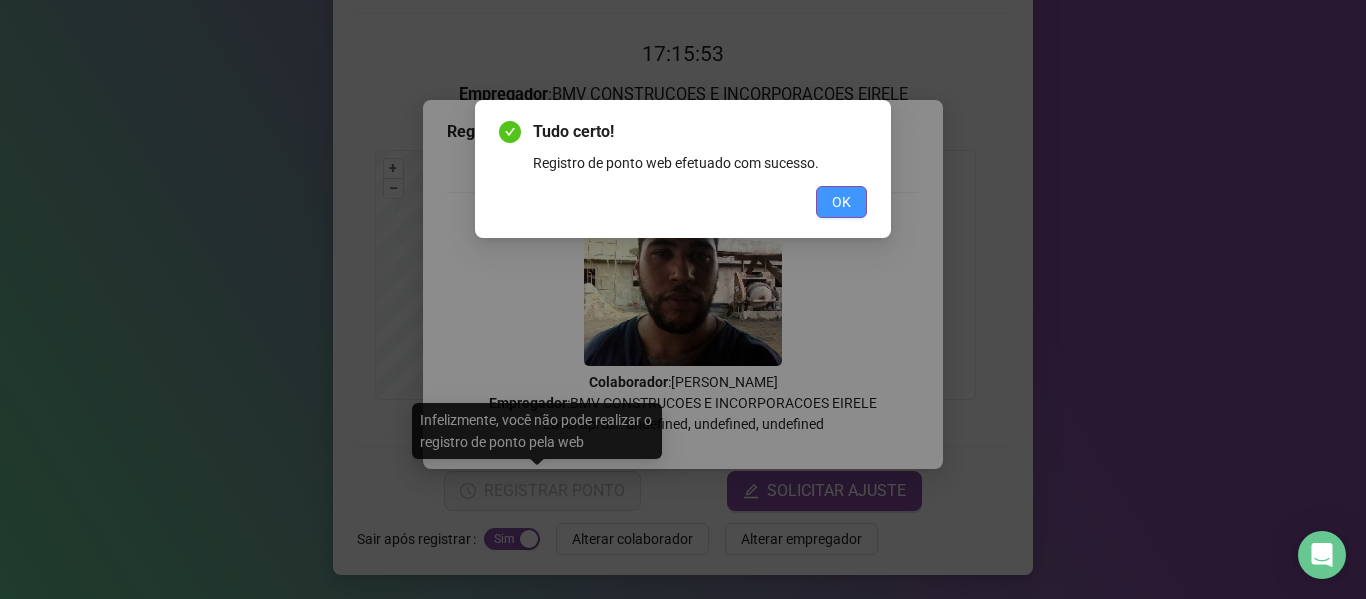 click on "OK" at bounding box center (841, 202) 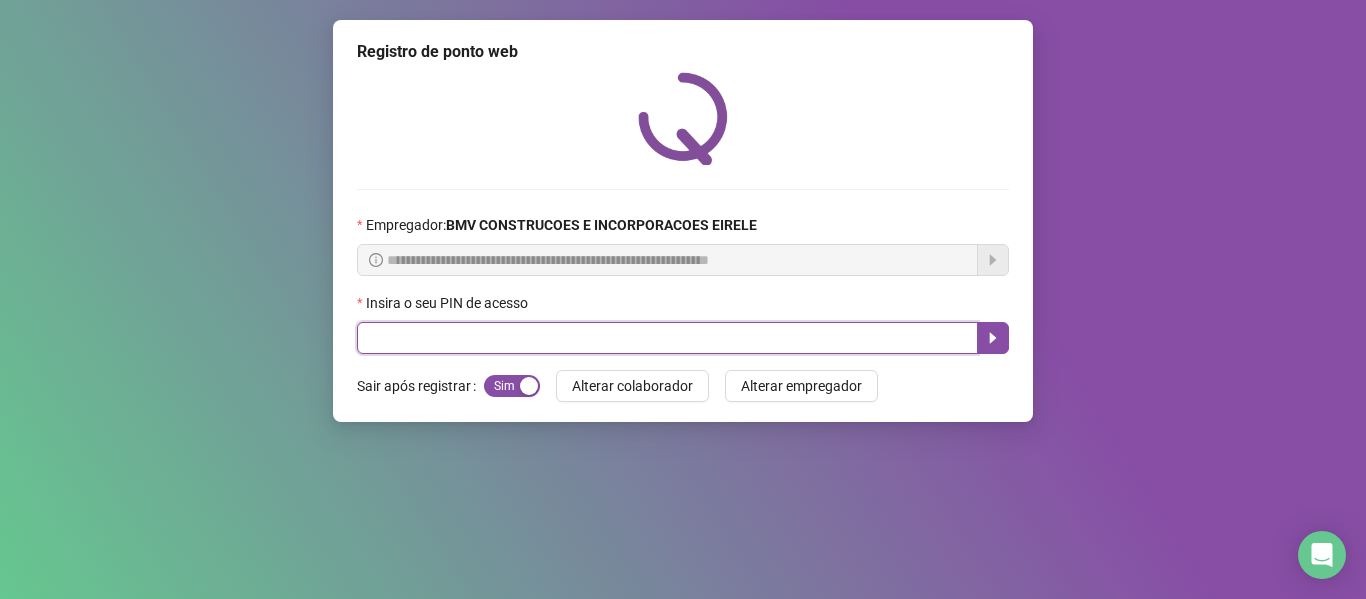 click at bounding box center [667, 338] 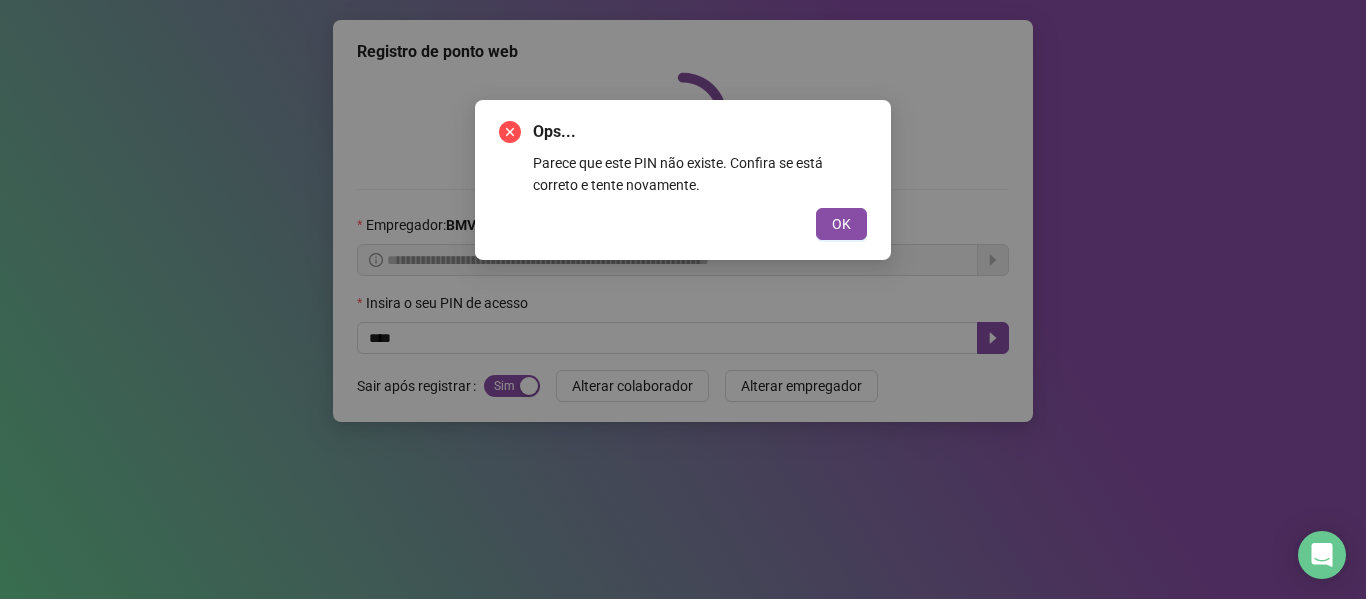 click on "OK" at bounding box center (683, 224) 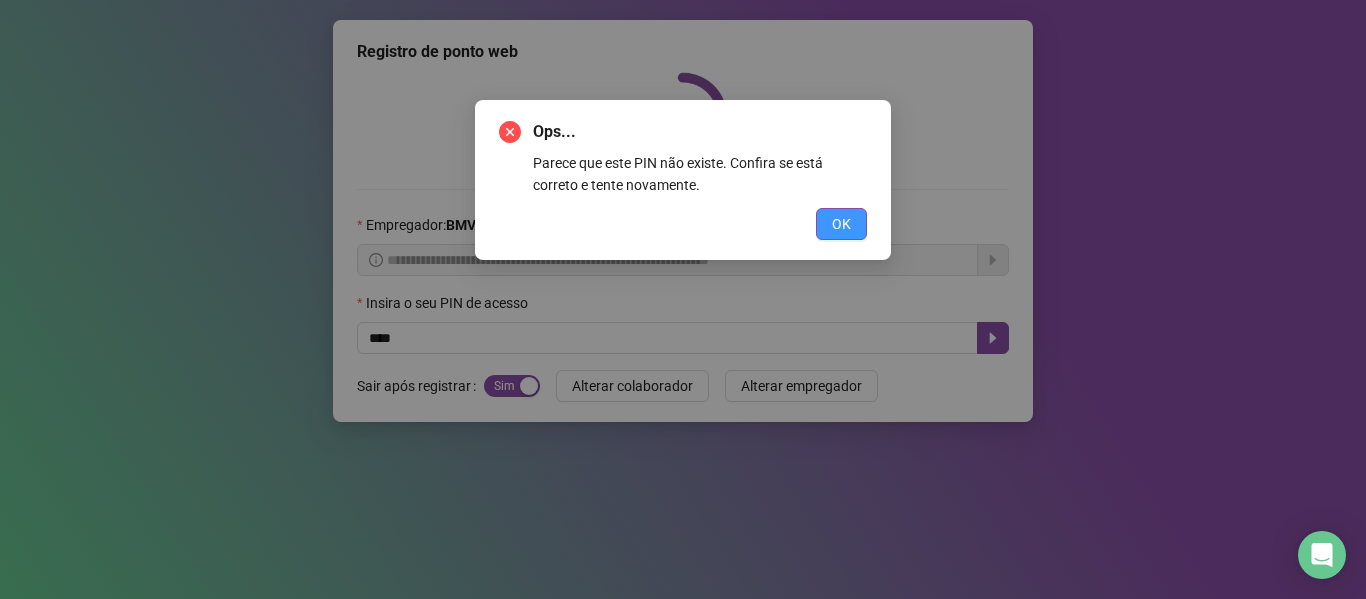 click on "OK" at bounding box center (841, 224) 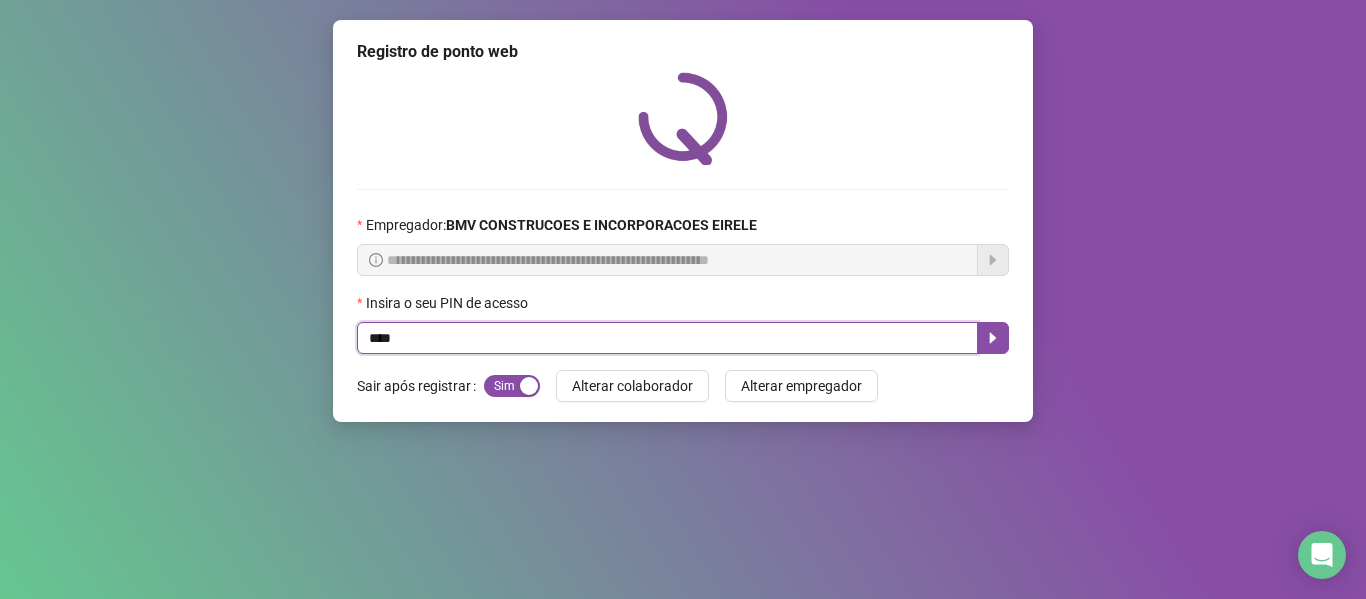 click on "****" at bounding box center (667, 338) 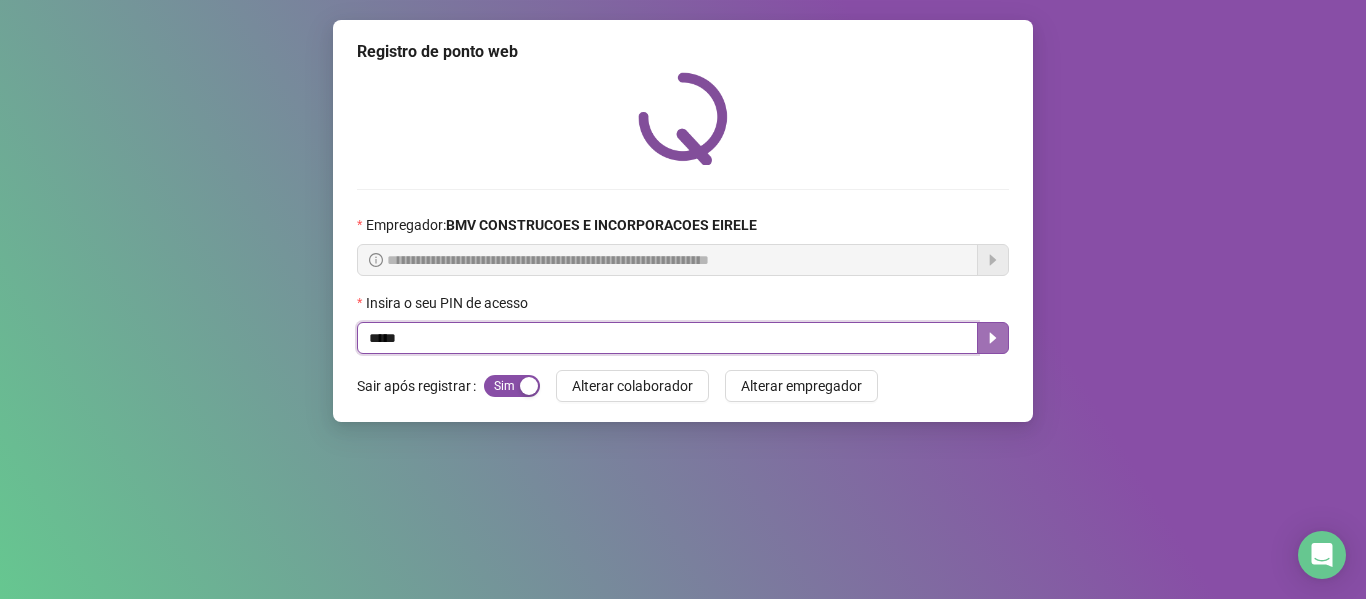 click at bounding box center (993, 338) 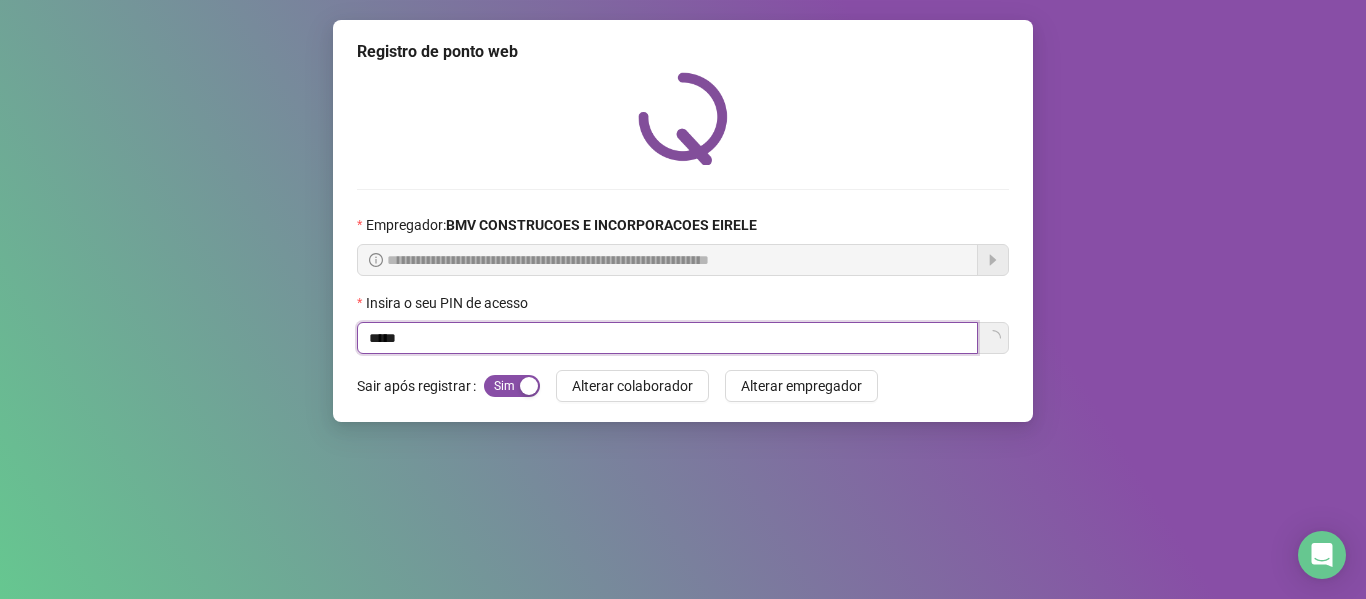 type on "*****" 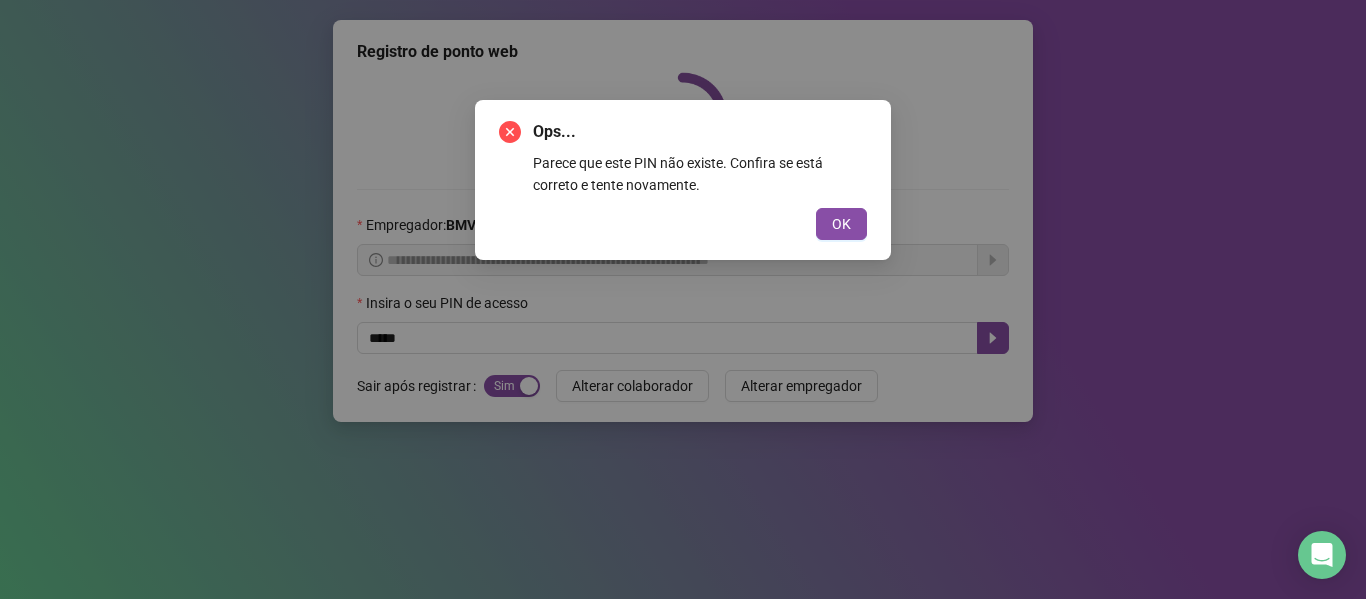 type 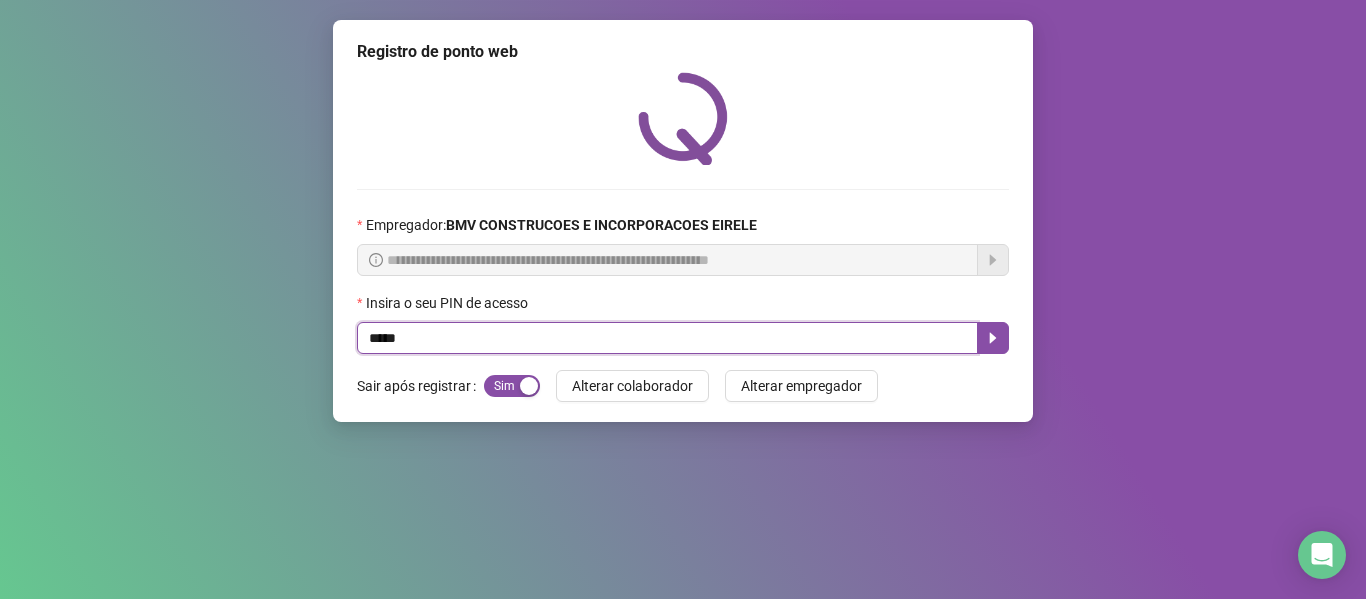 click on "*****" at bounding box center (667, 338) 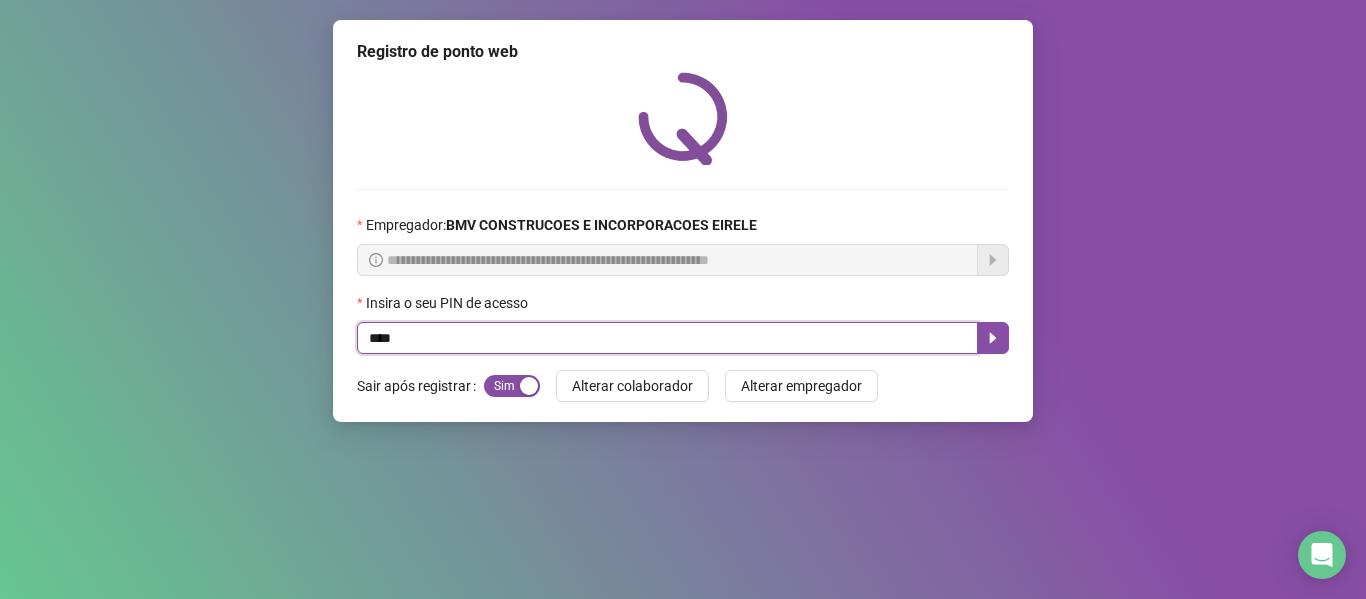 type on "****" 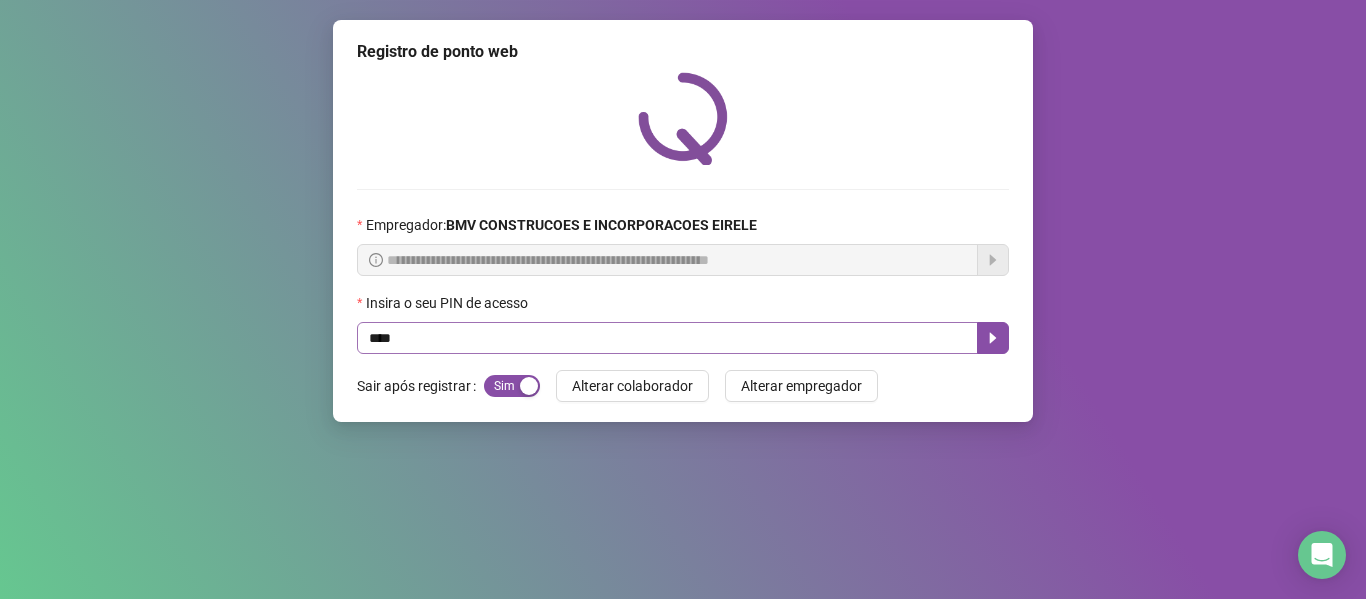 type 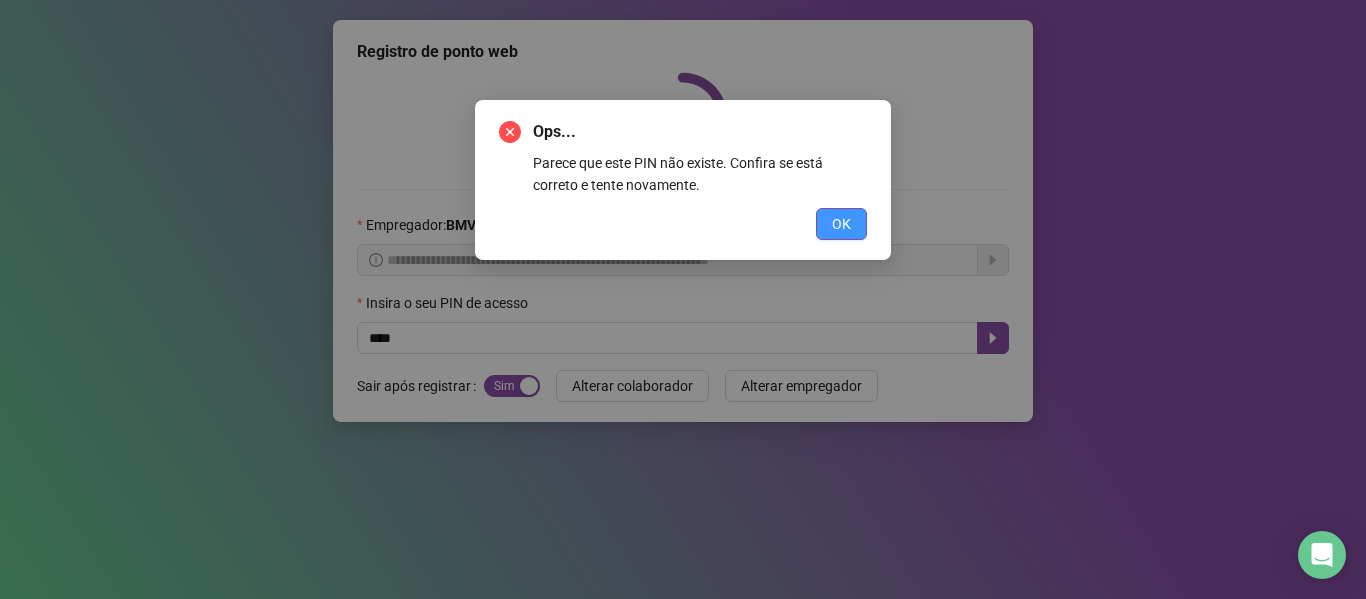 click on "OK" at bounding box center (841, 224) 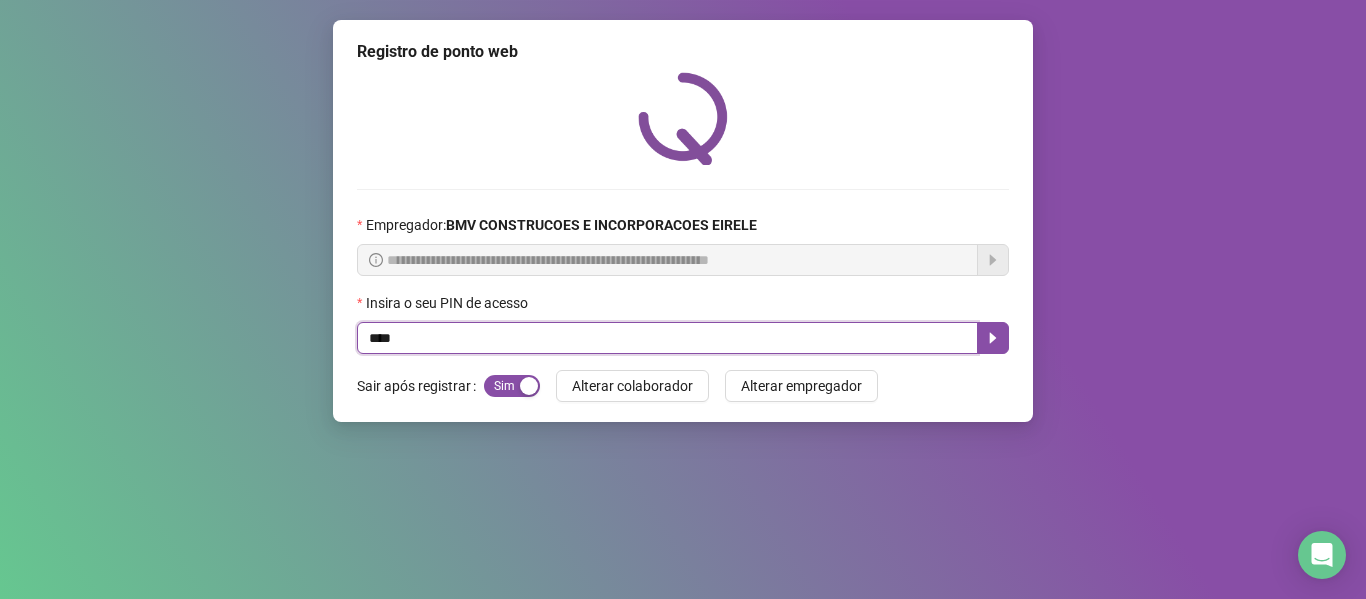 click on "****" at bounding box center [667, 338] 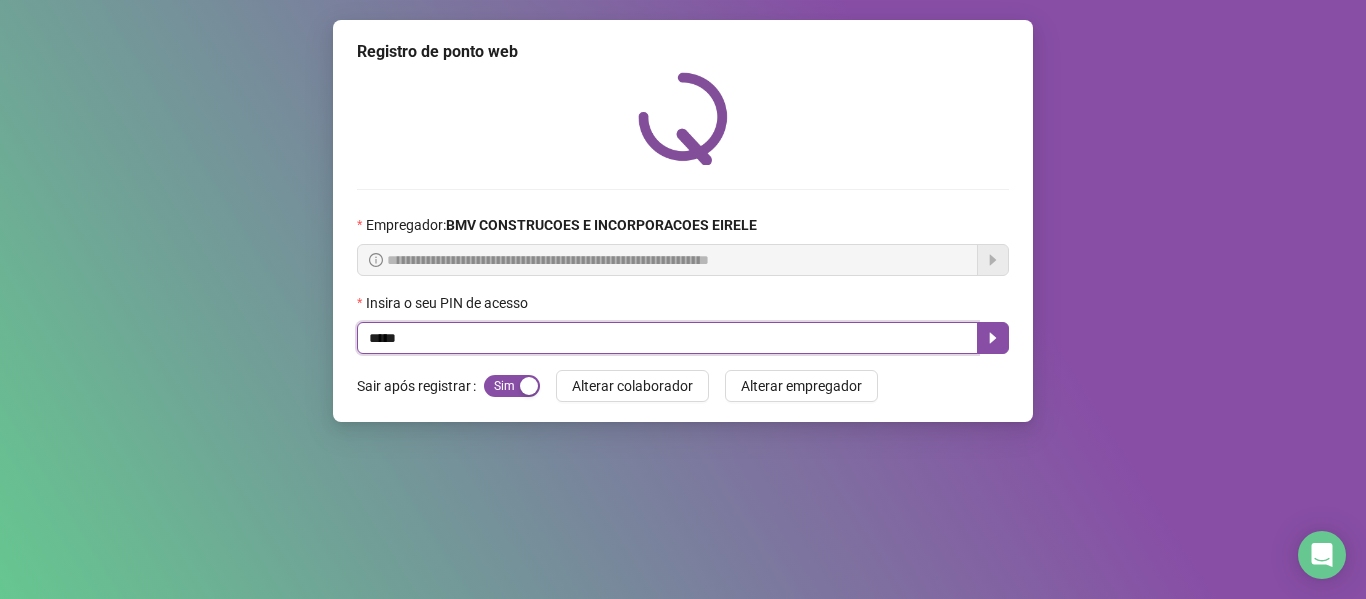 type on "*****" 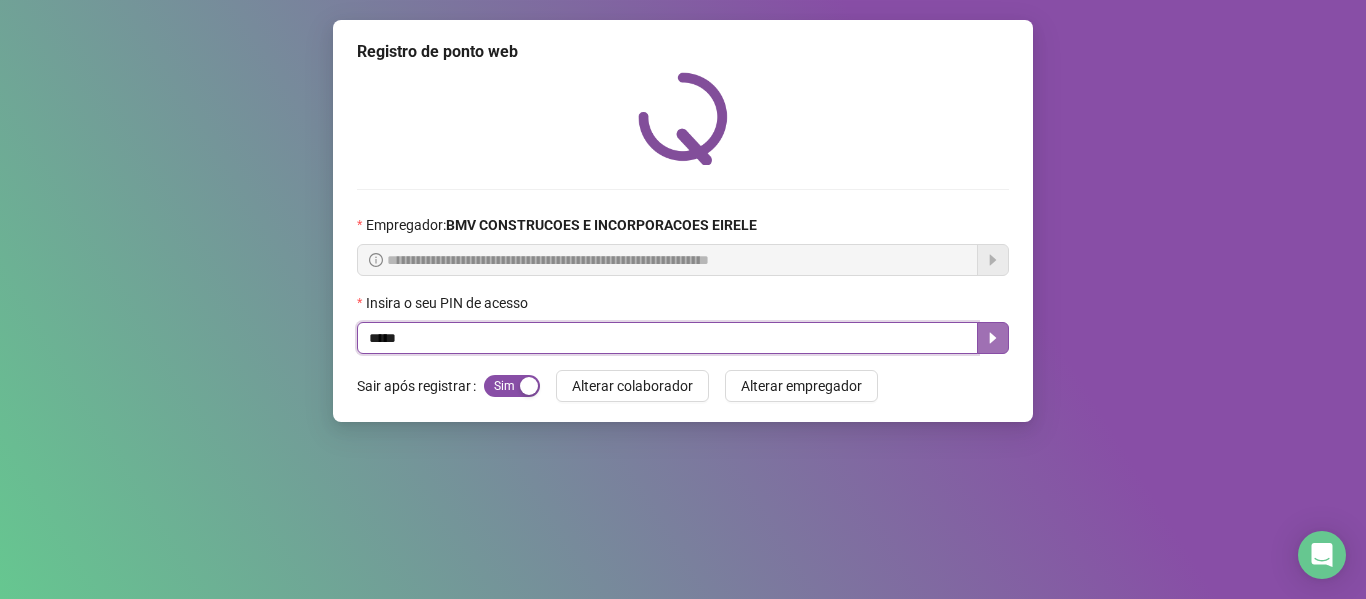 click 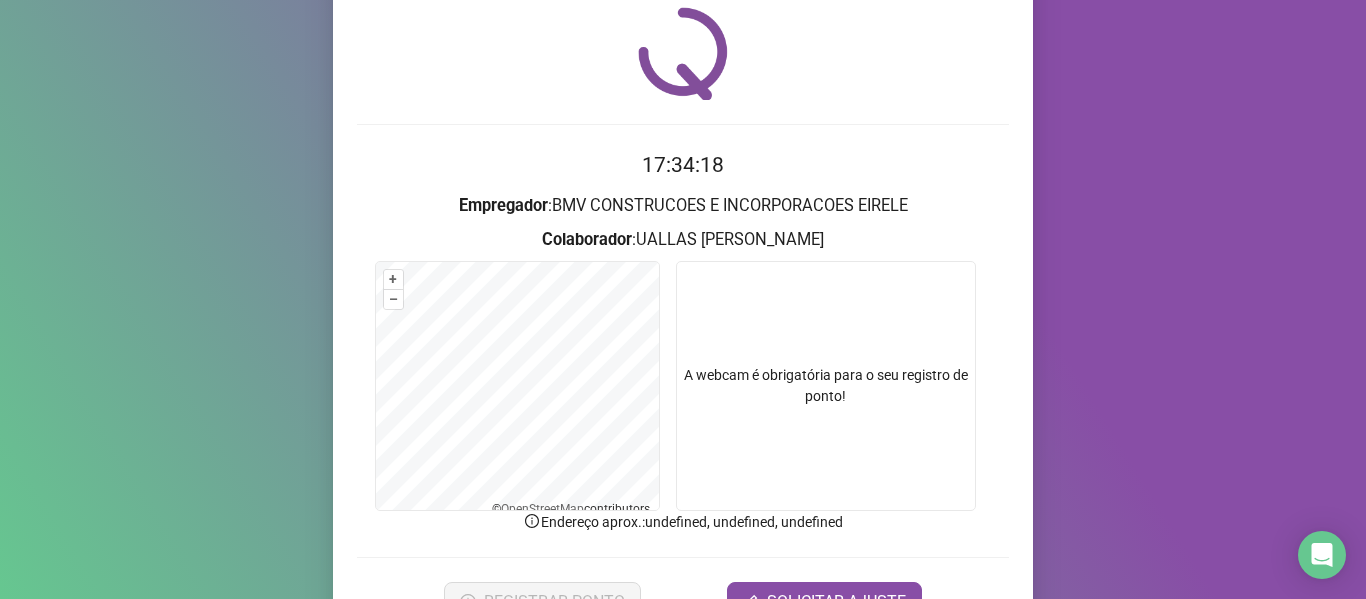 scroll, scrollTop: 176, scrollLeft: 0, axis: vertical 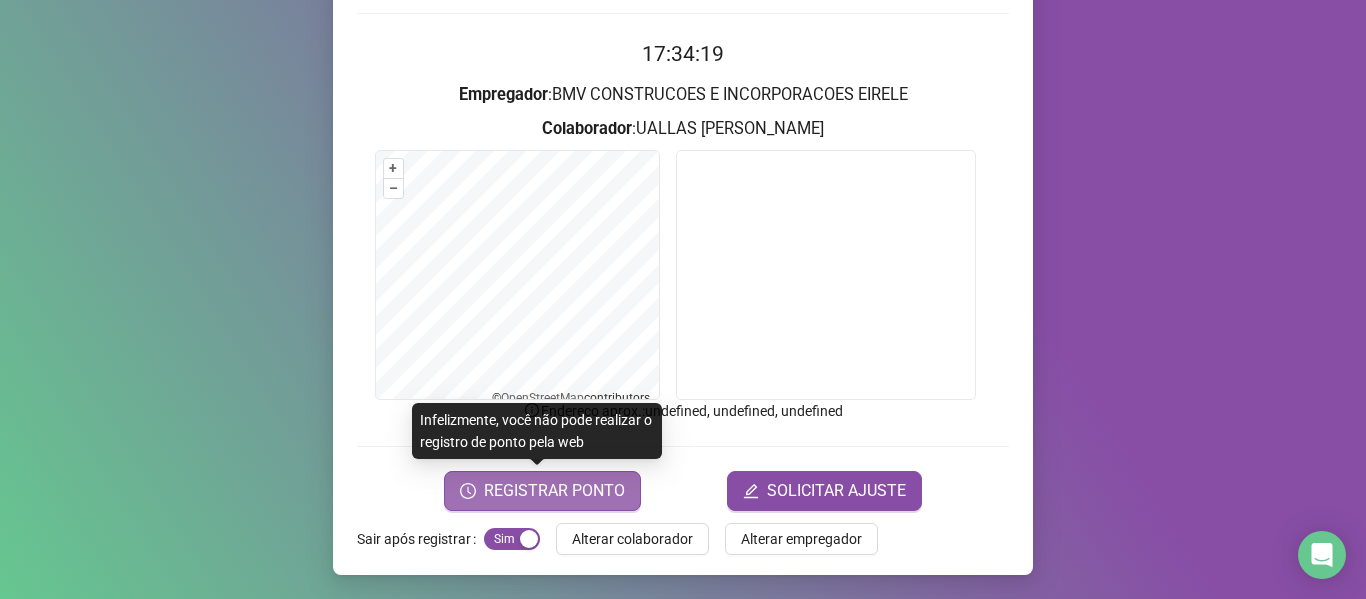 click on "REGISTRAR PONTO" at bounding box center [542, 491] 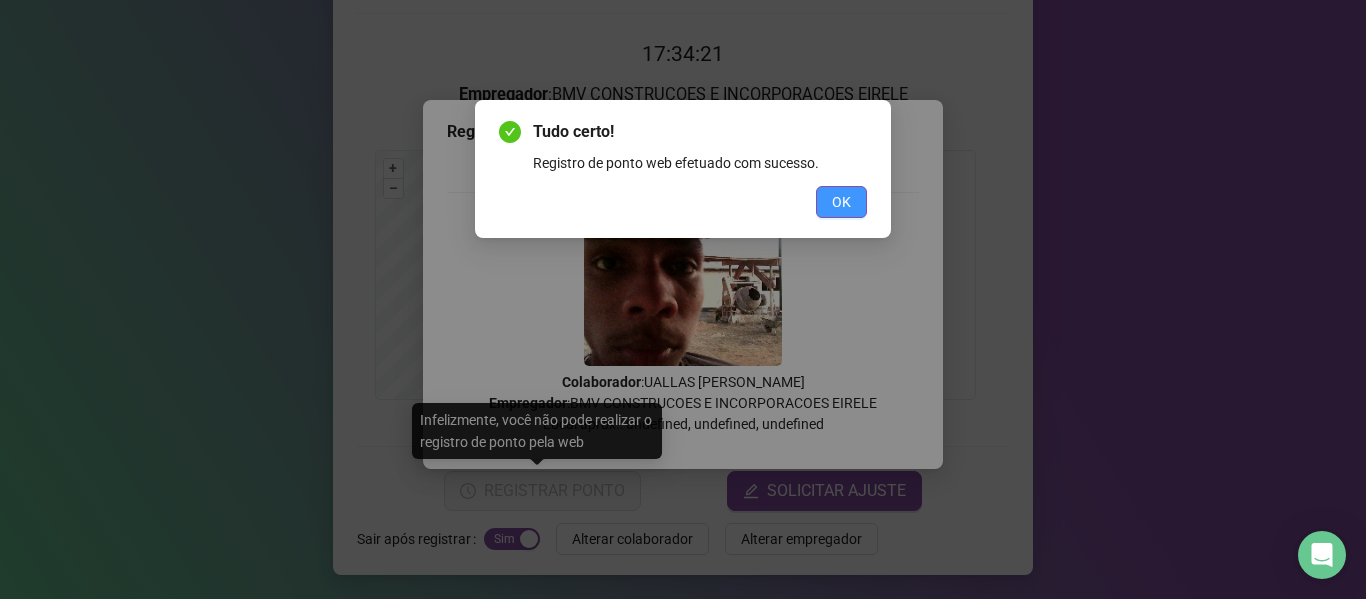 click on "OK" at bounding box center [841, 202] 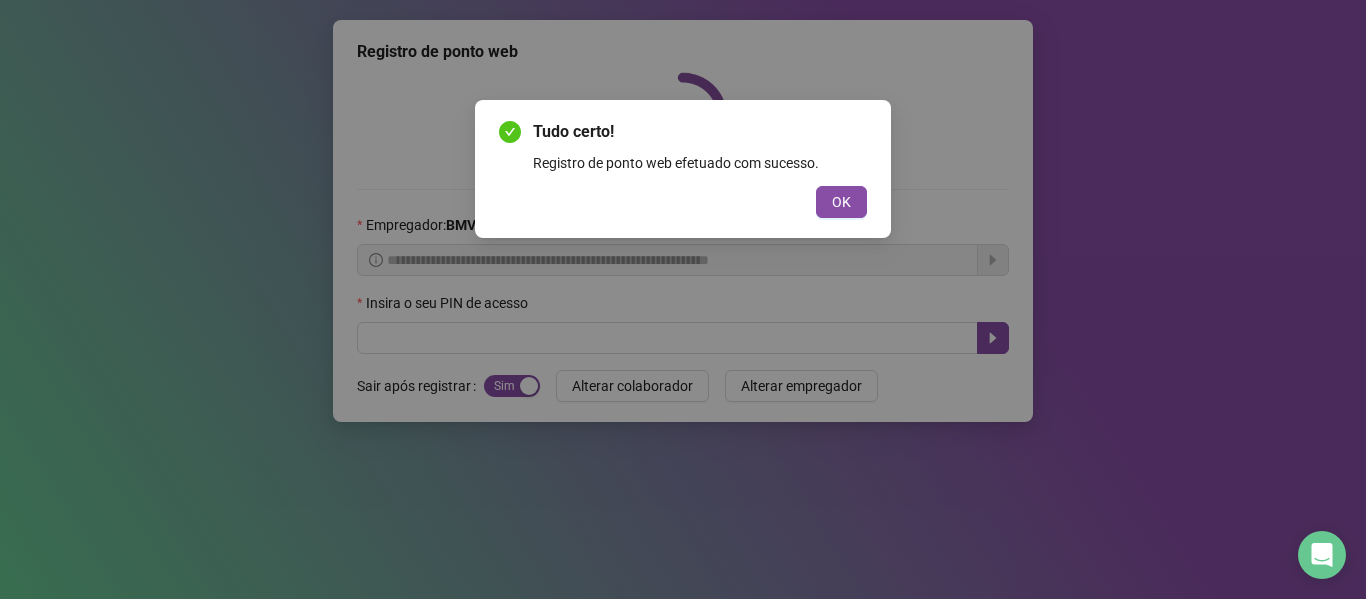 scroll, scrollTop: 0, scrollLeft: 0, axis: both 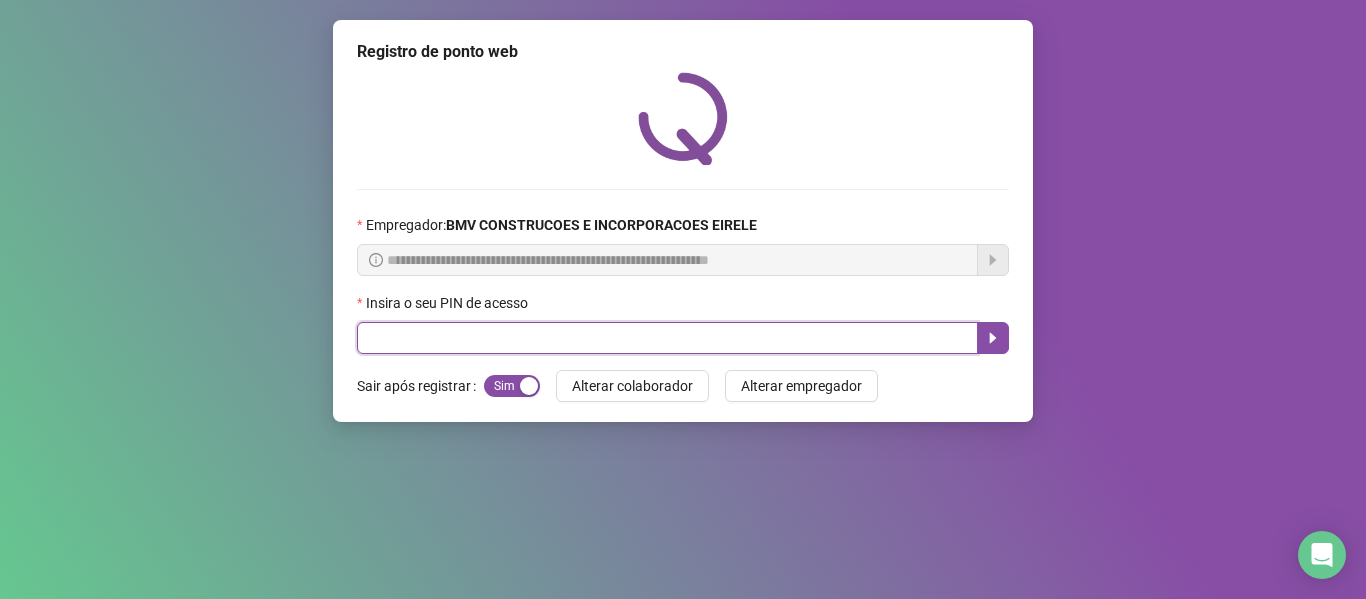 click at bounding box center [667, 338] 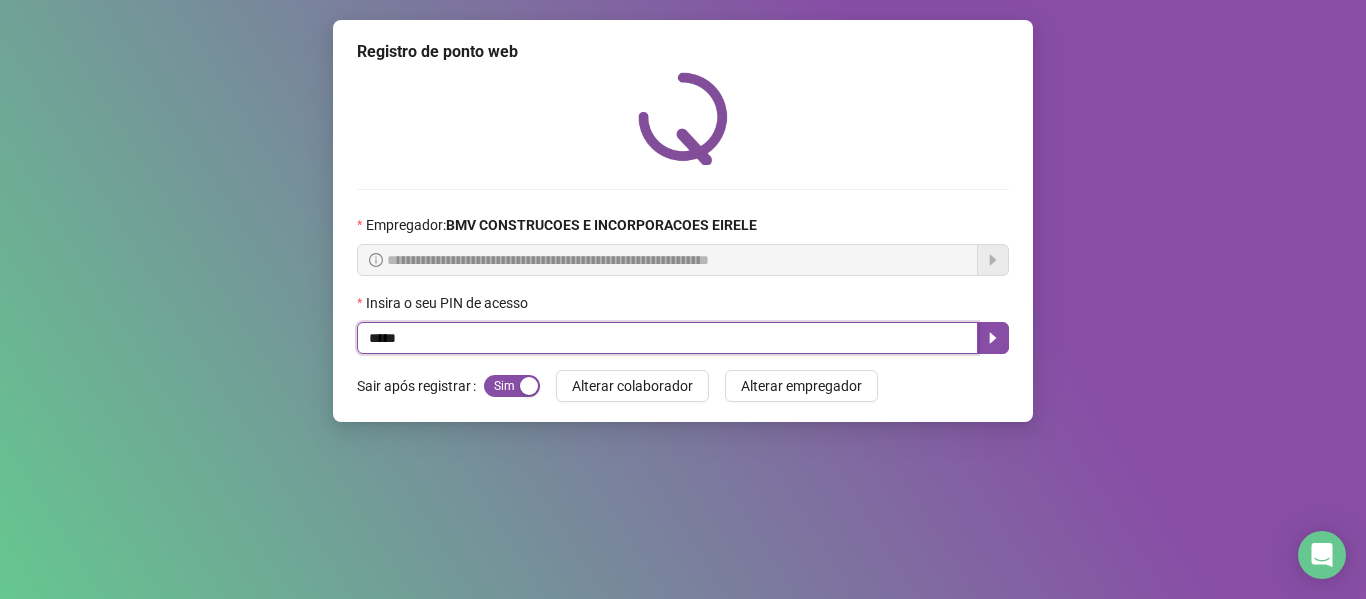 type on "*****" 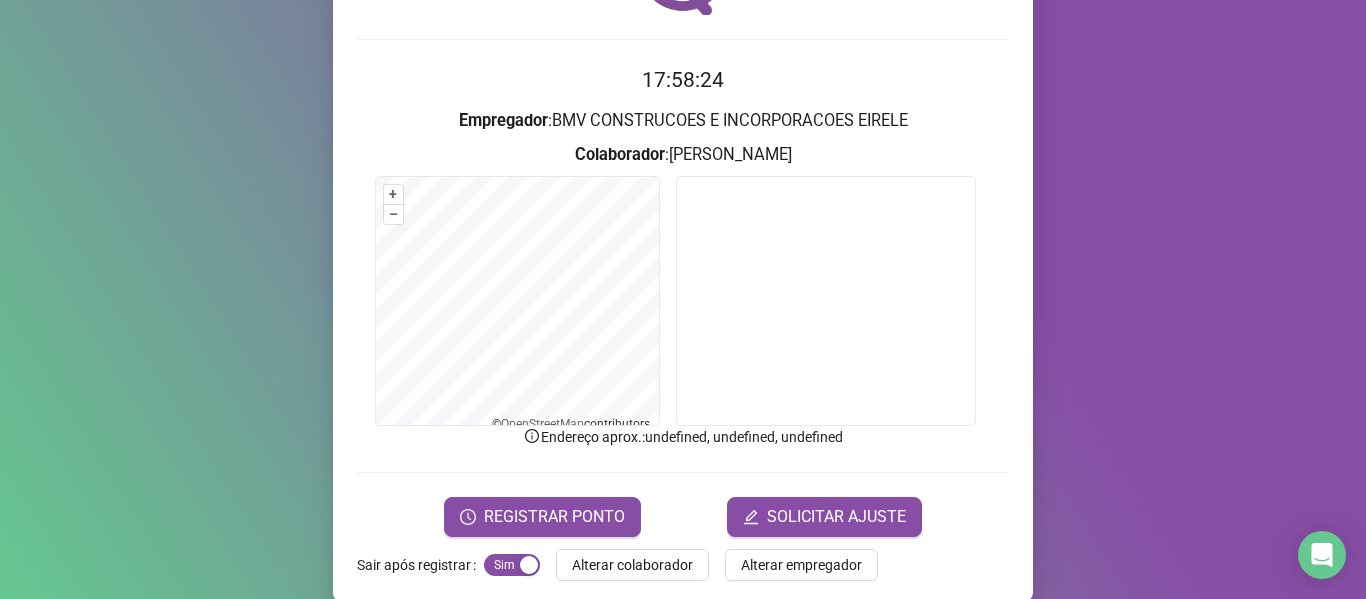 scroll, scrollTop: 176, scrollLeft: 0, axis: vertical 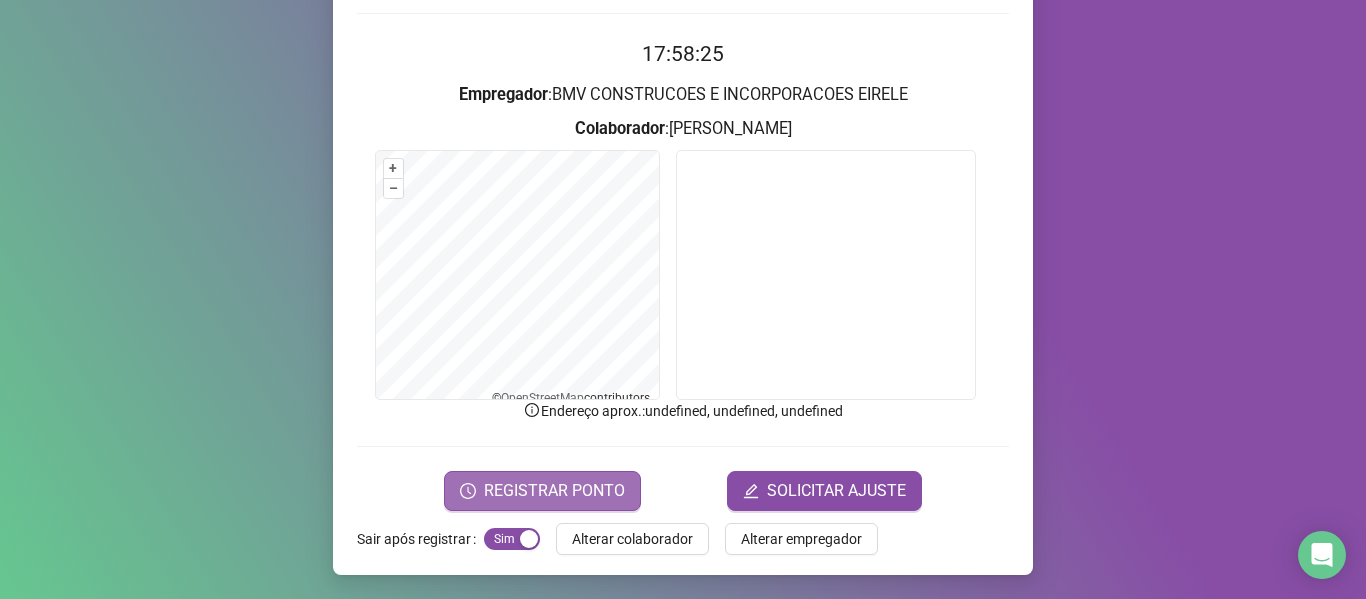 click on "REGISTRAR PONTO" at bounding box center [554, 491] 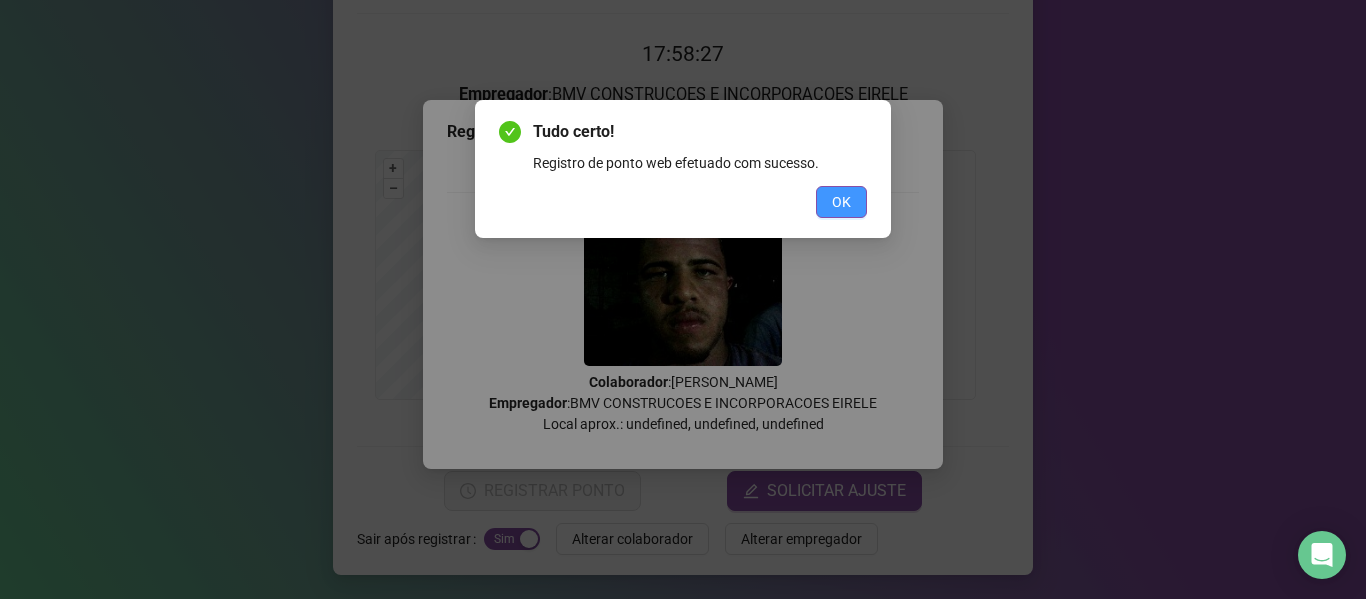 click on "OK" at bounding box center [841, 202] 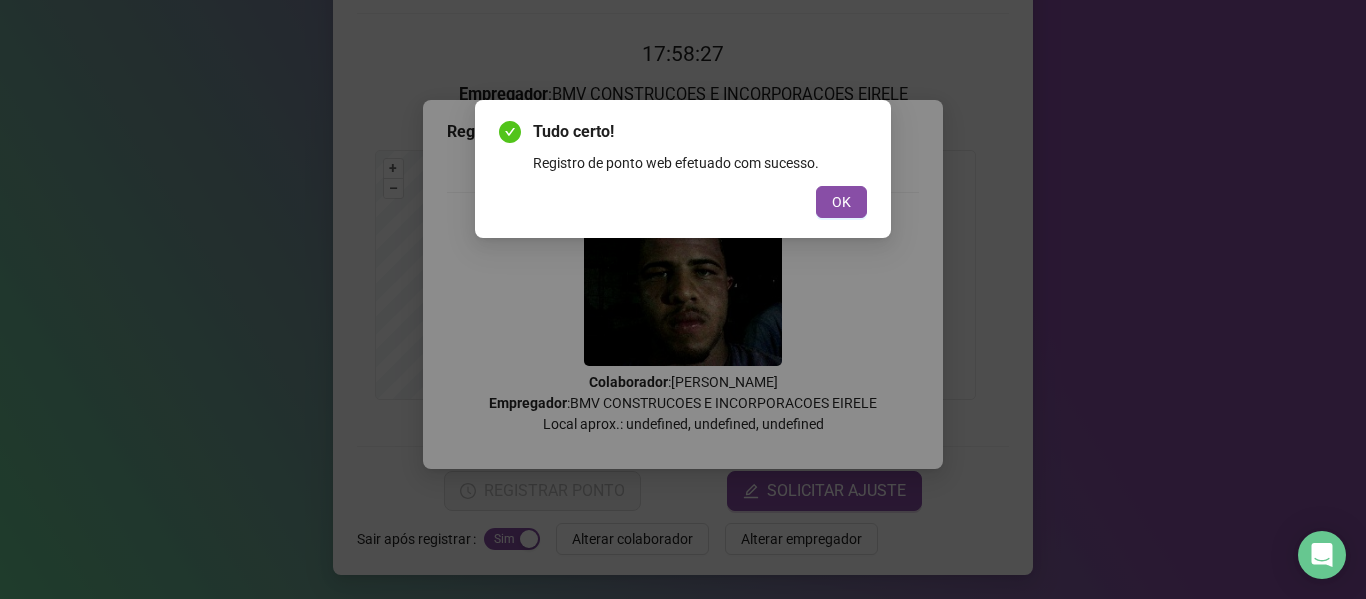 scroll, scrollTop: 0, scrollLeft: 0, axis: both 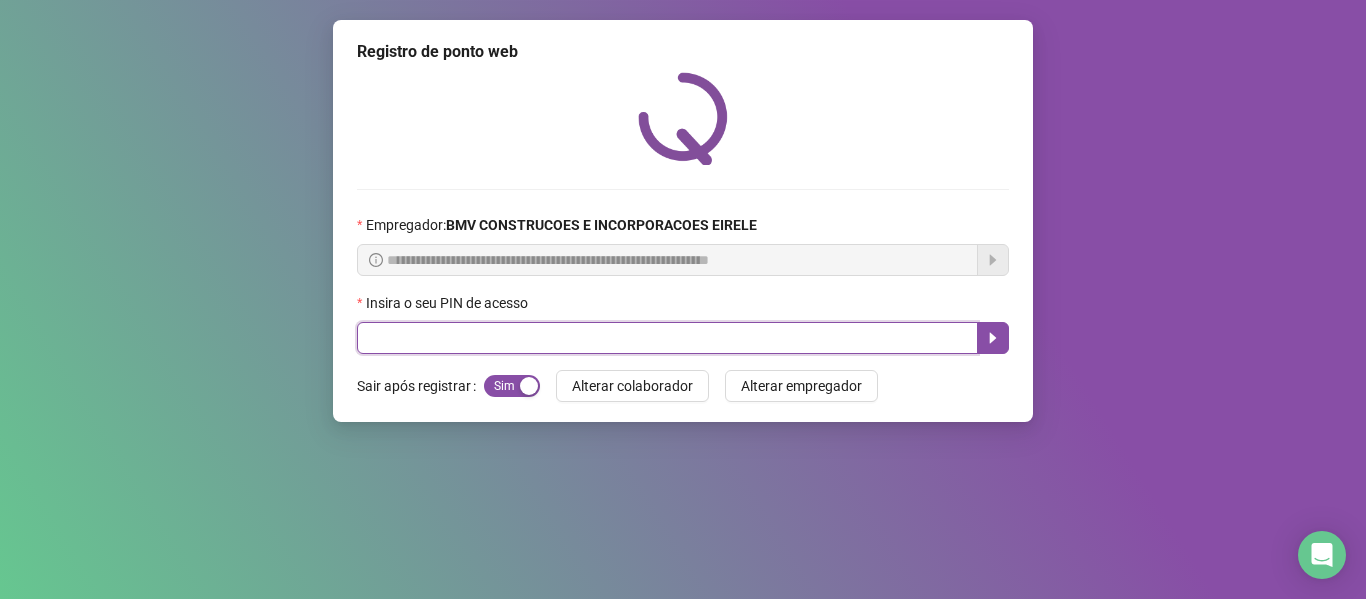 click at bounding box center (667, 338) 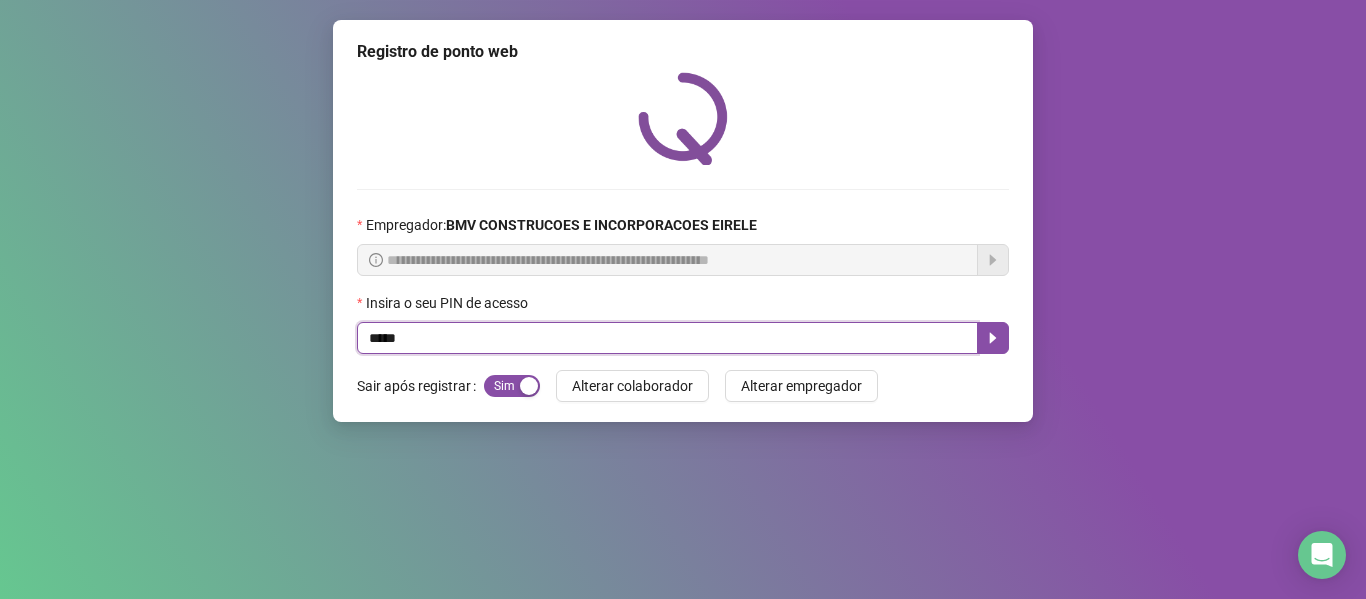 type on "*****" 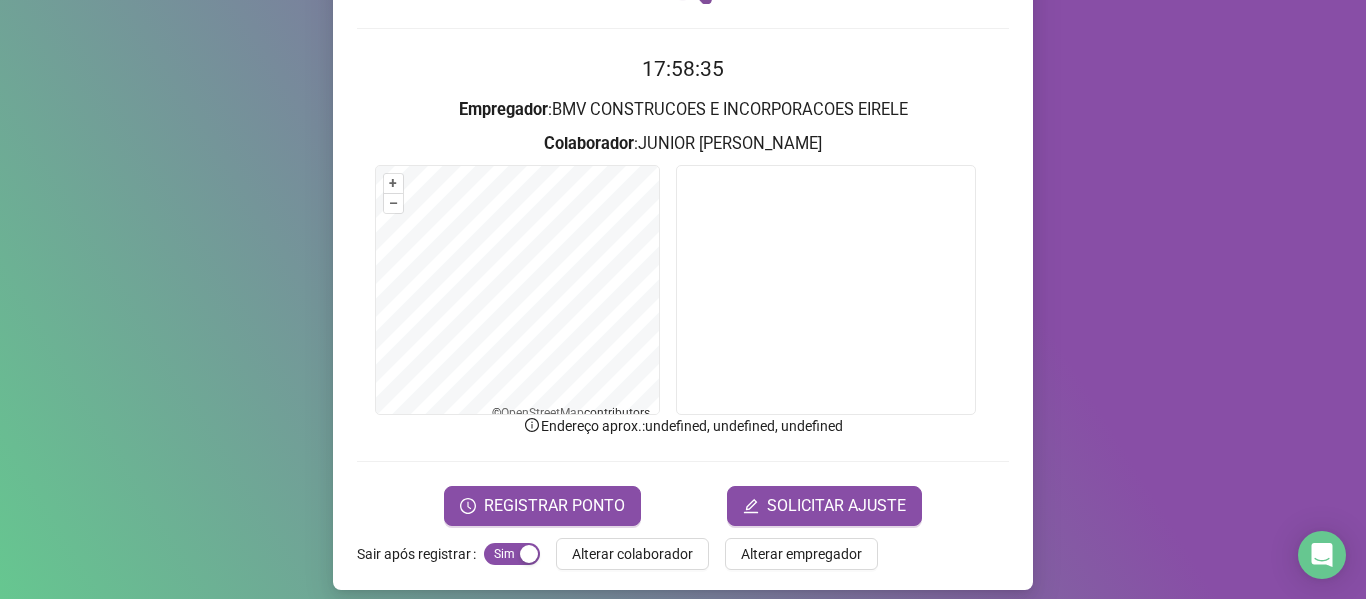 scroll, scrollTop: 176, scrollLeft: 0, axis: vertical 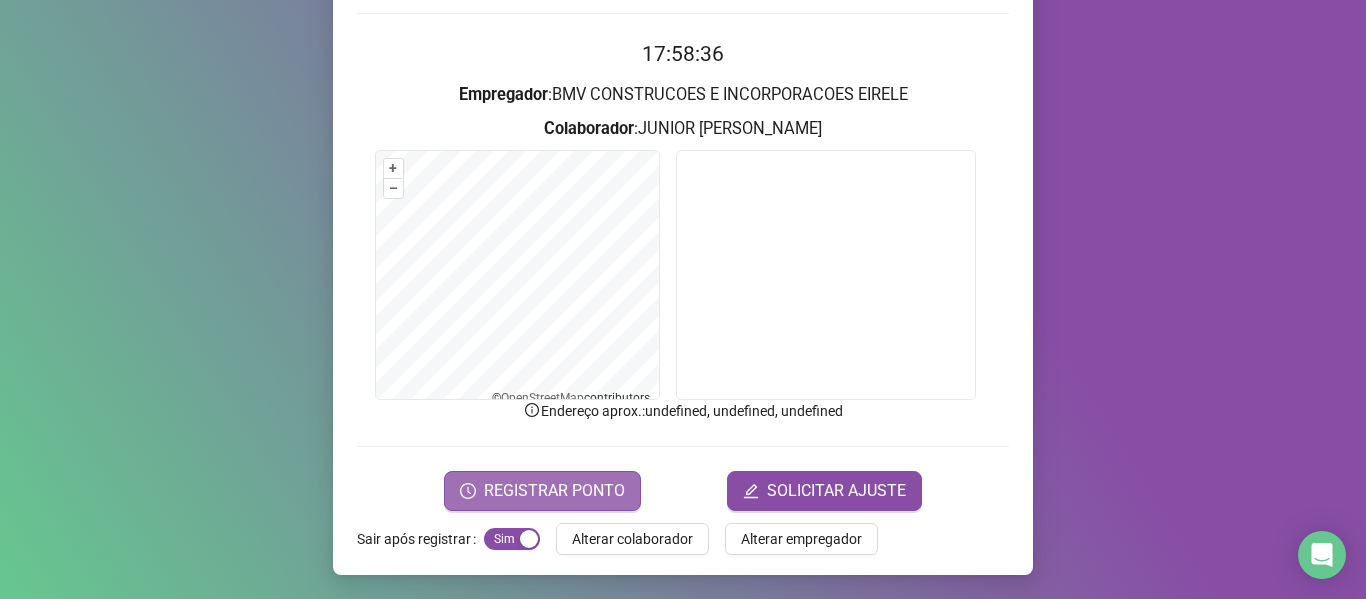 click on "REGISTRAR PONTO" at bounding box center (542, 491) 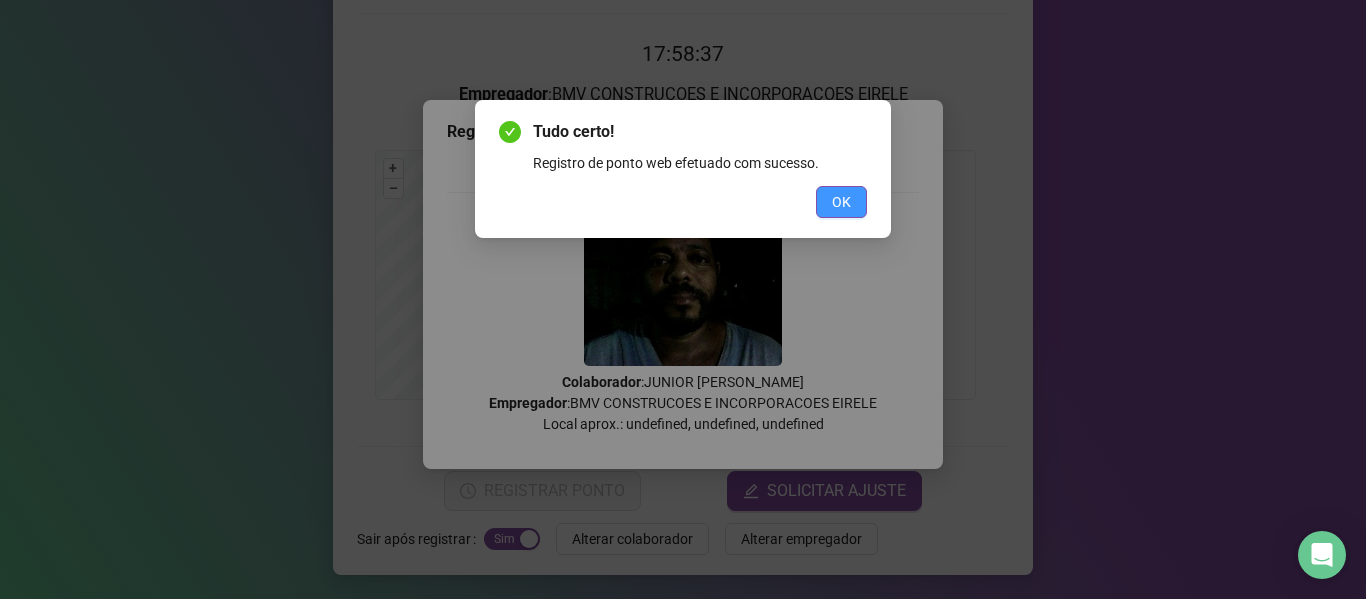 click on "OK" at bounding box center [841, 202] 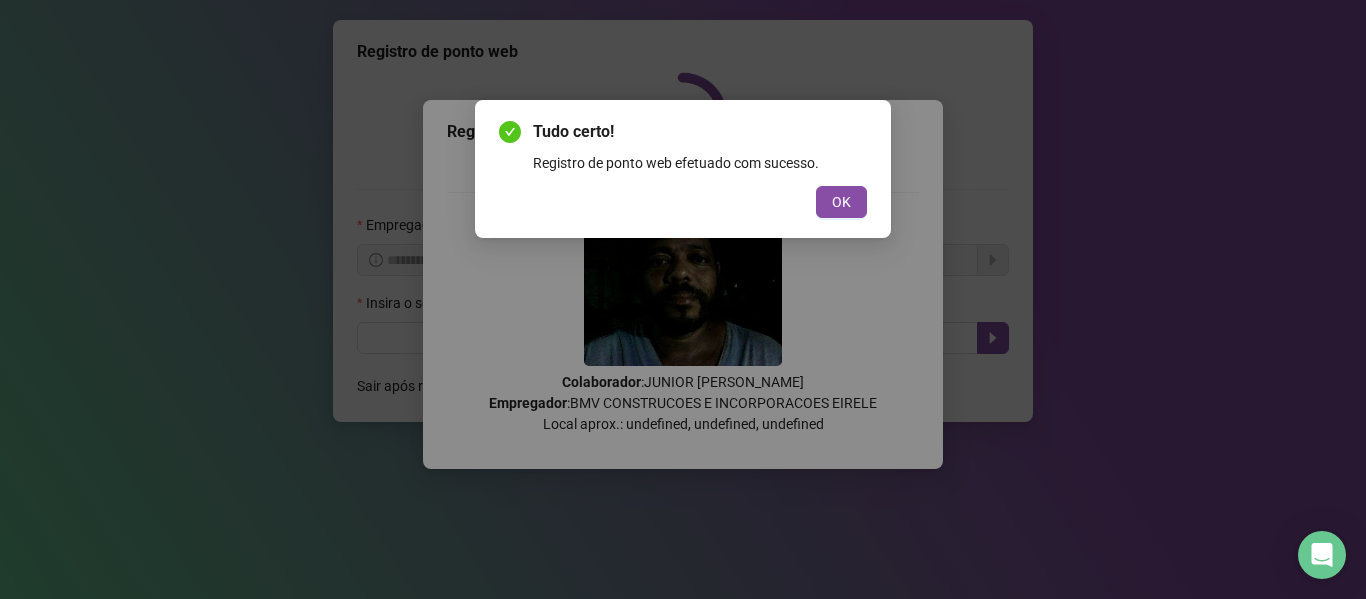 scroll, scrollTop: 0, scrollLeft: 0, axis: both 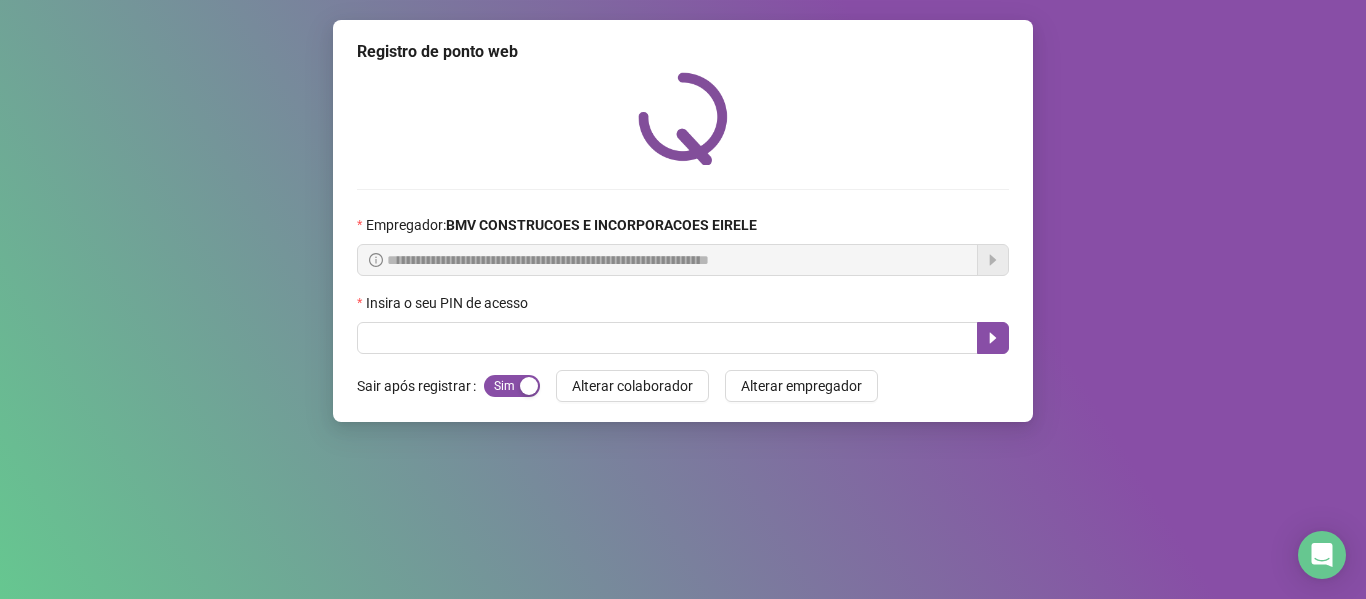 click on "Insira o seu PIN de acesso" at bounding box center [683, 307] 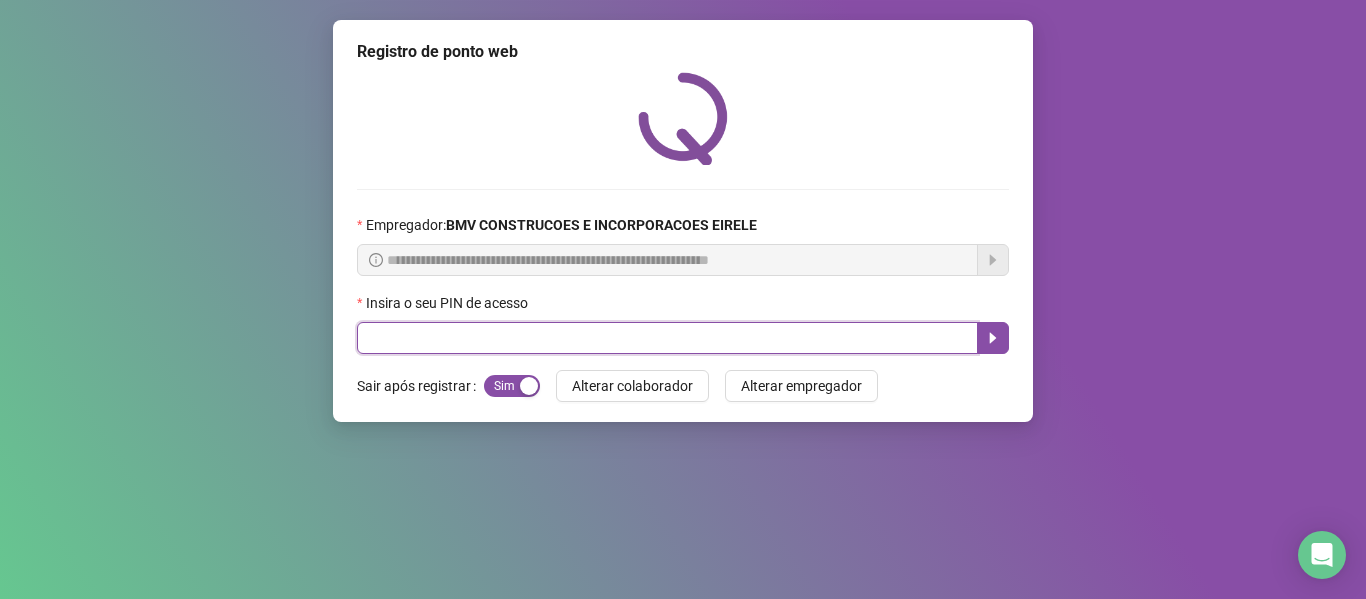 click at bounding box center (667, 338) 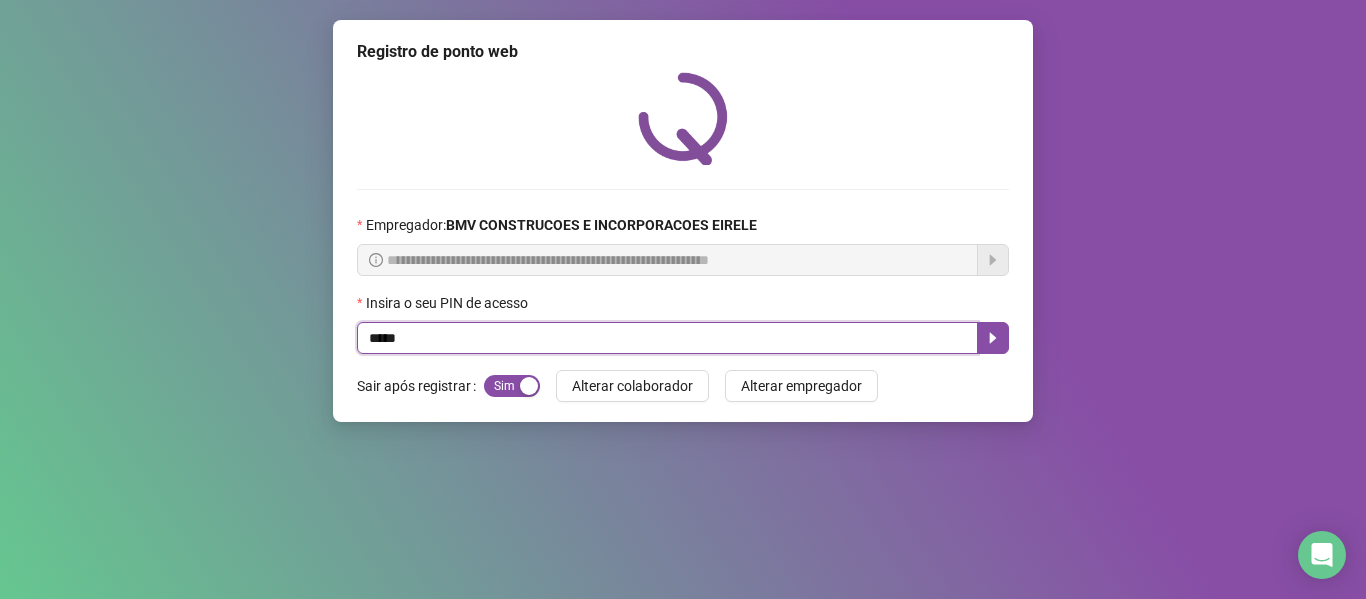 type on "*****" 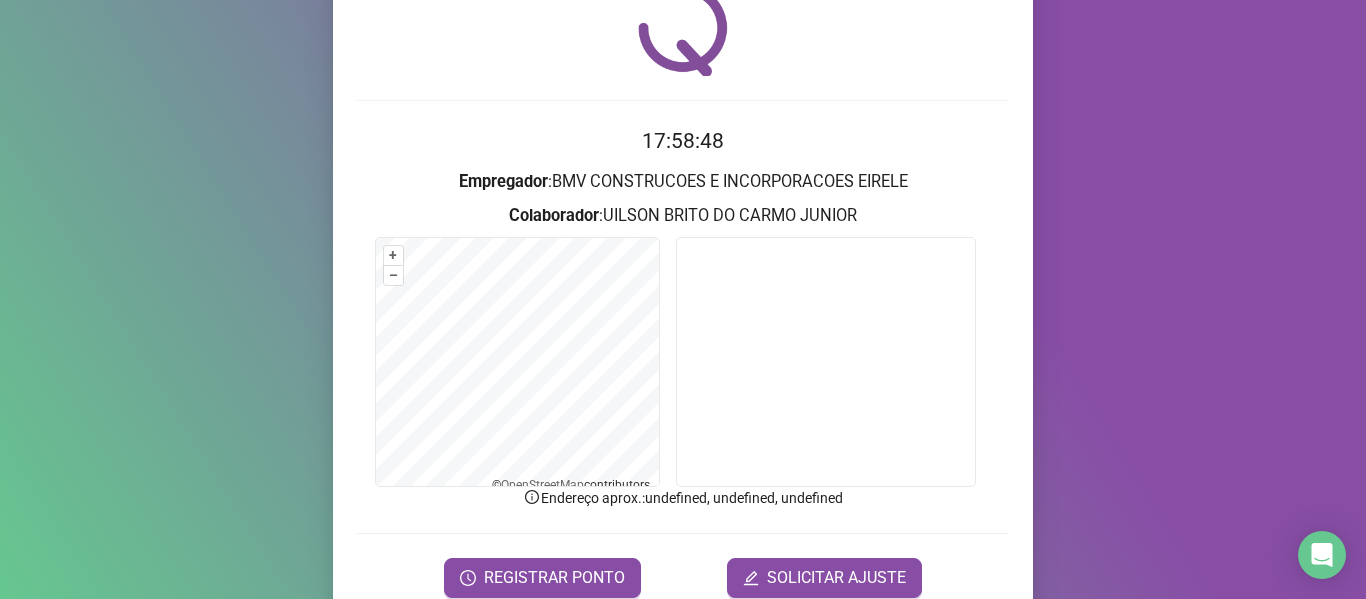 scroll, scrollTop: 176, scrollLeft: 0, axis: vertical 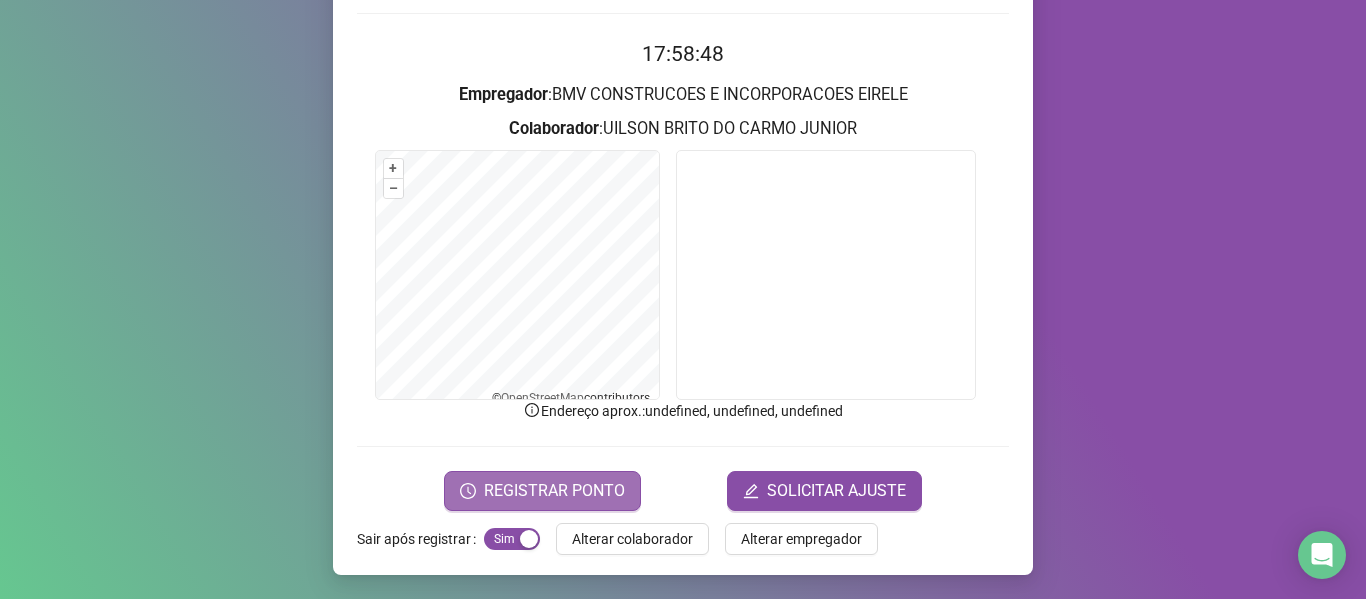 click on "REGISTRAR PONTO" at bounding box center (554, 491) 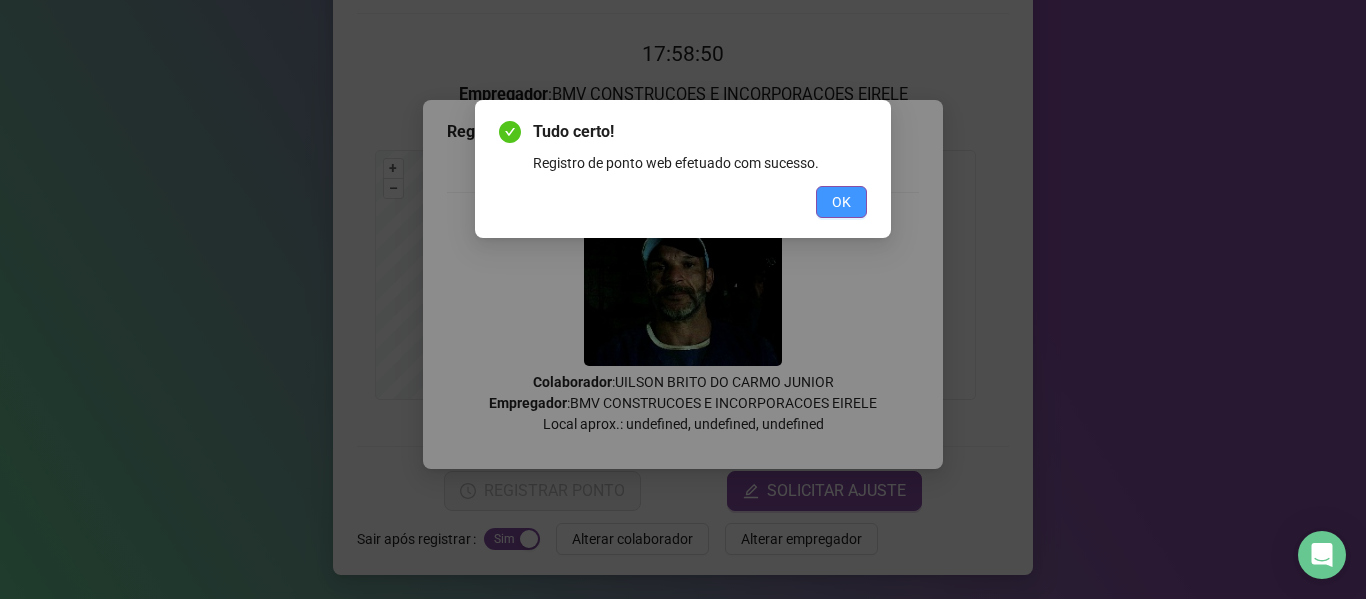 click on "OK" at bounding box center (841, 202) 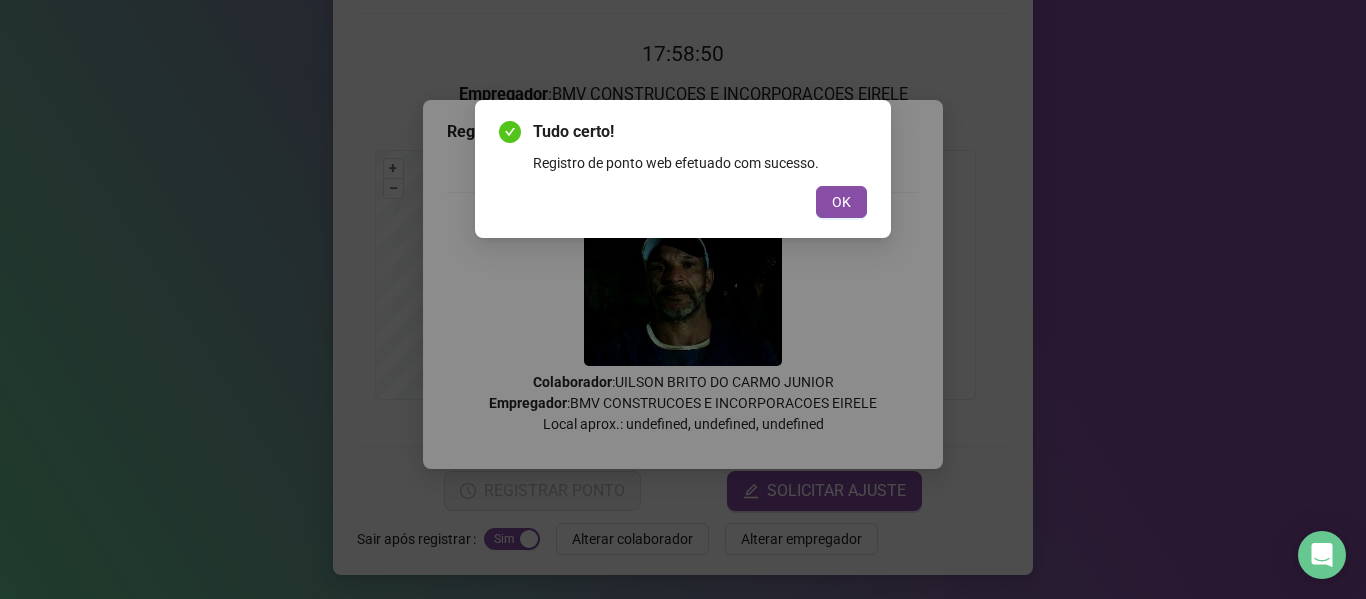 scroll, scrollTop: 0, scrollLeft: 0, axis: both 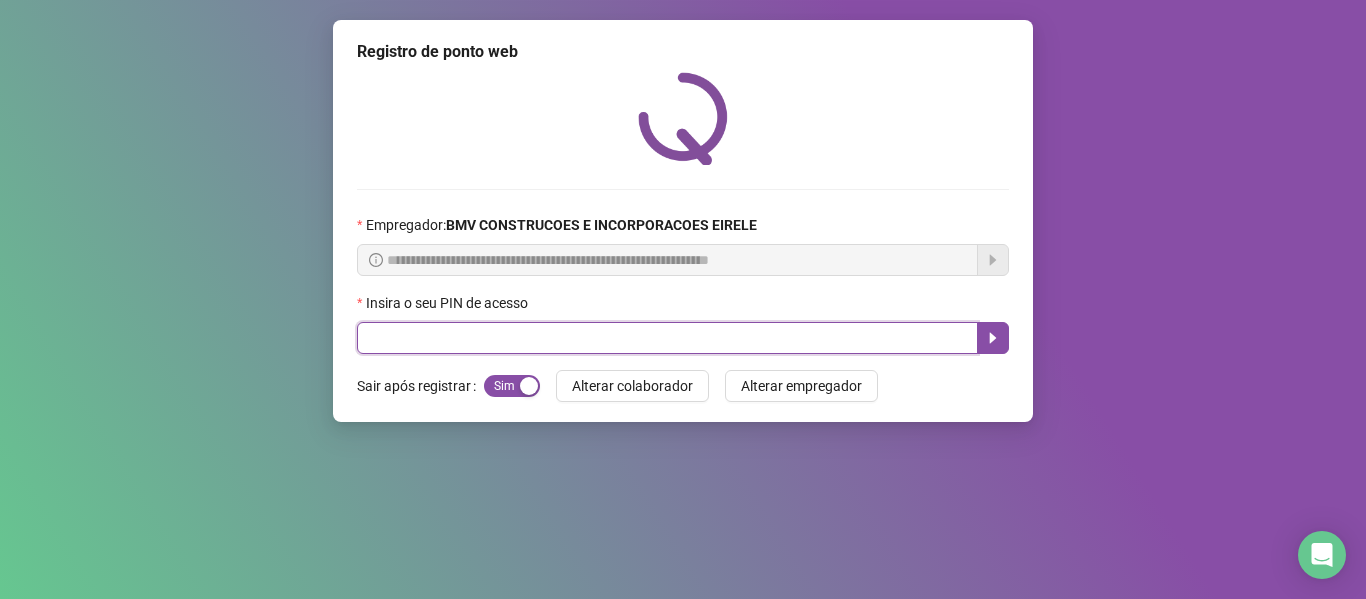 click at bounding box center [667, 338] 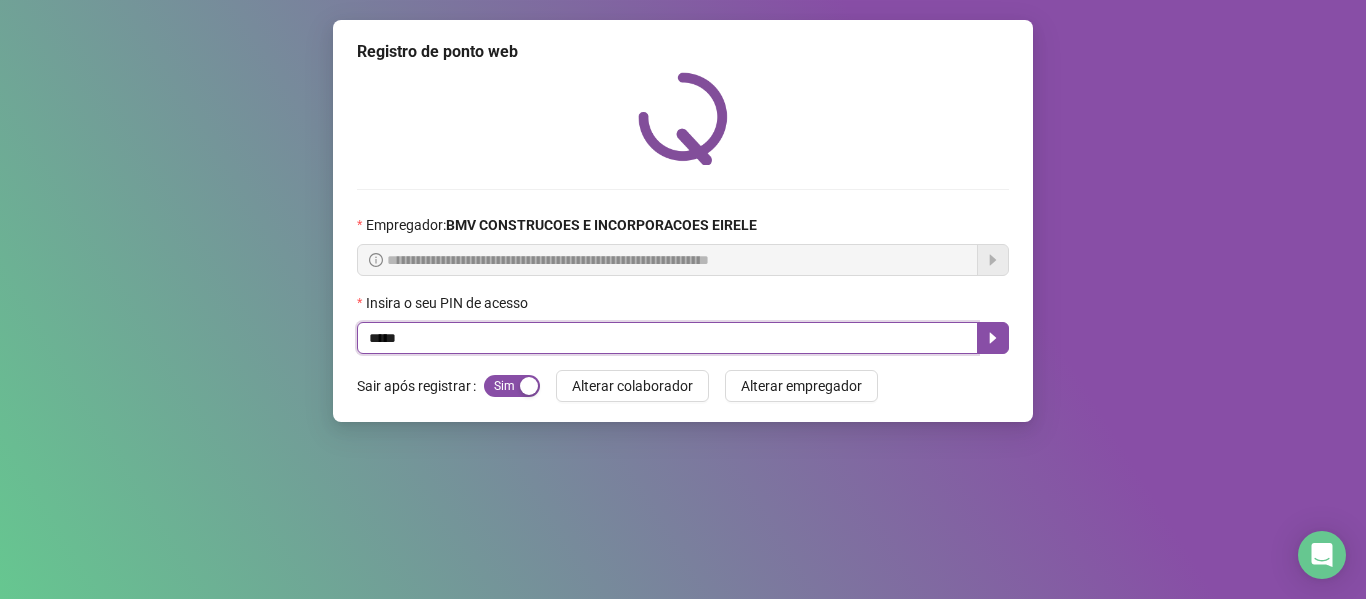 type on "*****" 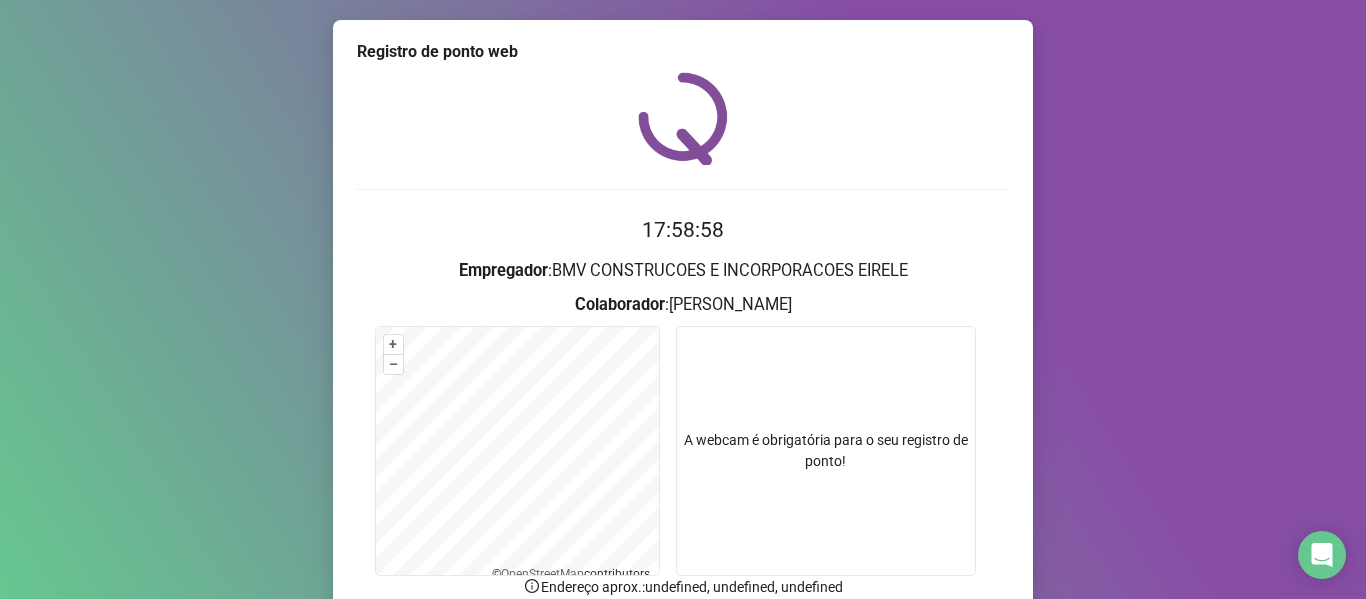 scroll, scrollTop: 100, scrollLeft: 0, axis: vertical 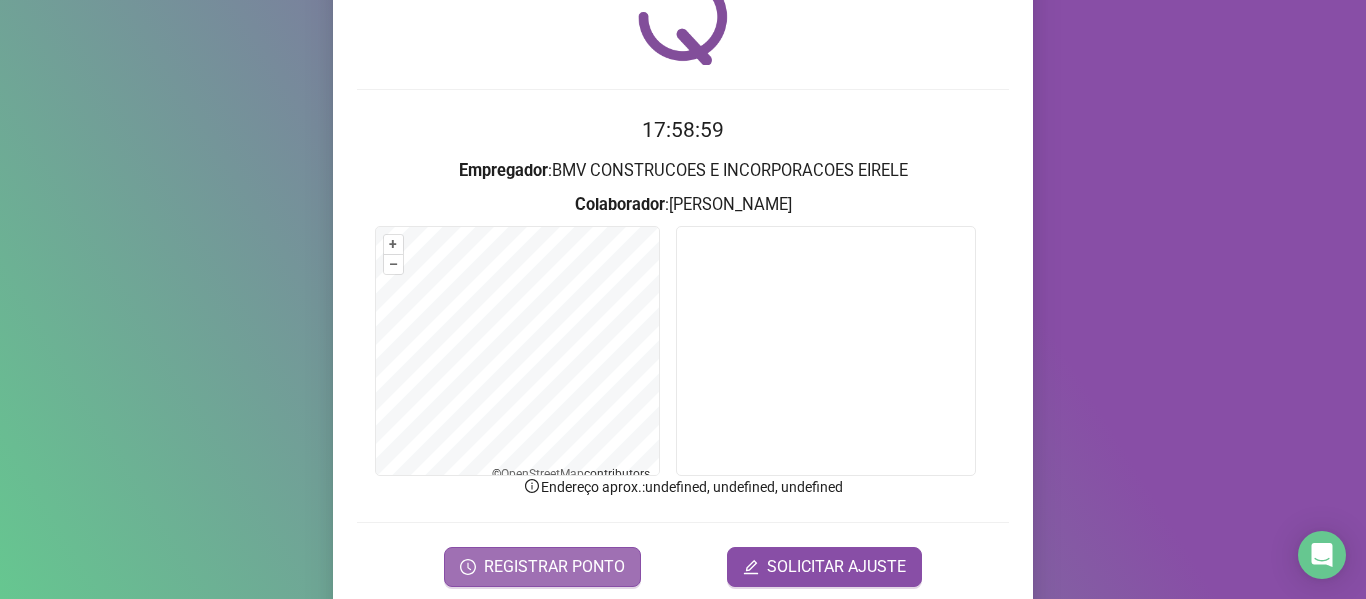 click on "REGISTRAR PONTO" at bounding box center (554, 567) 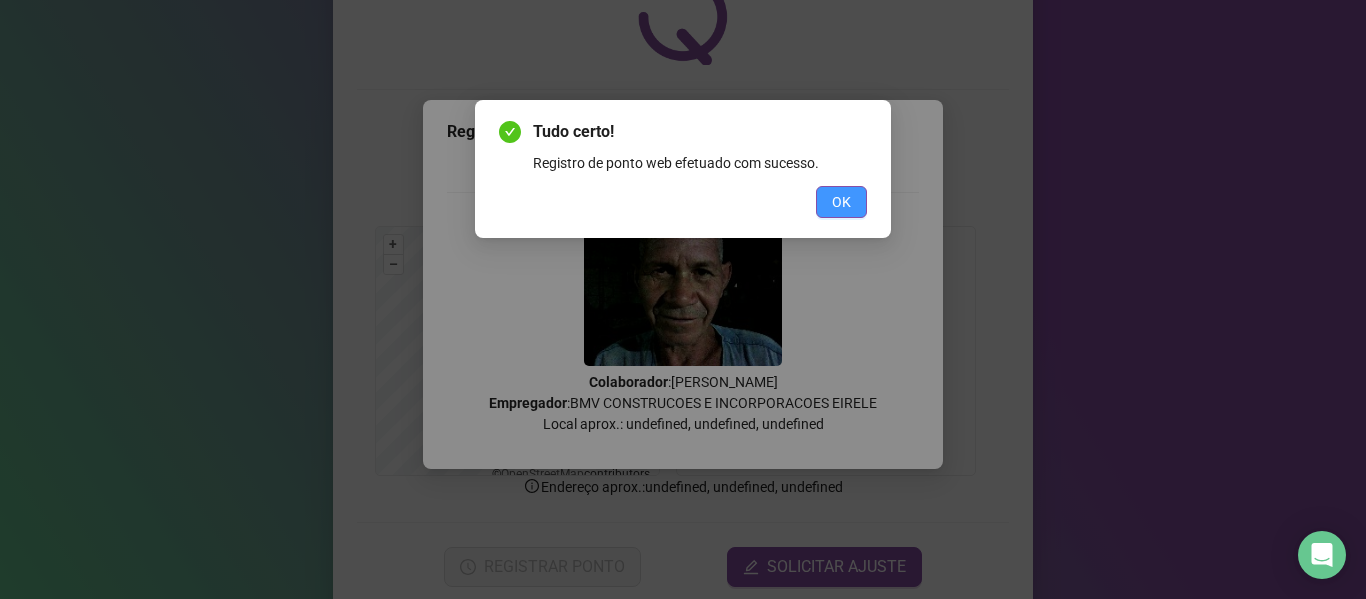 click on "OK" at bounding box center [841, 202] 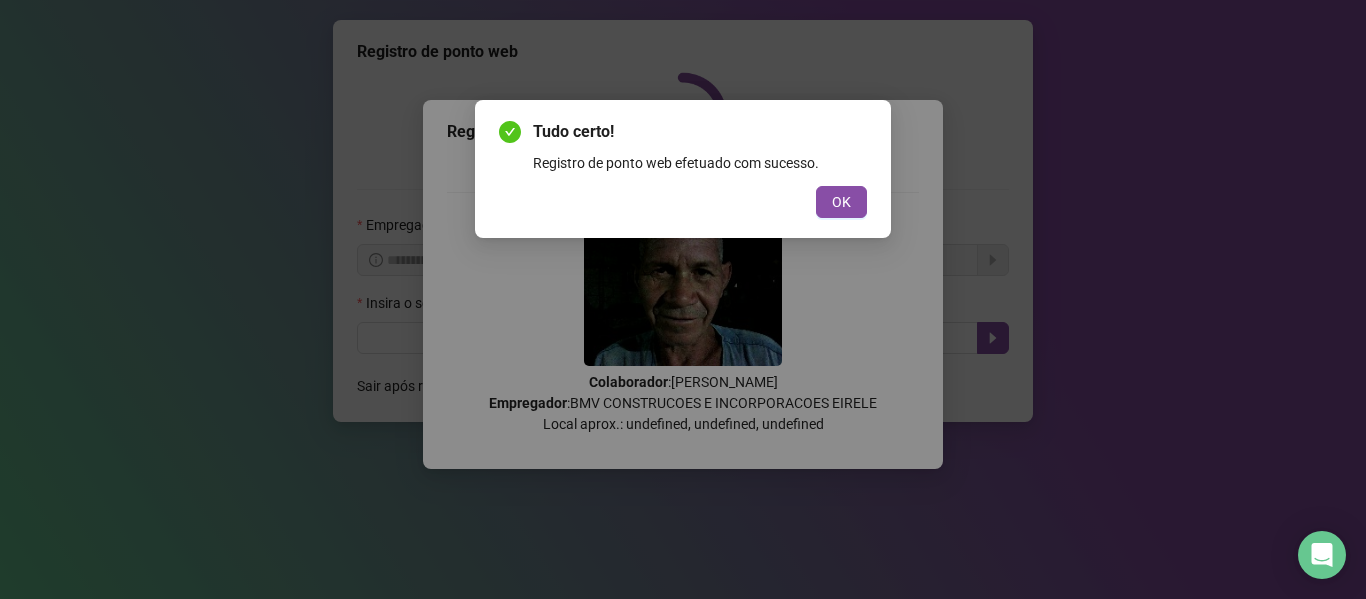 scroll, scrollTop: 0, scrollLeft: 0, axis: both 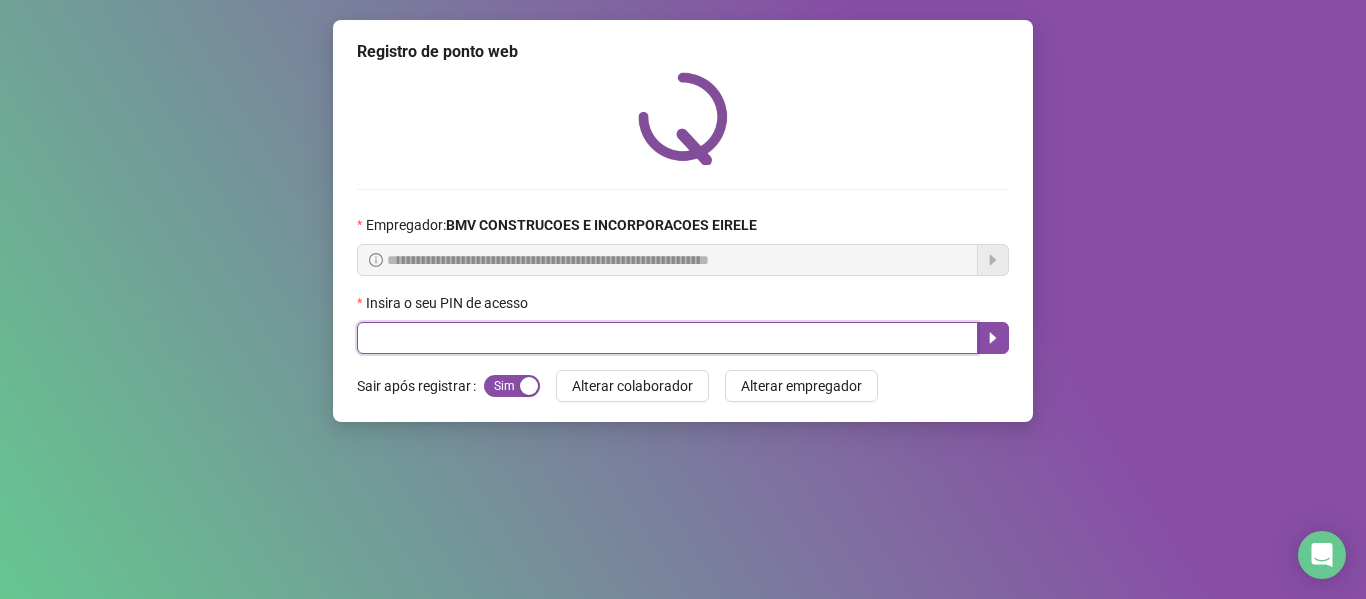 click at bounding box center [667, 338] 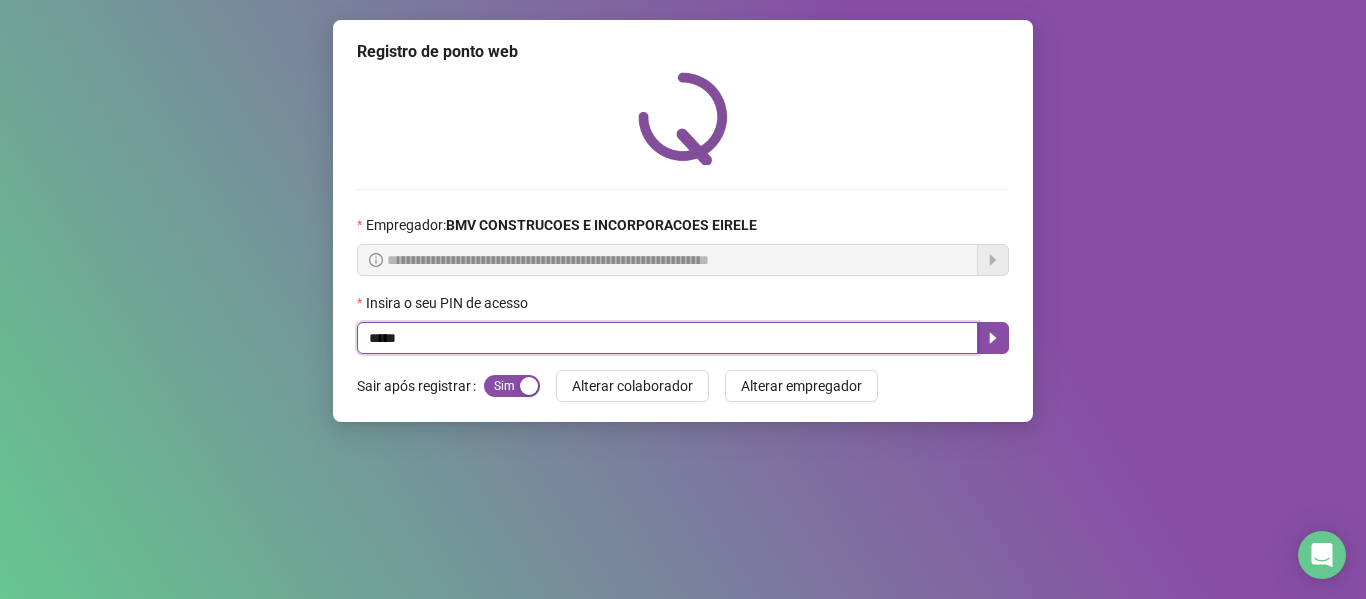 type on "*****" 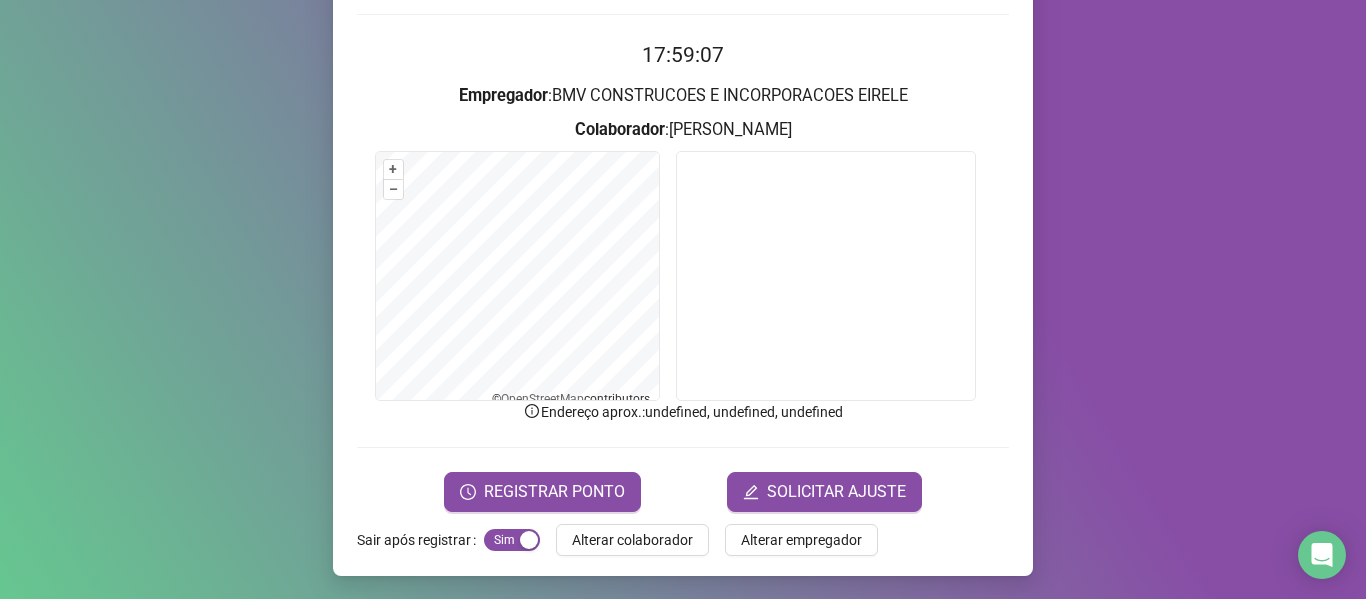 scroll, scrollTop: 176, scrollLeft: 0, axis: vertical 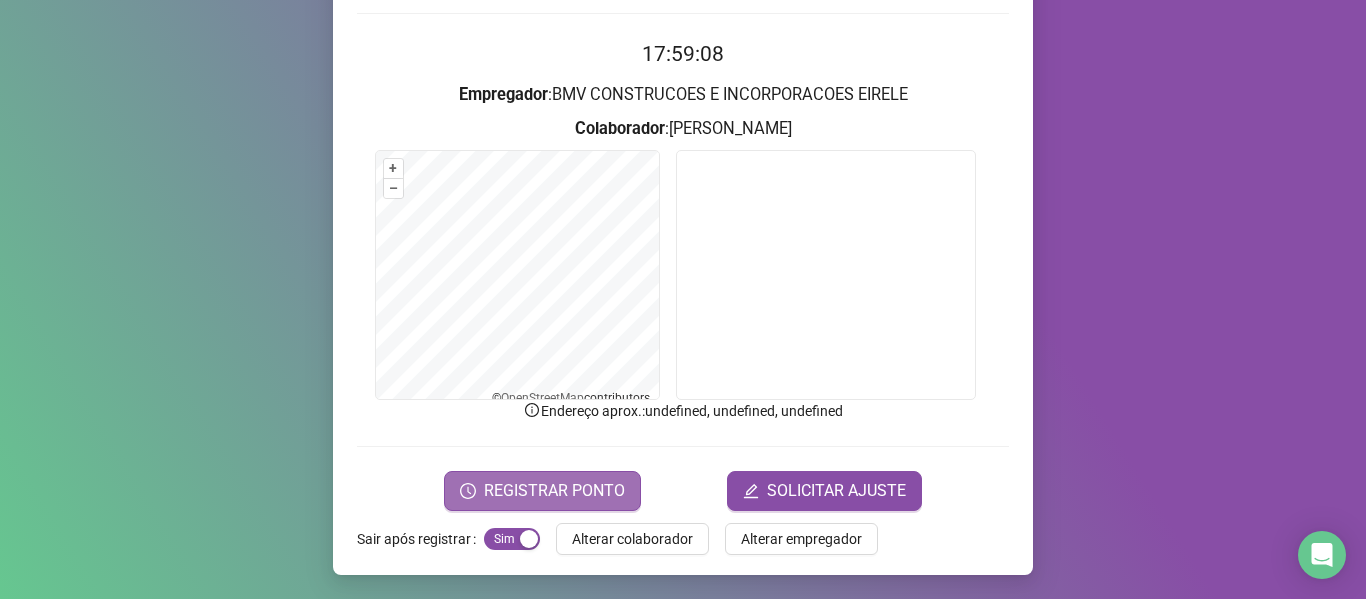 click on "REGISTRAR PONTO" at bounding box center [554, 491] 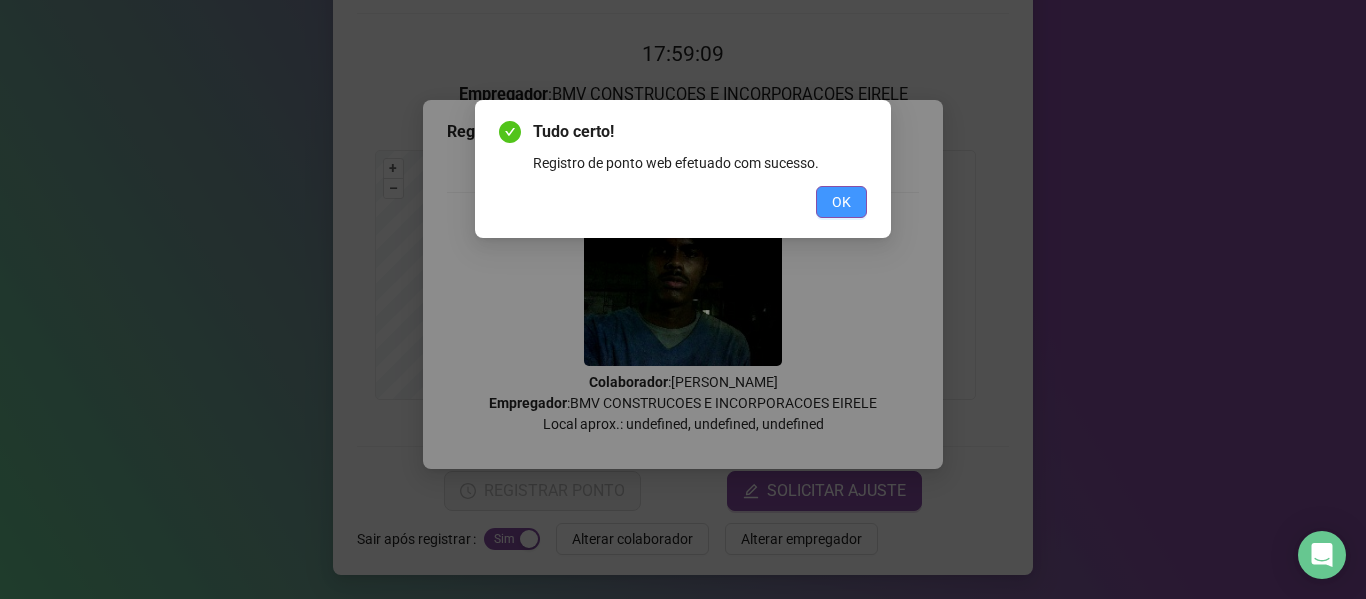 click on "OK" at bounding box center [841, 202] 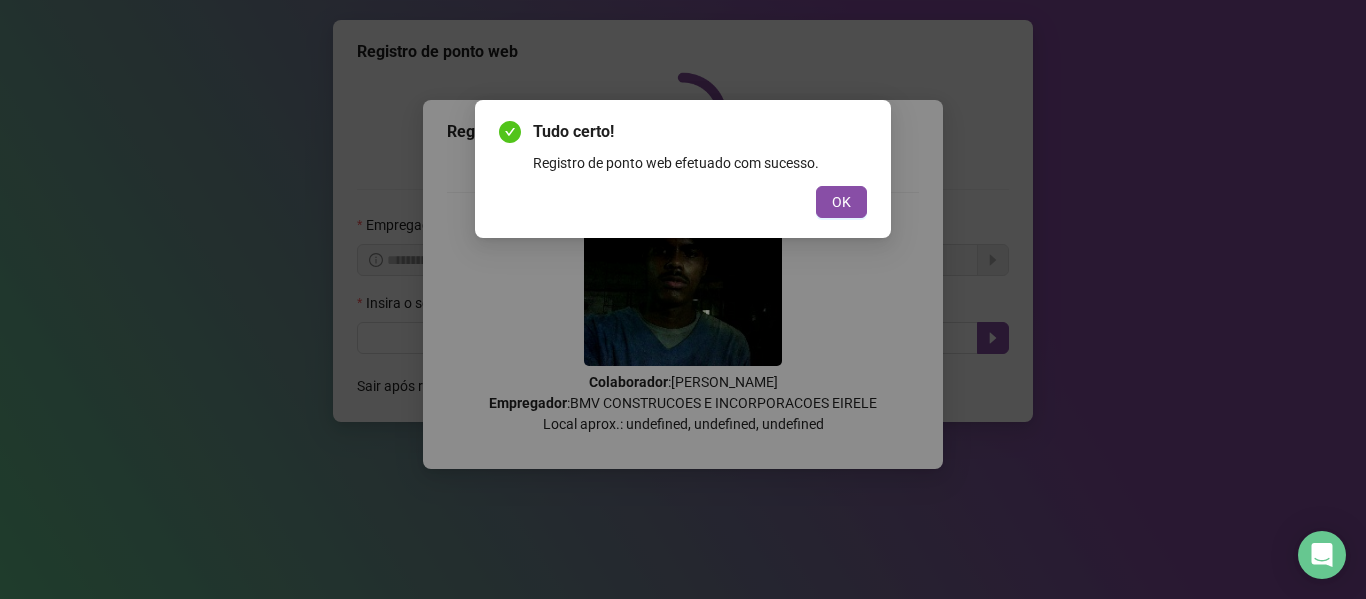 scroll, scrollTop: 0, scrollLeft: 0, axis: both 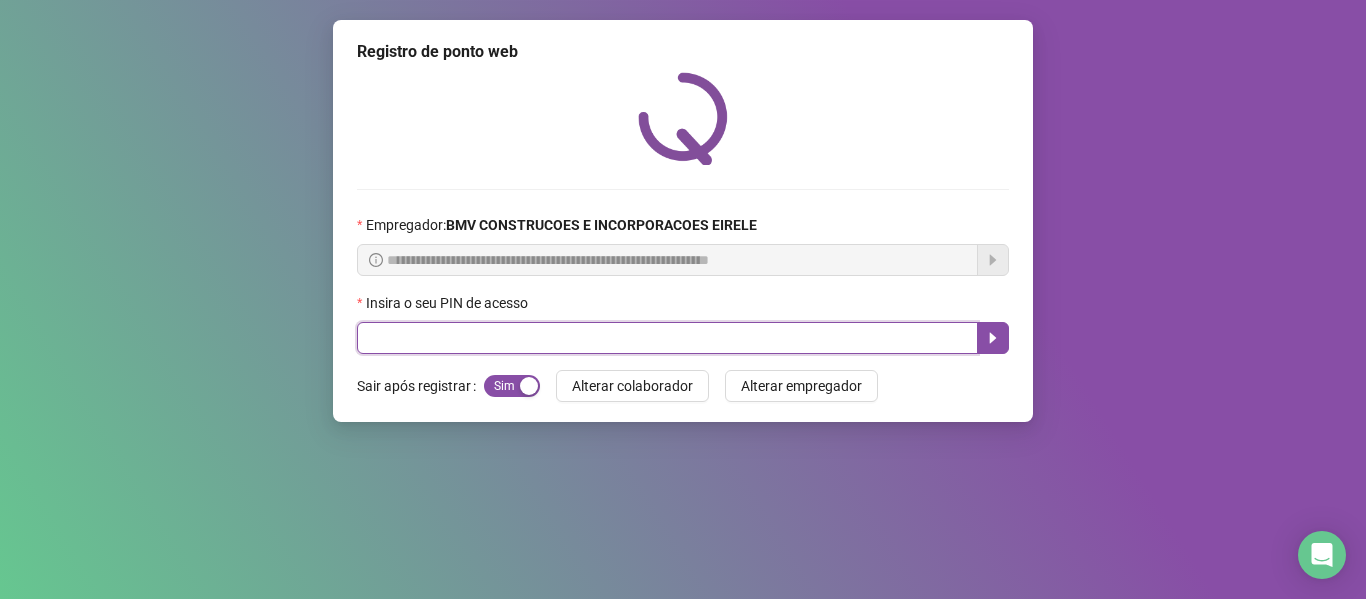 click at bounding box center (667, 338) 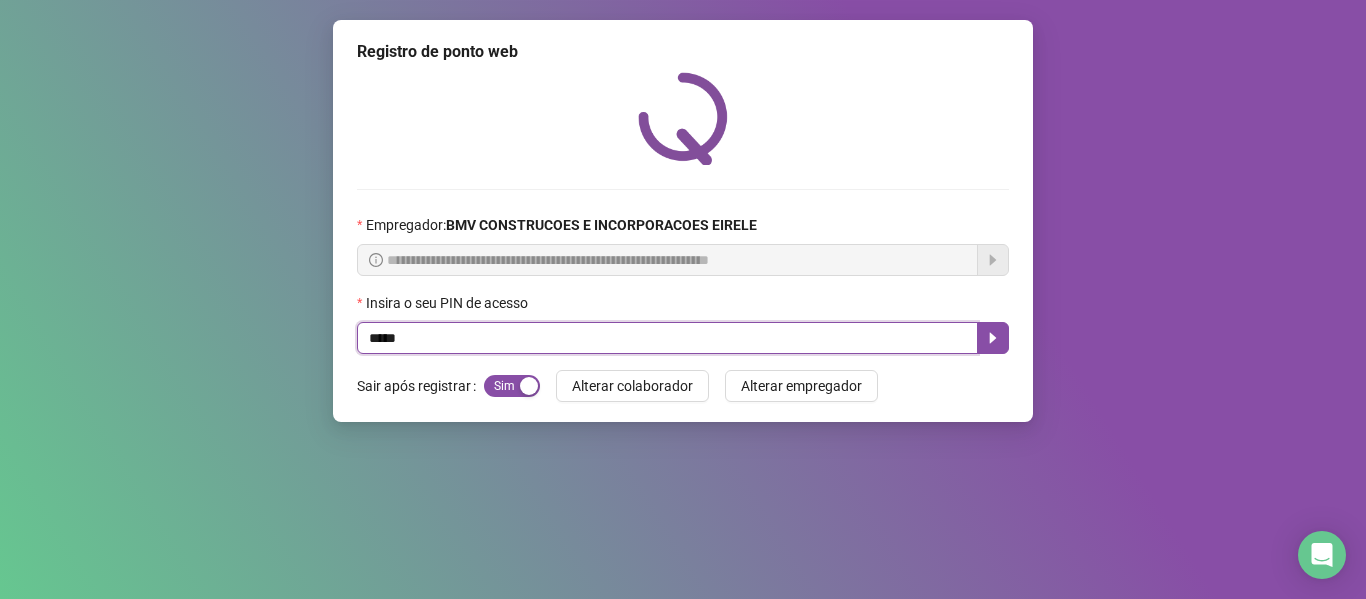 type on "*****" 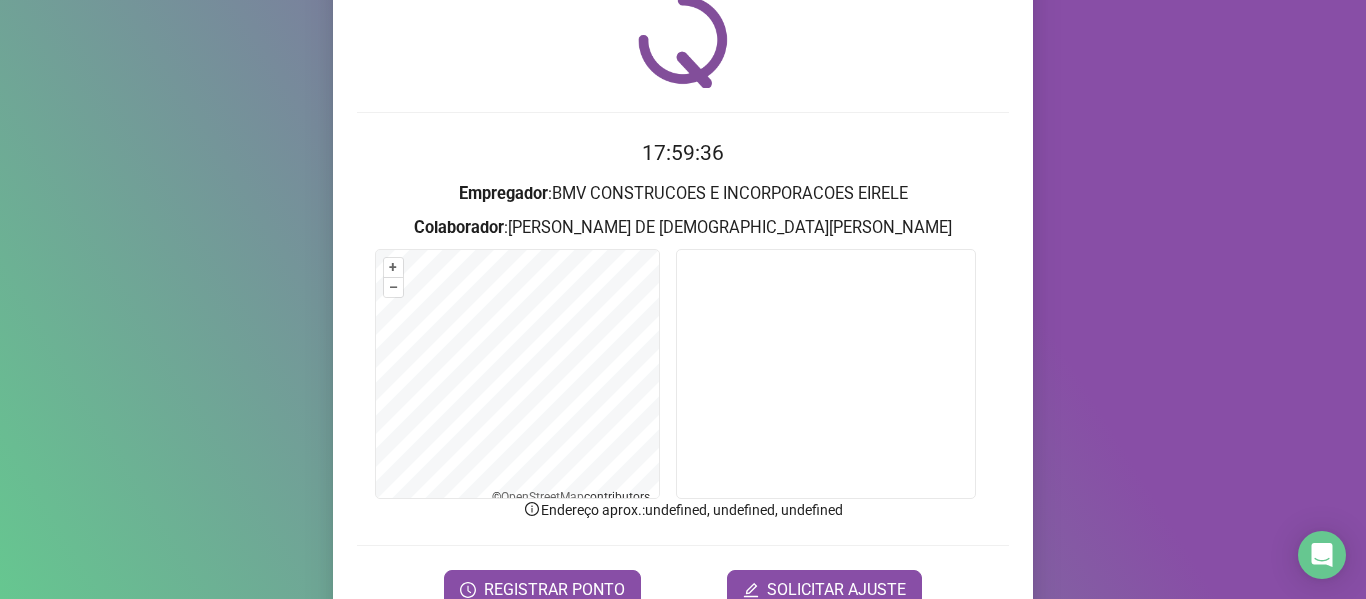 scroll, scrollTop: 176, scrollLeft: 0, axis: vertical 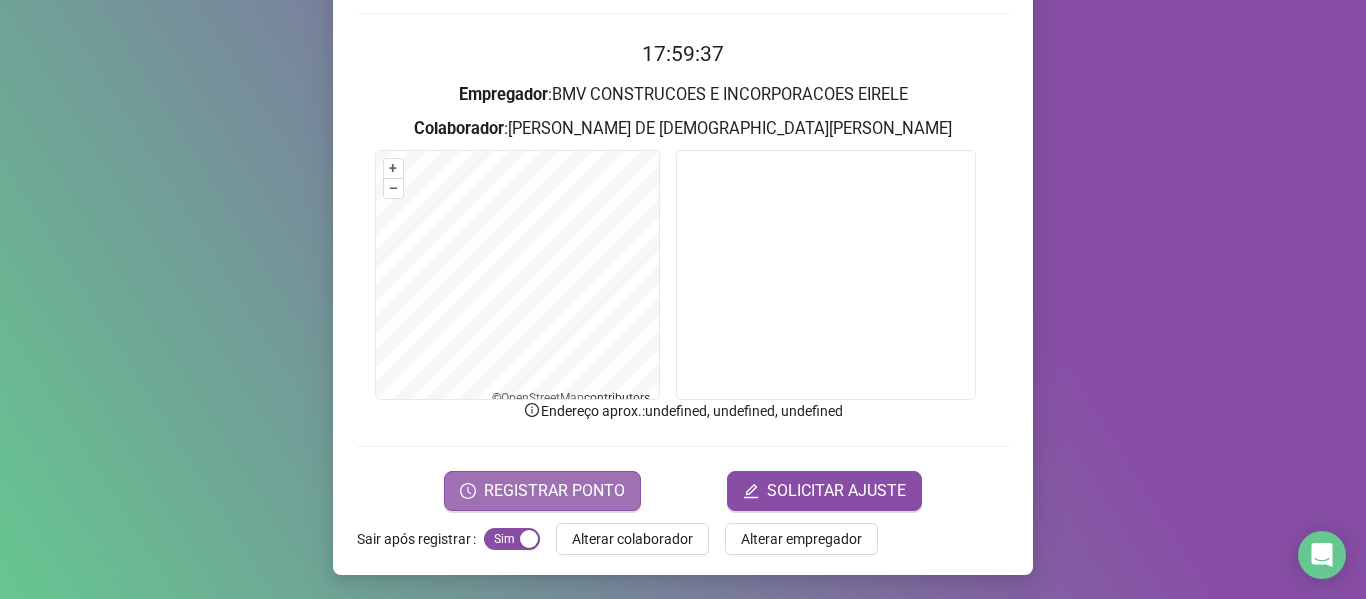 click on "REGISTRAR PONTO" at bounding box center (542, 491) 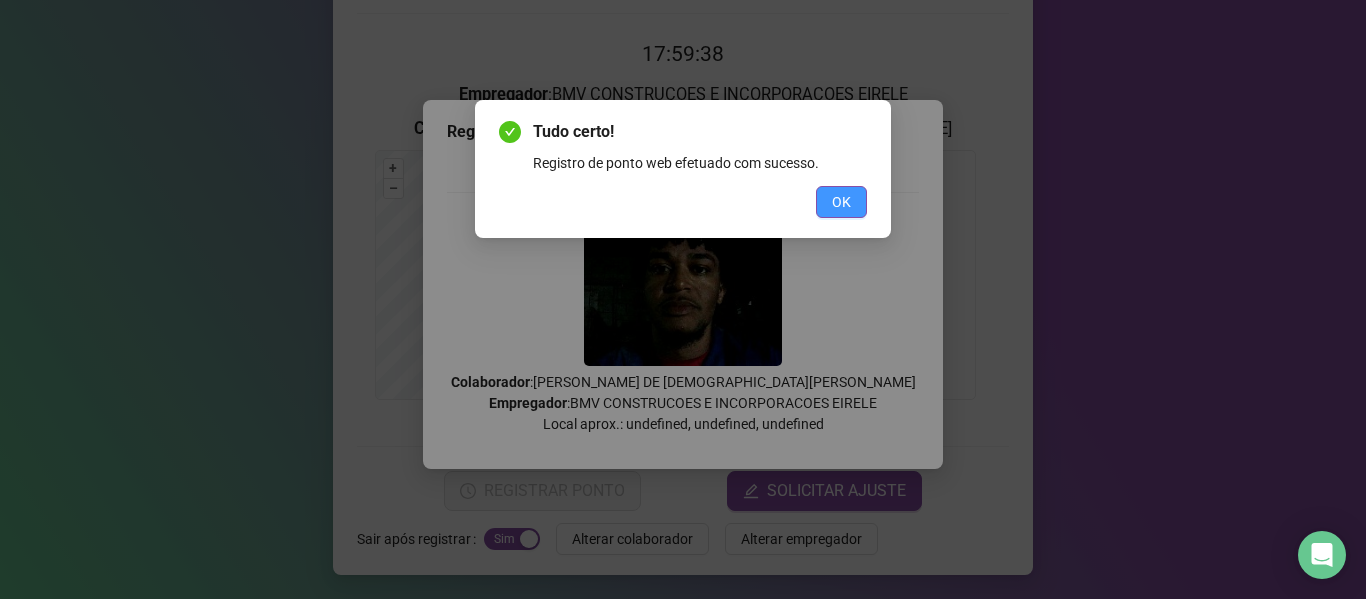 drag, startPoint x: 830, startPoint y: 178, endPoint x: 830, endPoint y: 202, distance: 24 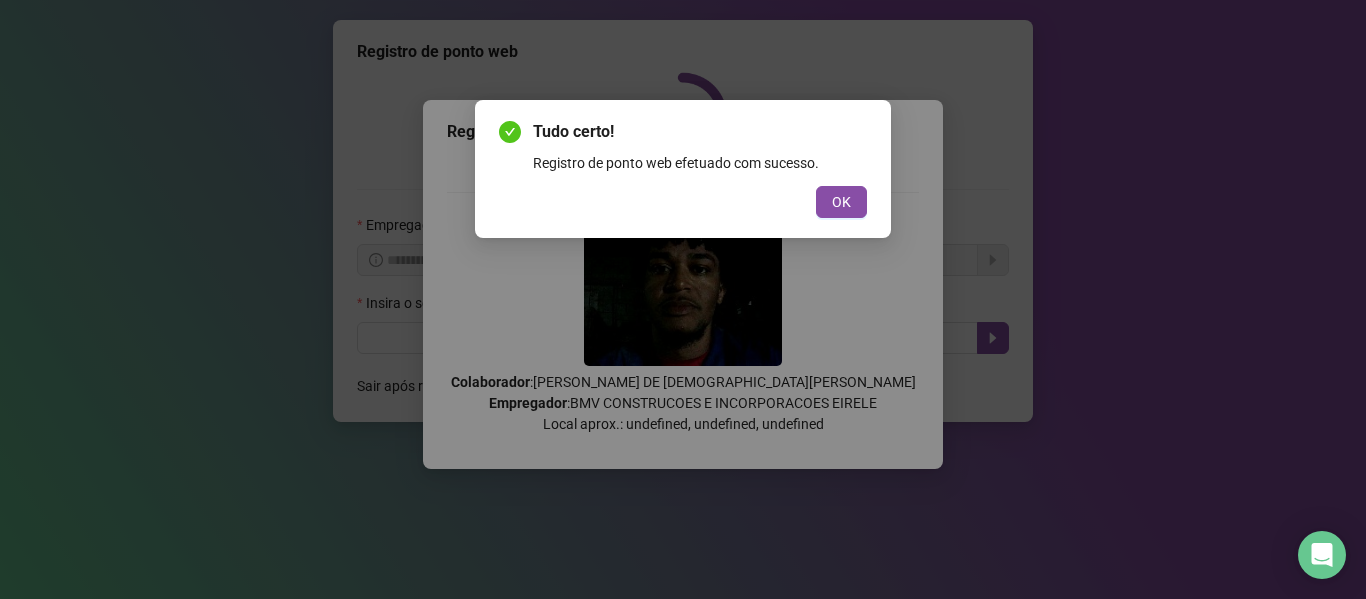 scroll, scrollTop: 0, scrollLeft: 0, axis: both 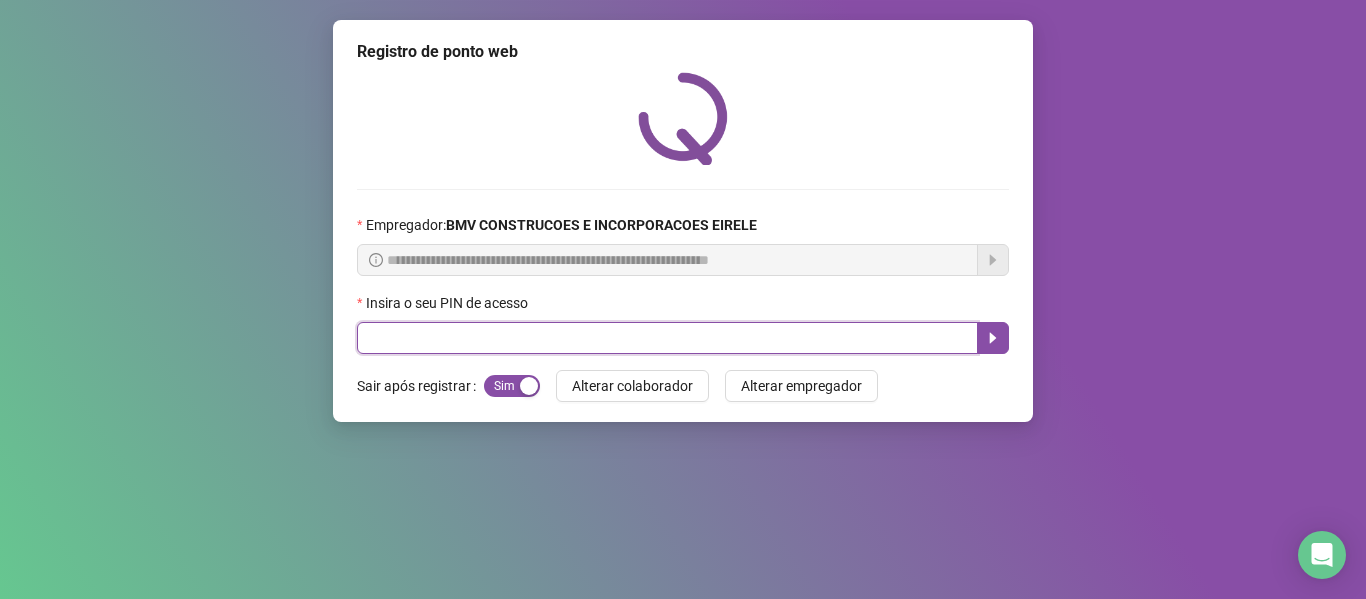 click at bounding box center [667, 338] 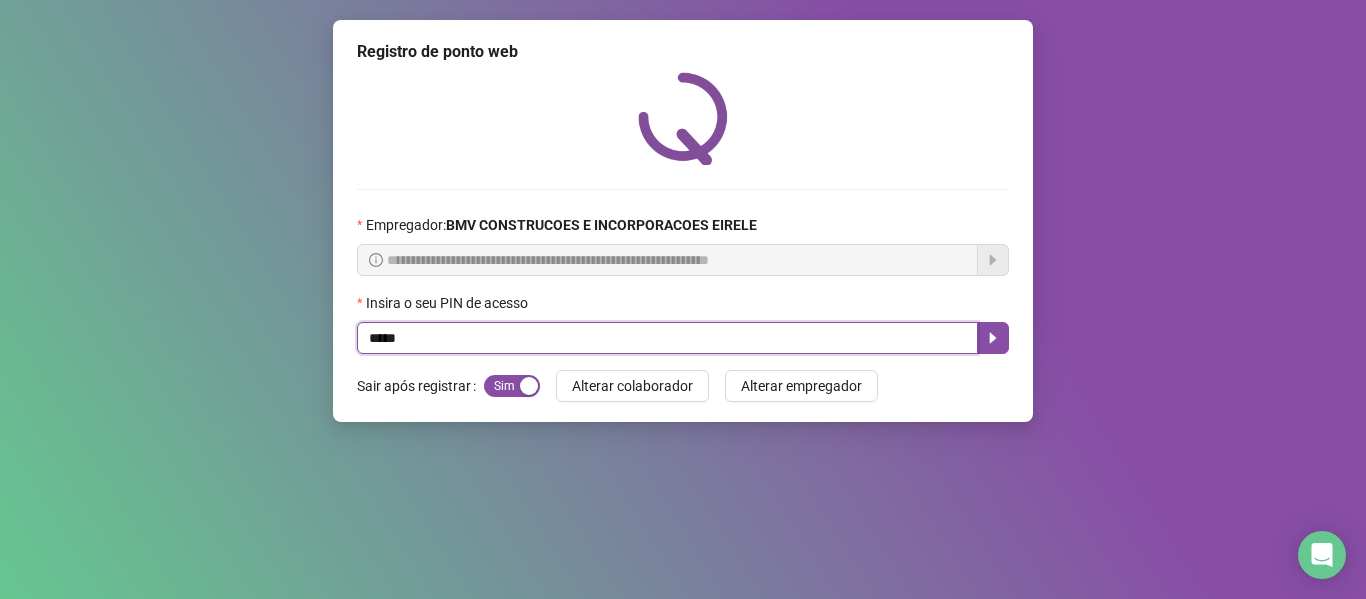 type on "*****" 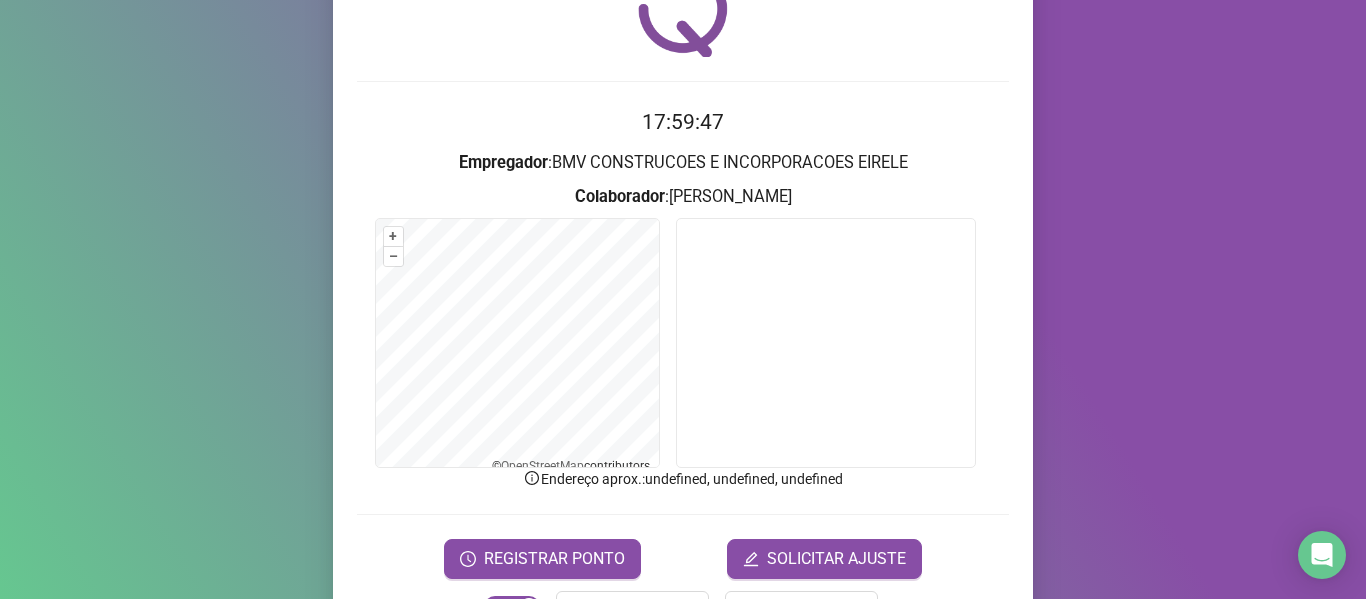 scroll, scrollTop: 176, scrollLeft: 0, axis: vertical 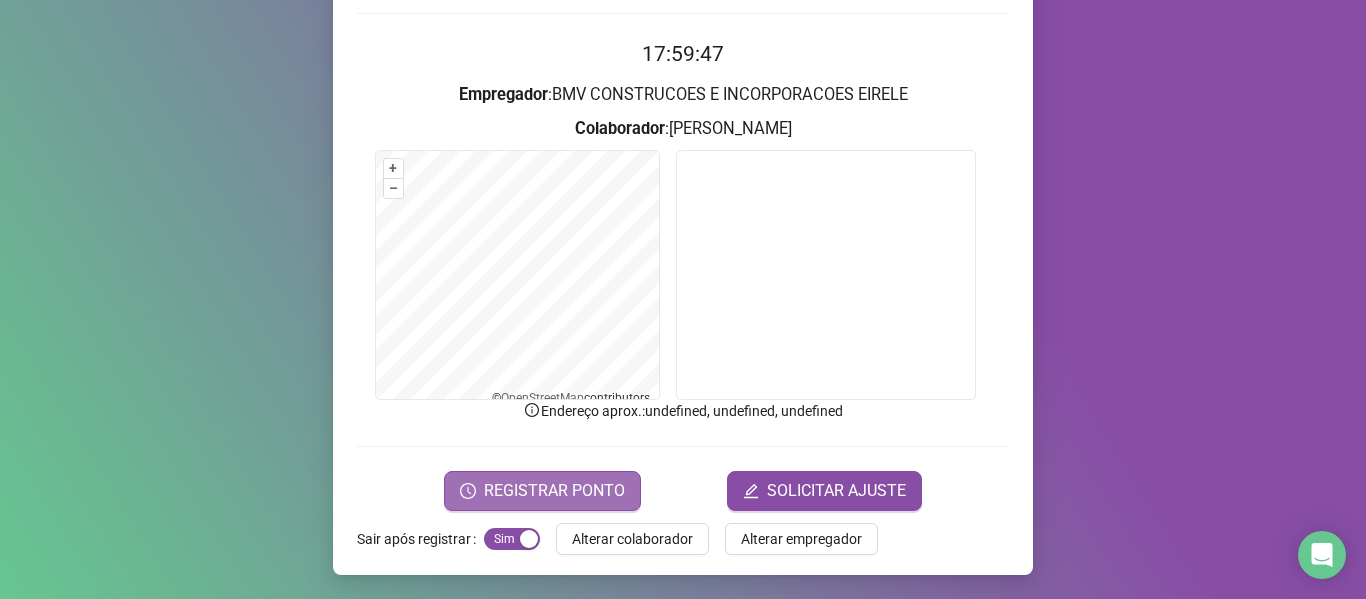 click on "REGISTRAR PONTO" at bounding box center (554, 491) 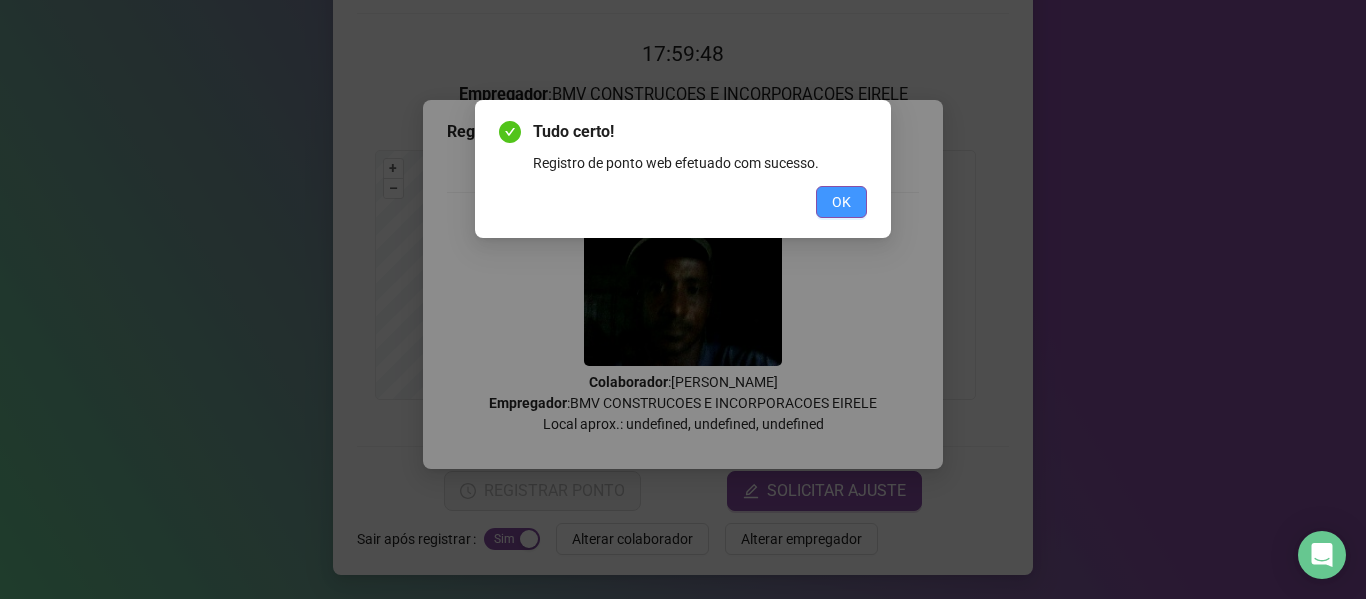 drag, startPoint x: 827, startPoint y: 191, endPoint x: 820, endPoint y: 273, distance: 82.29824 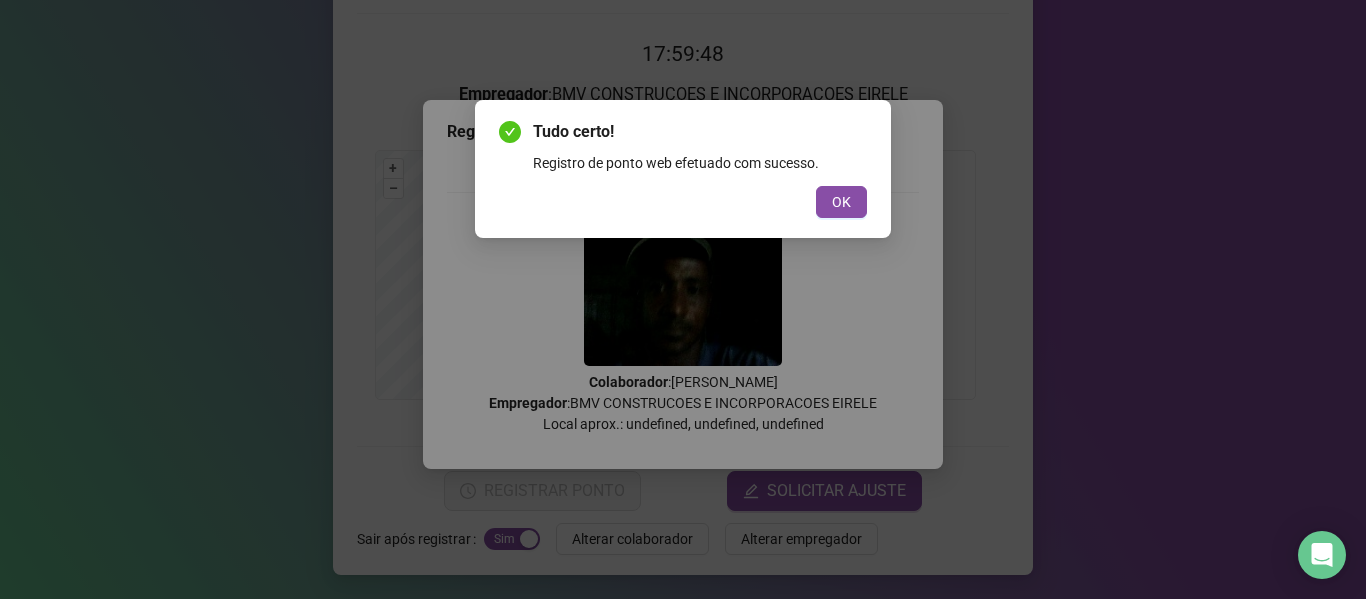 click on "OK" at bounding box center (841, 202) 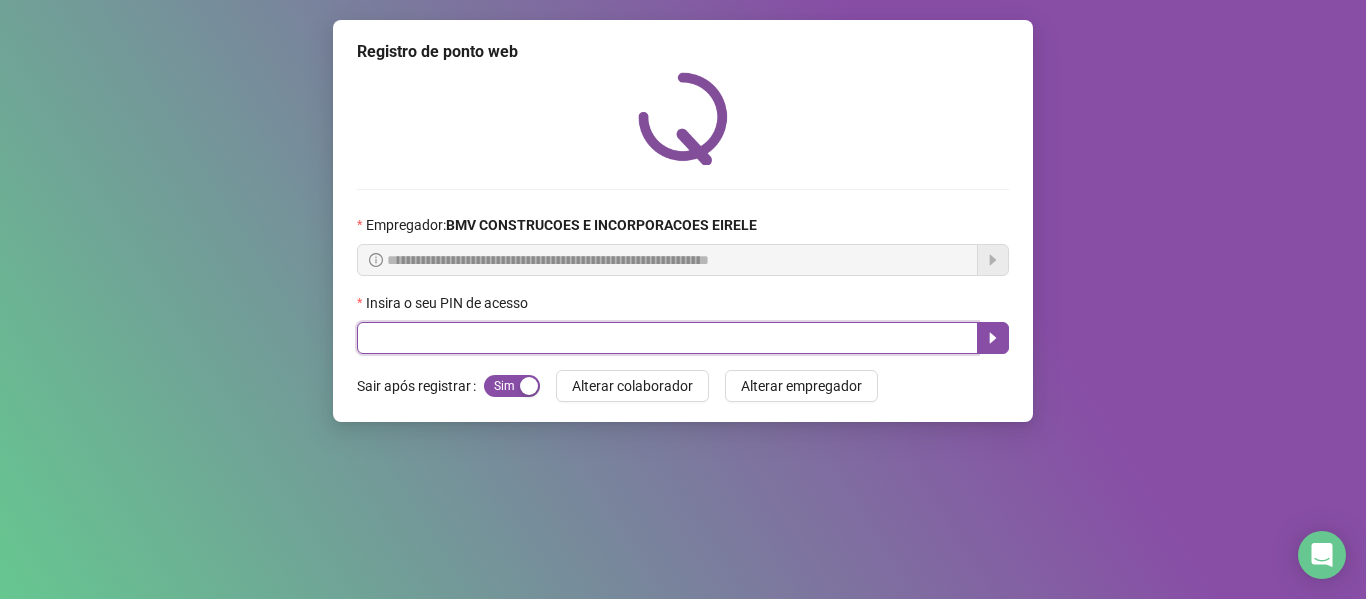 click at bounding box center [667, 338] 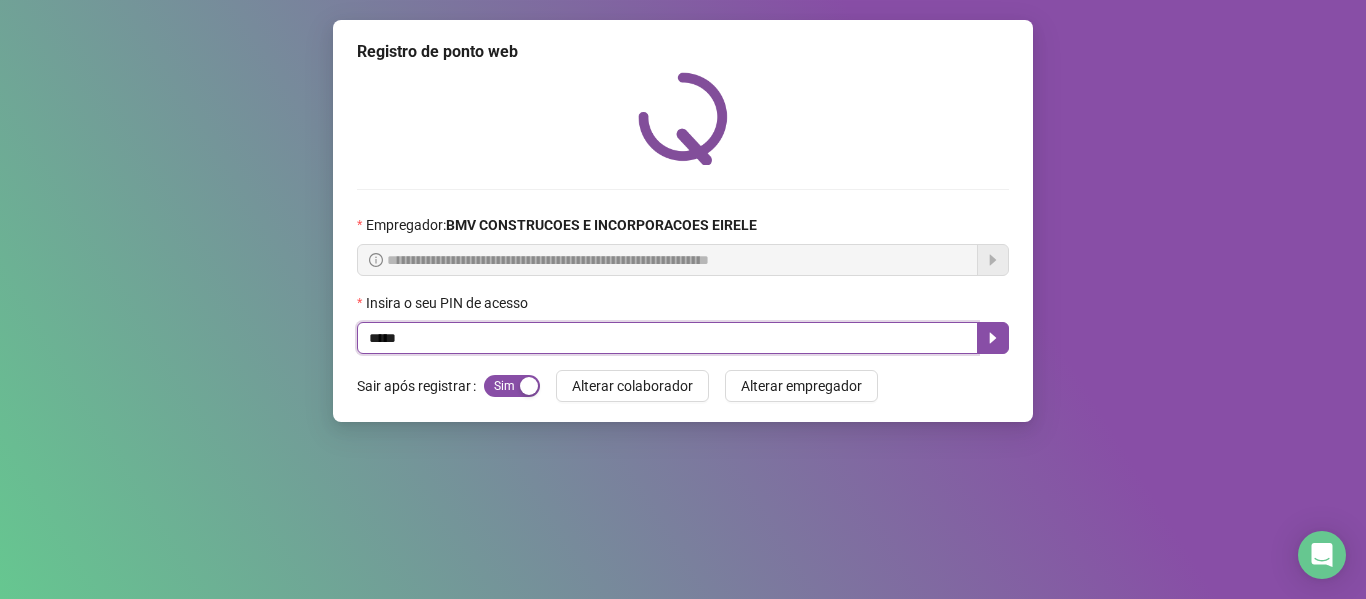 type on "*****" 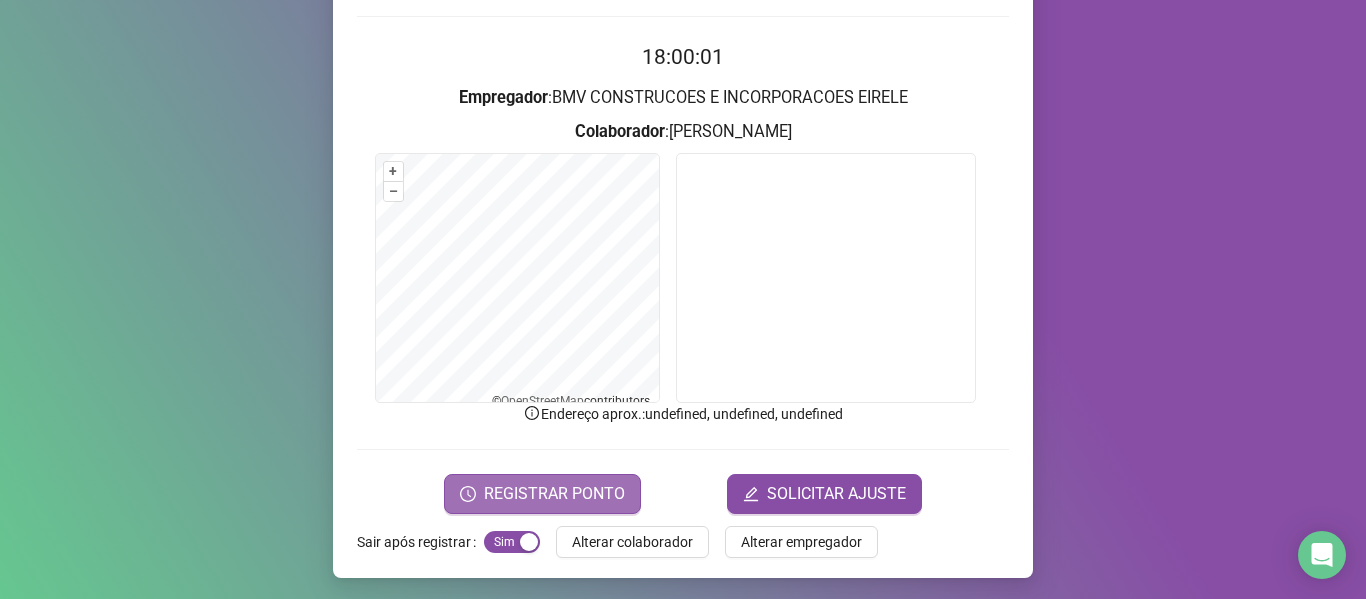 scroll, scrollTop: 176, scrollLeft: 0, axis: vertical 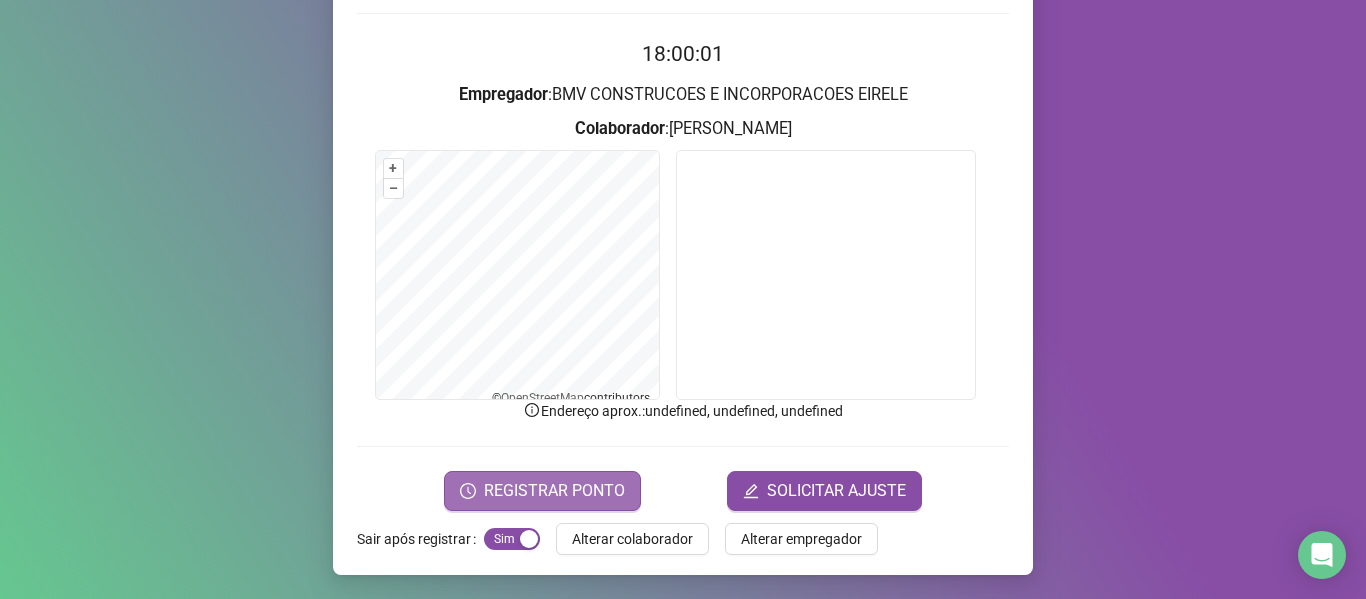 click on "REGISTRAR PONTO" at bounding box center [554, 491] 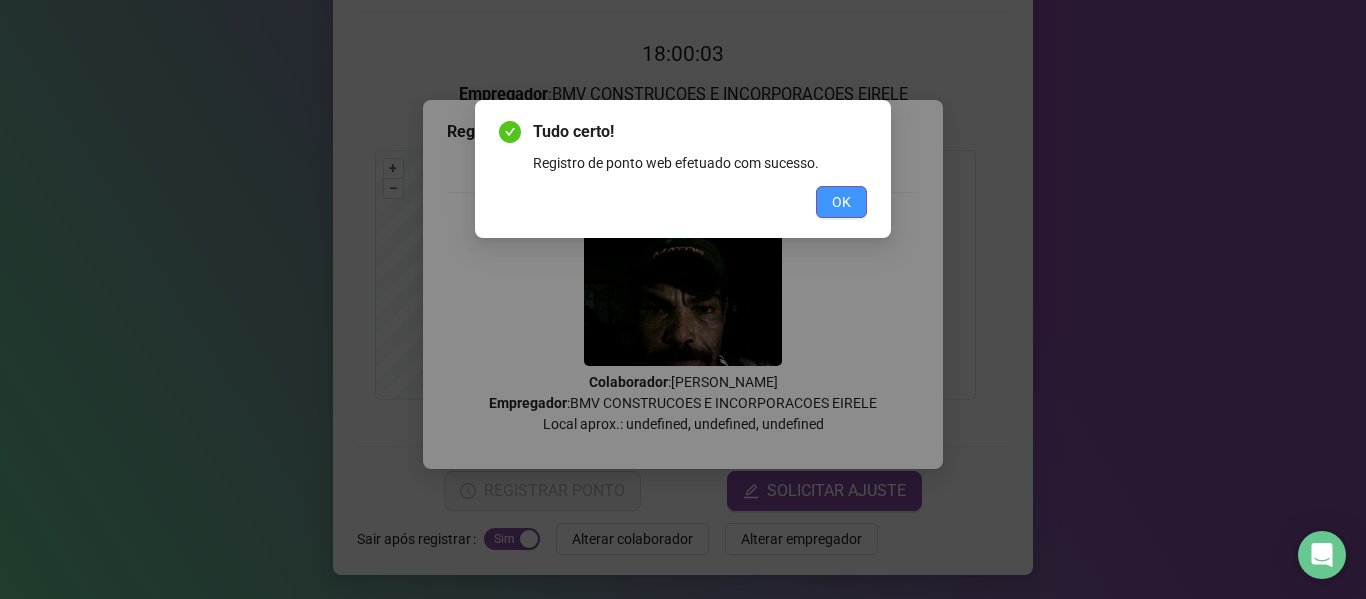 click on "OK" at bounding box center (841, 202) 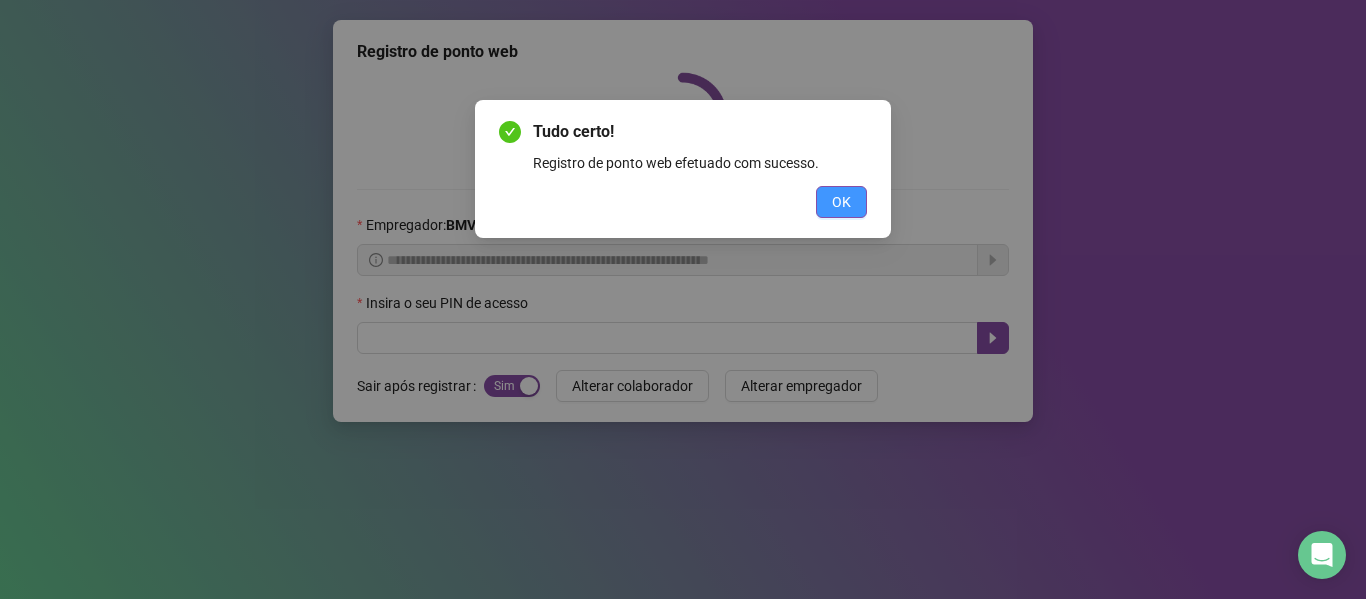 scroll, scrollTop: 0, scrollLeft: 0, axis: both 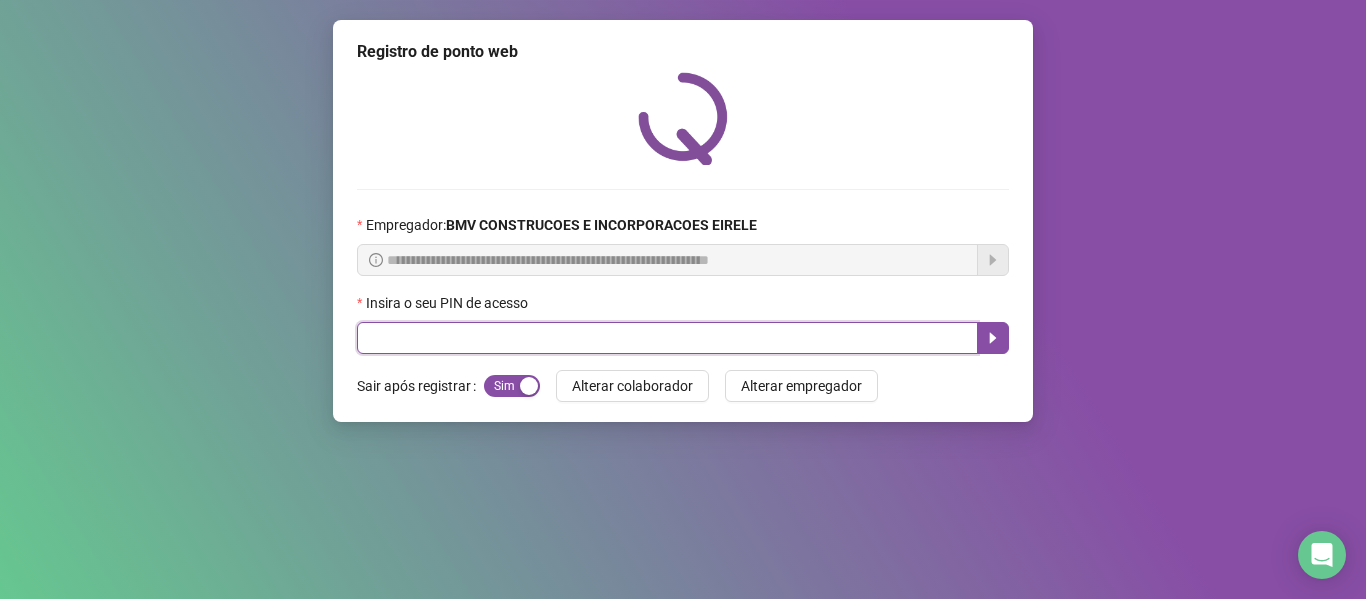 click at bounding box center (667, 338) 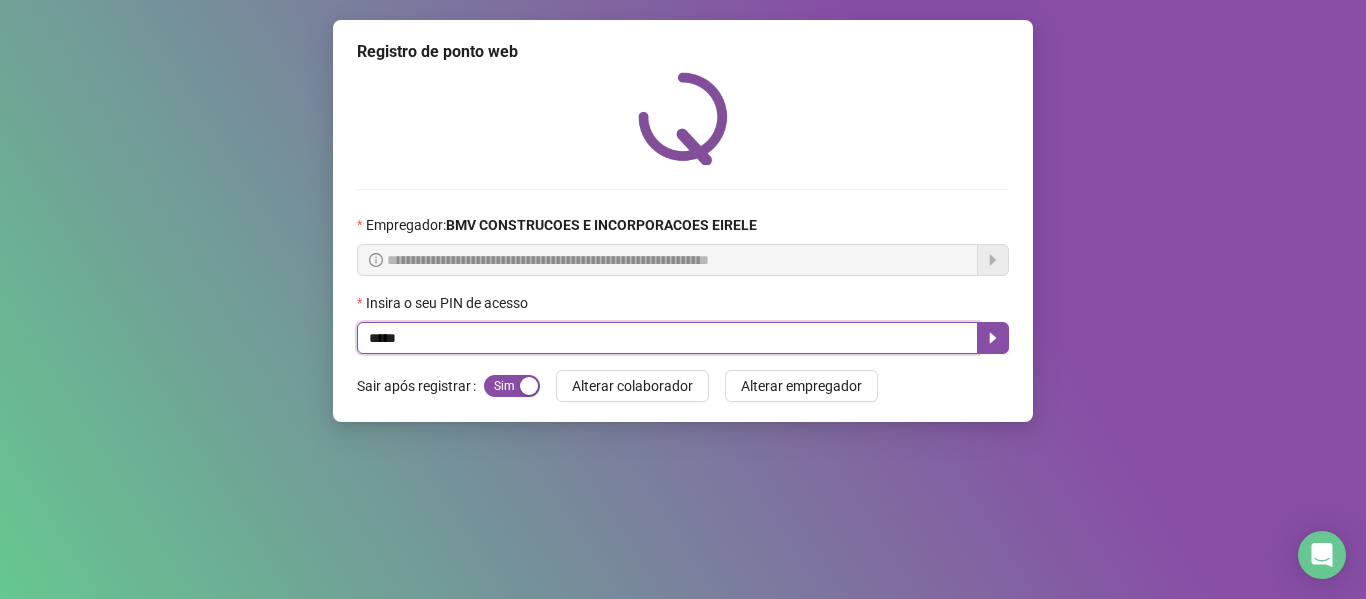 type on "*****" 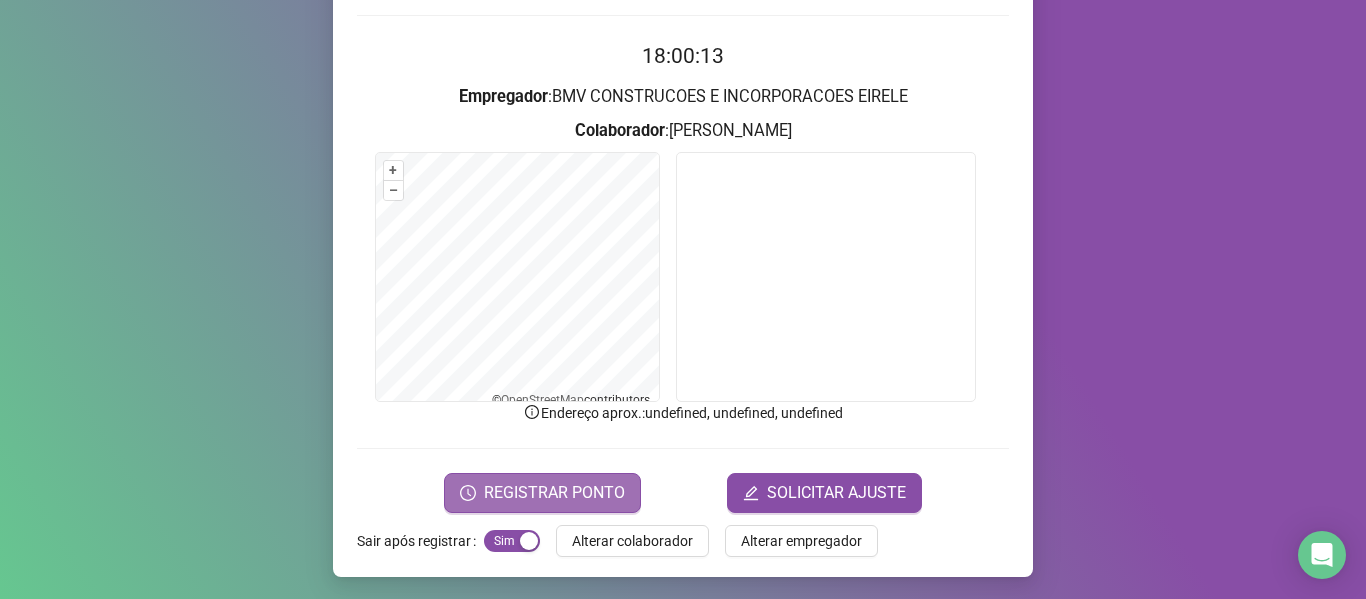 scroll, scrollTop: 176, scrollLeft: 0, axis: vertical 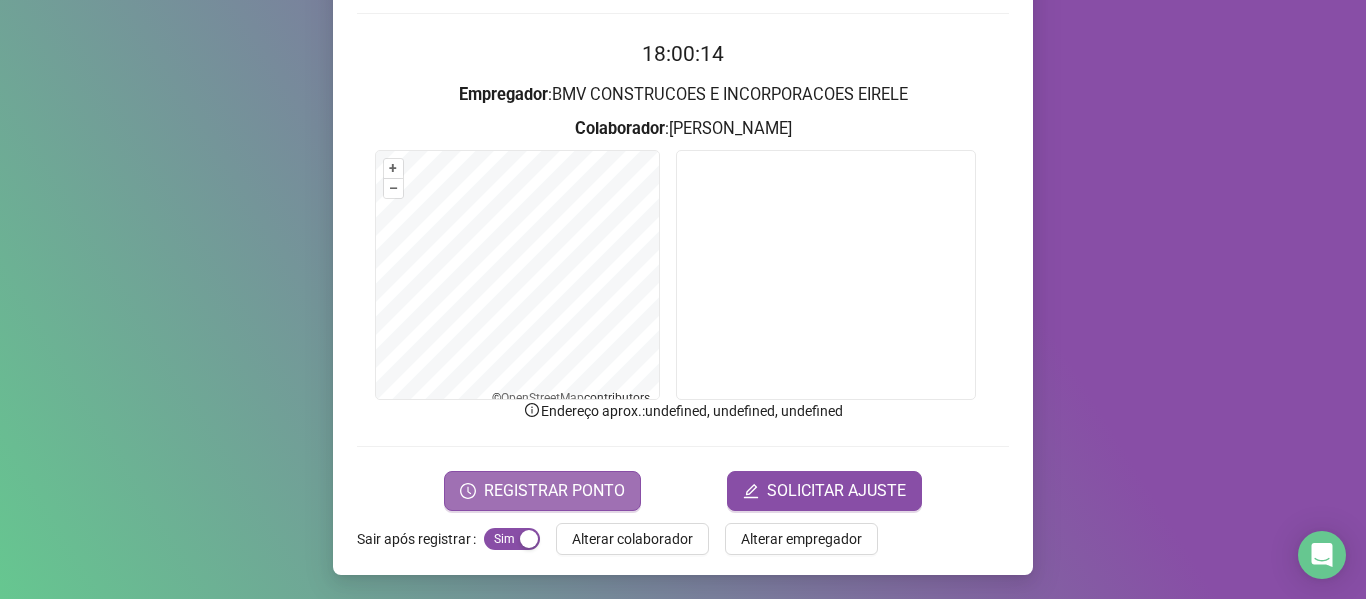 click on "REGISTRAR PONTO" at bounding box center (554, 491) 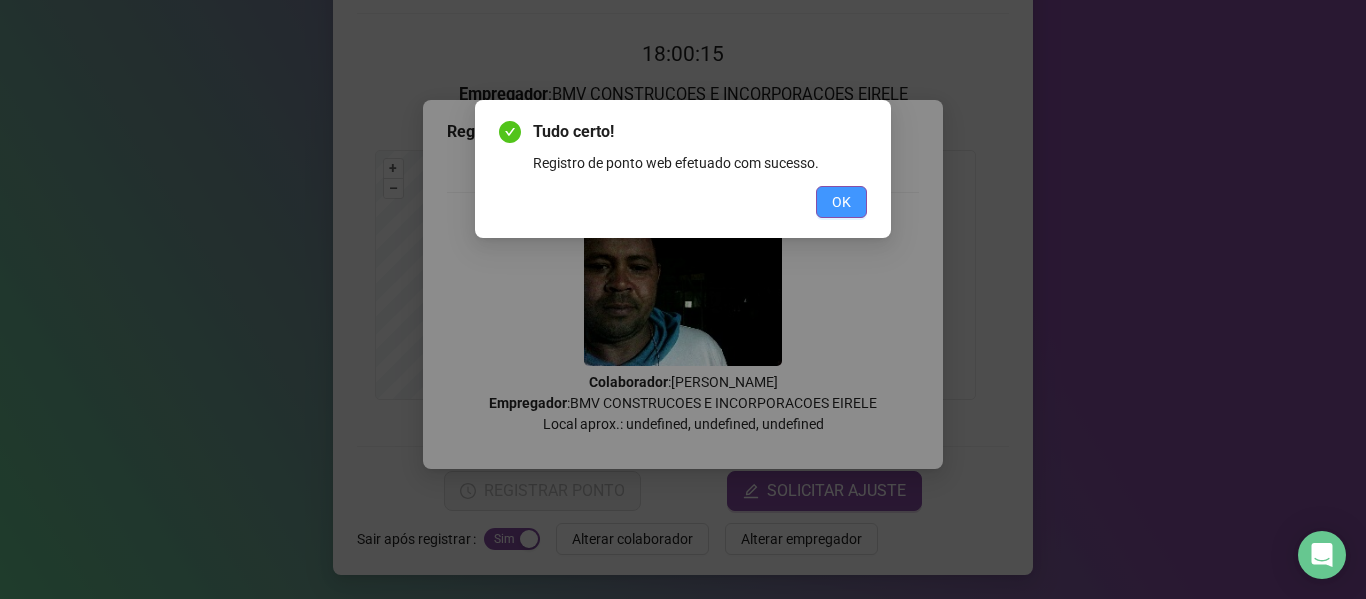 click on "OK" at bounding box center (841, 202) 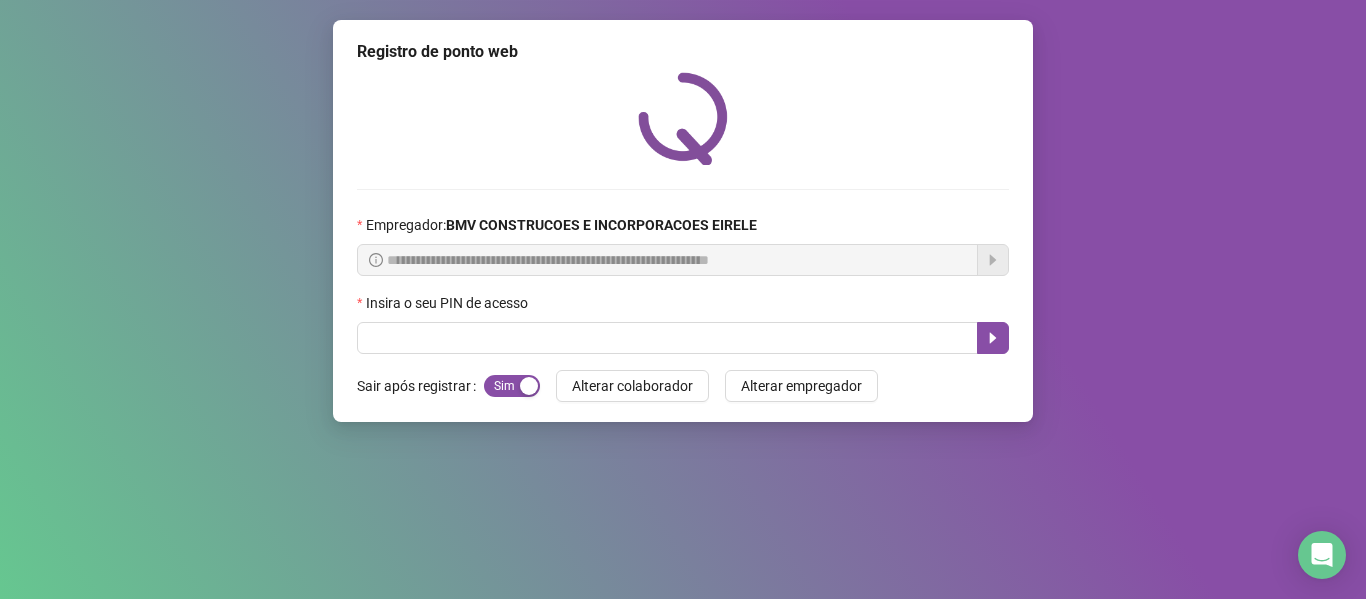 scroll, scrollTop: 0, scrollLeft: 0, axis: both 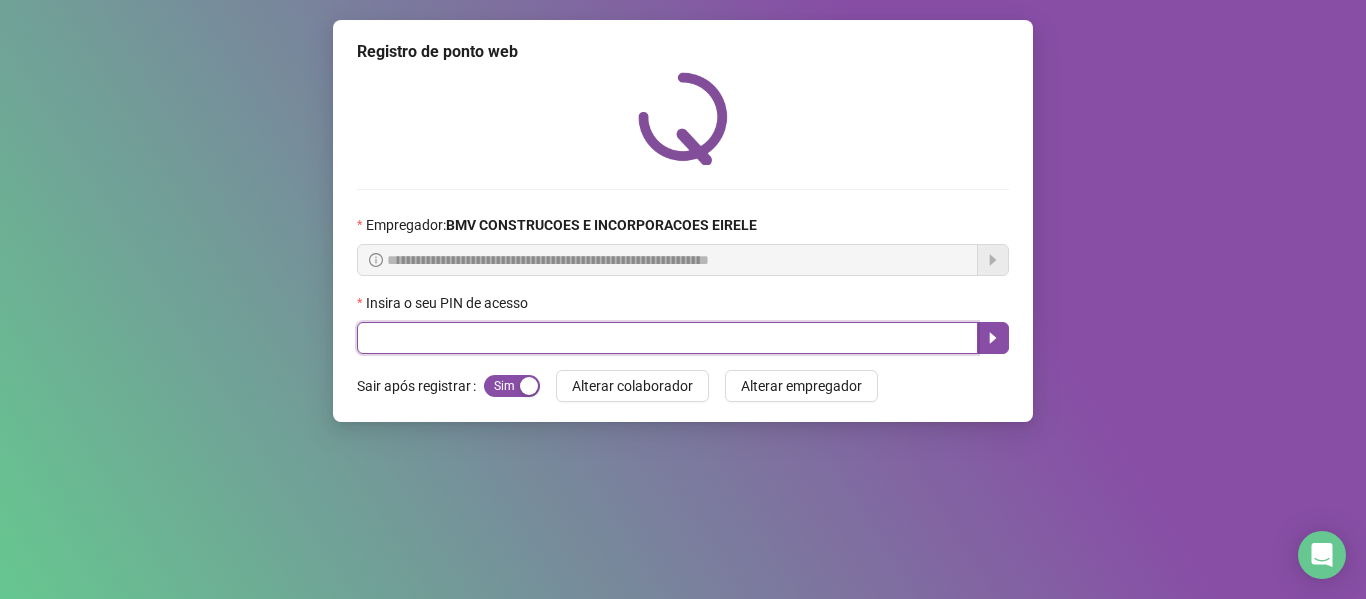click at bounding box center (667, 338) 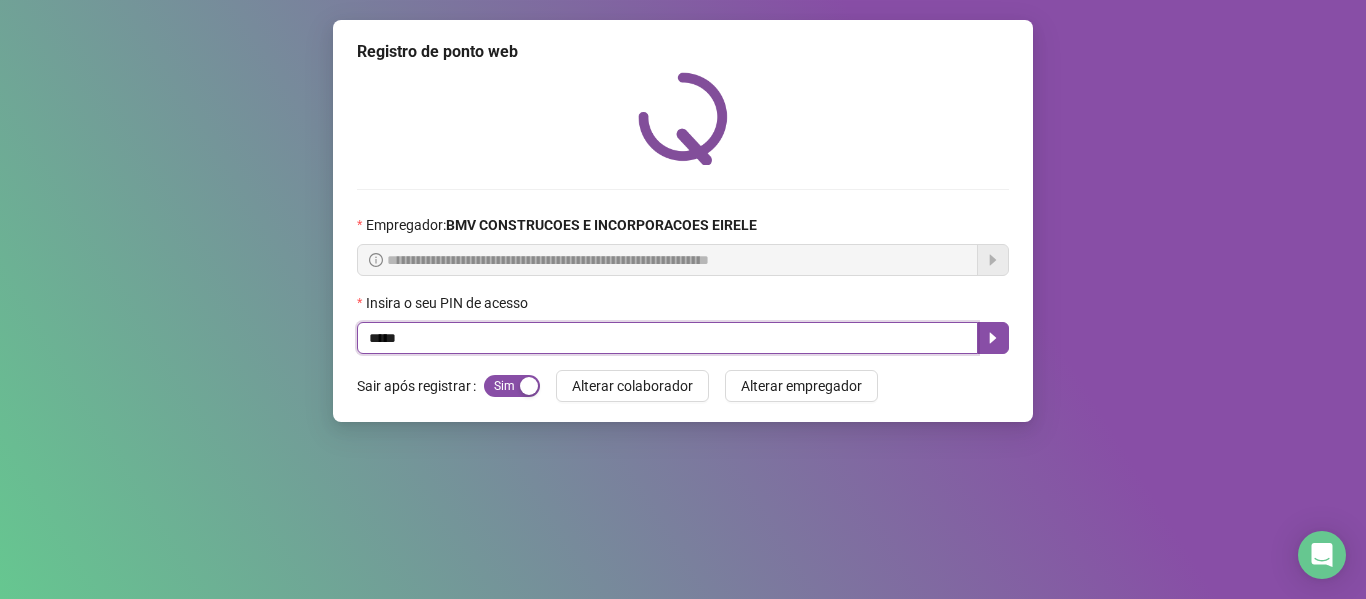 type on "*****" 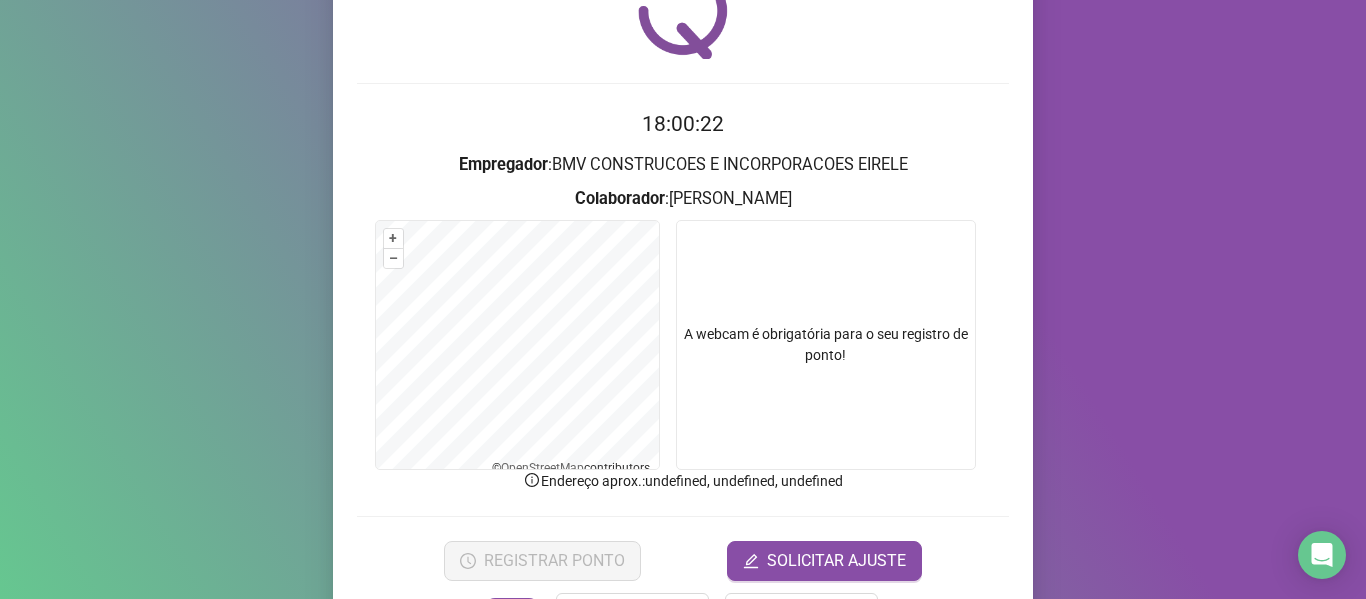 scroll, scrollTop: 176, scrollLeft: 0, axis: vertical 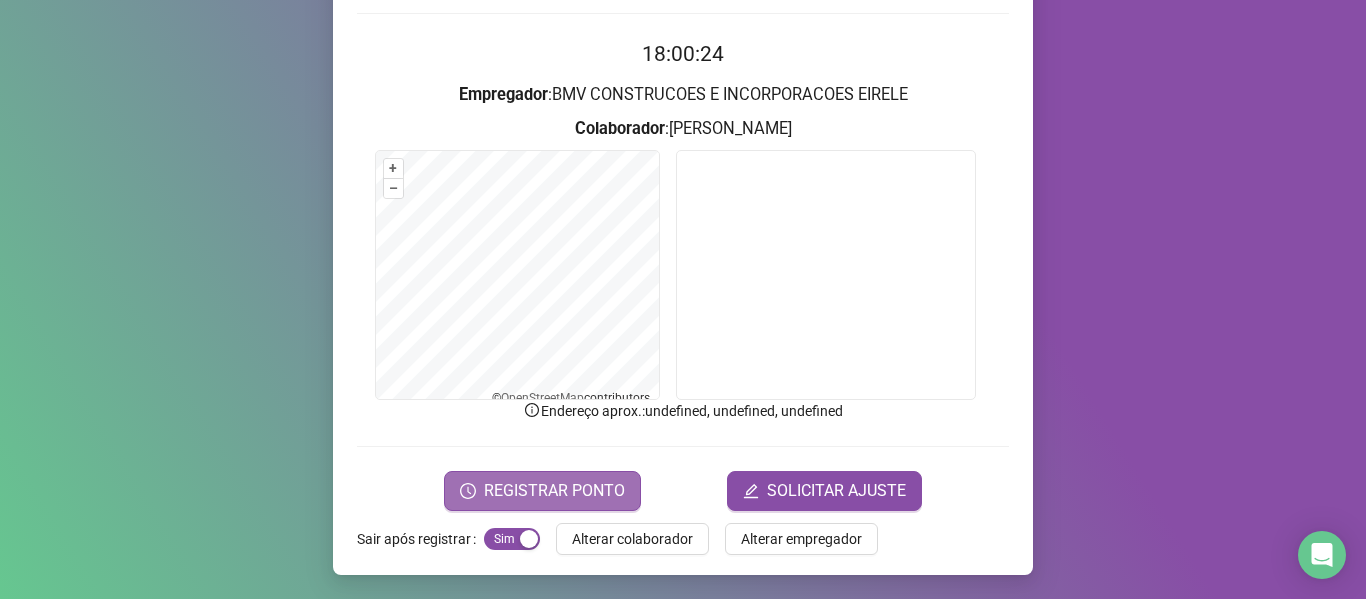click on "REGISTRAR PONTO" at bounding box center [554, 491] 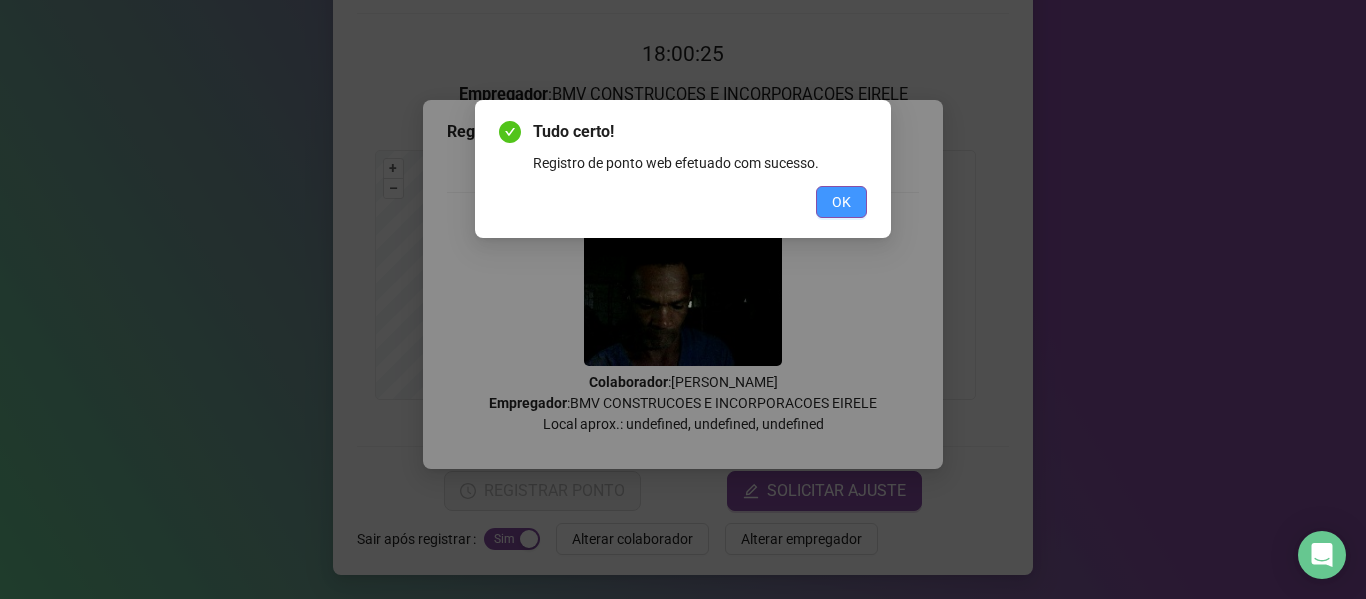 click on "OK" at bounding box center (841, 202) 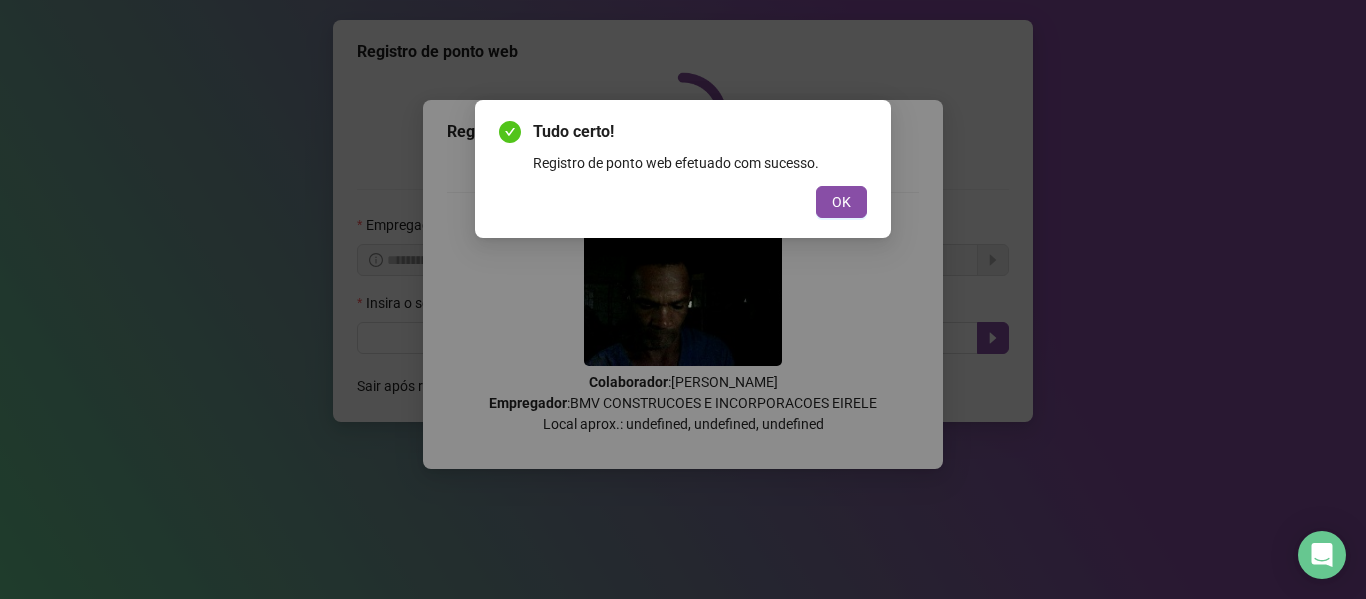 scroll, scrollTop: 0, scrollLeft: 0, axis: both 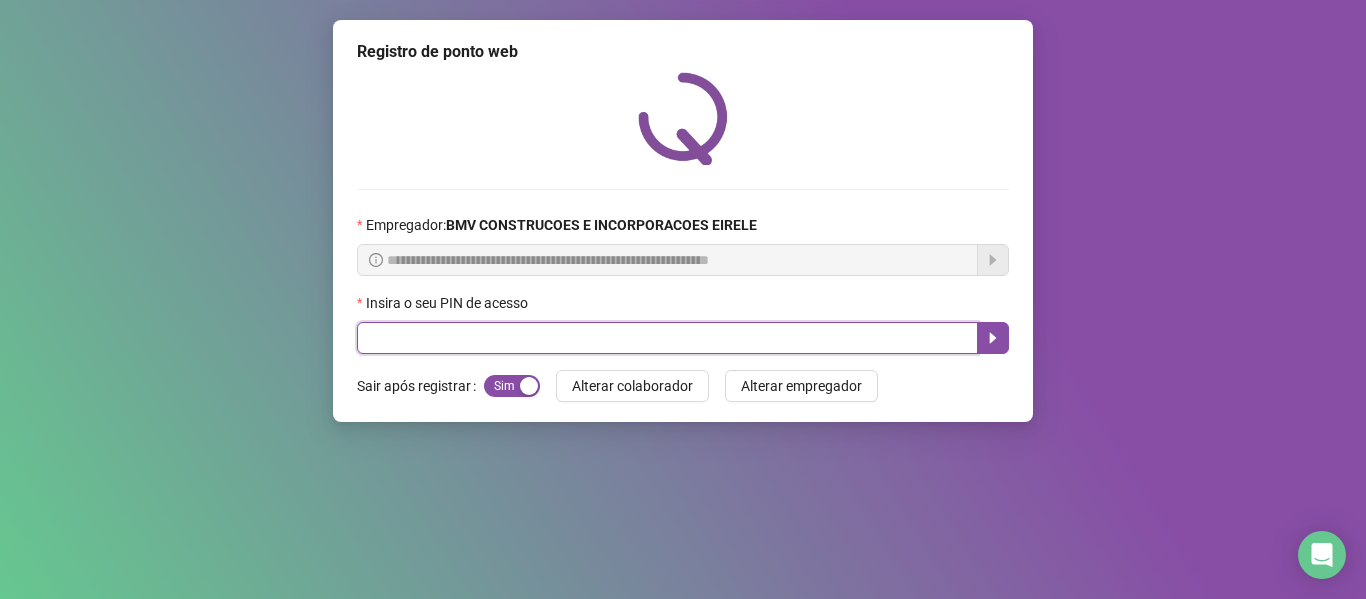 click at bounding box center (667, 338) 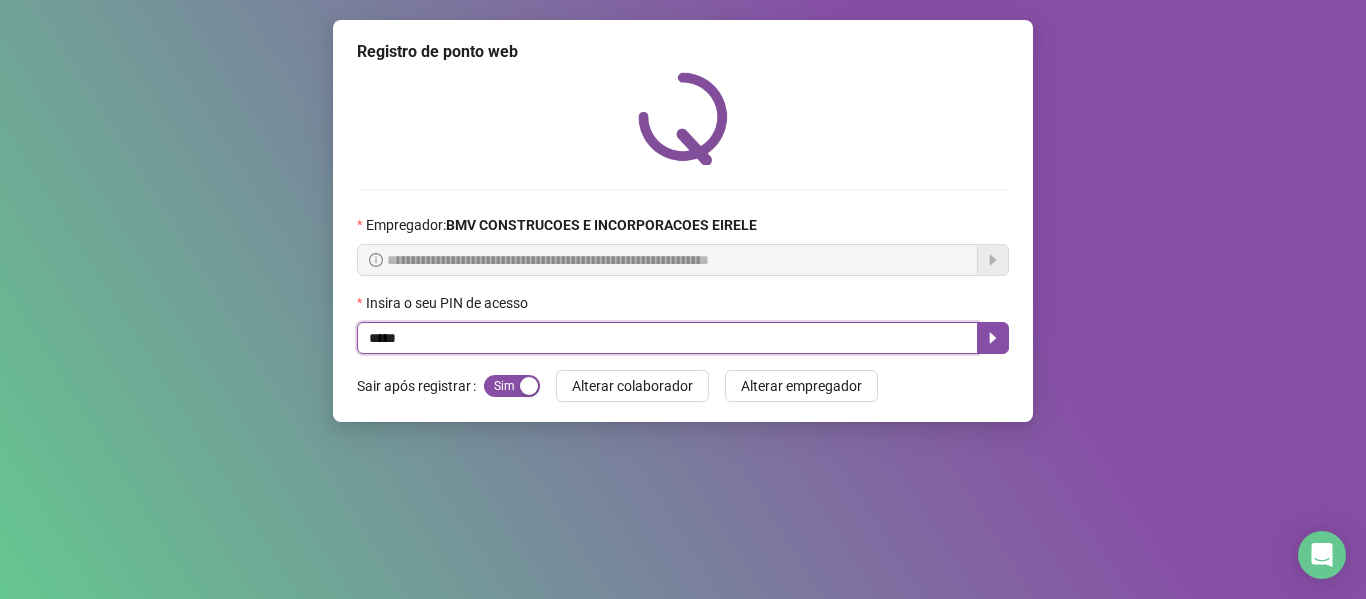 type on "*****" 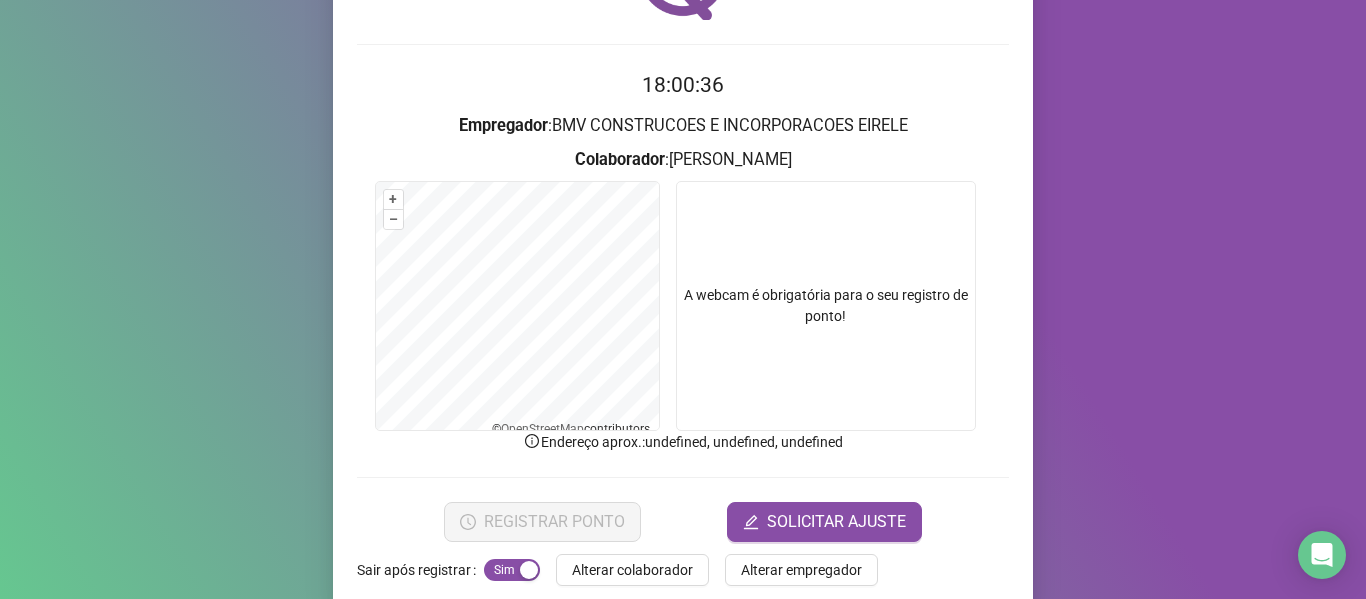 scroll, scrollTop: 176, scrollLeft: 0, axis: vertical 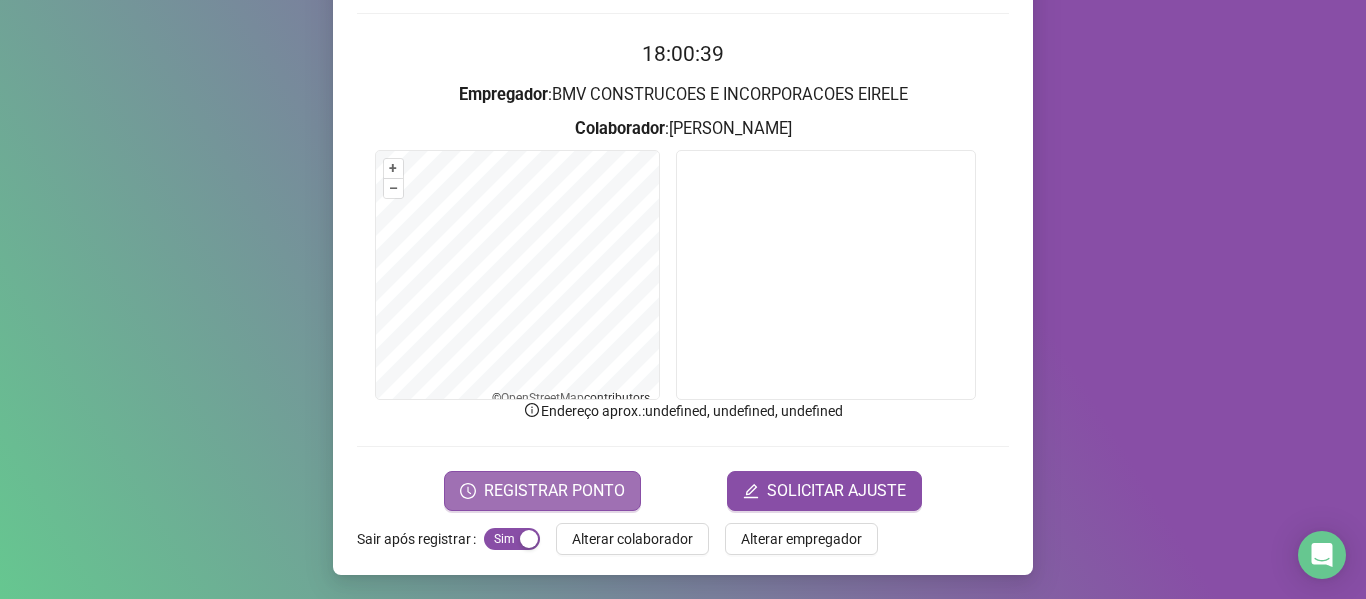 click on "REGISTRAR PONTO" at bounding box center (554, 491) 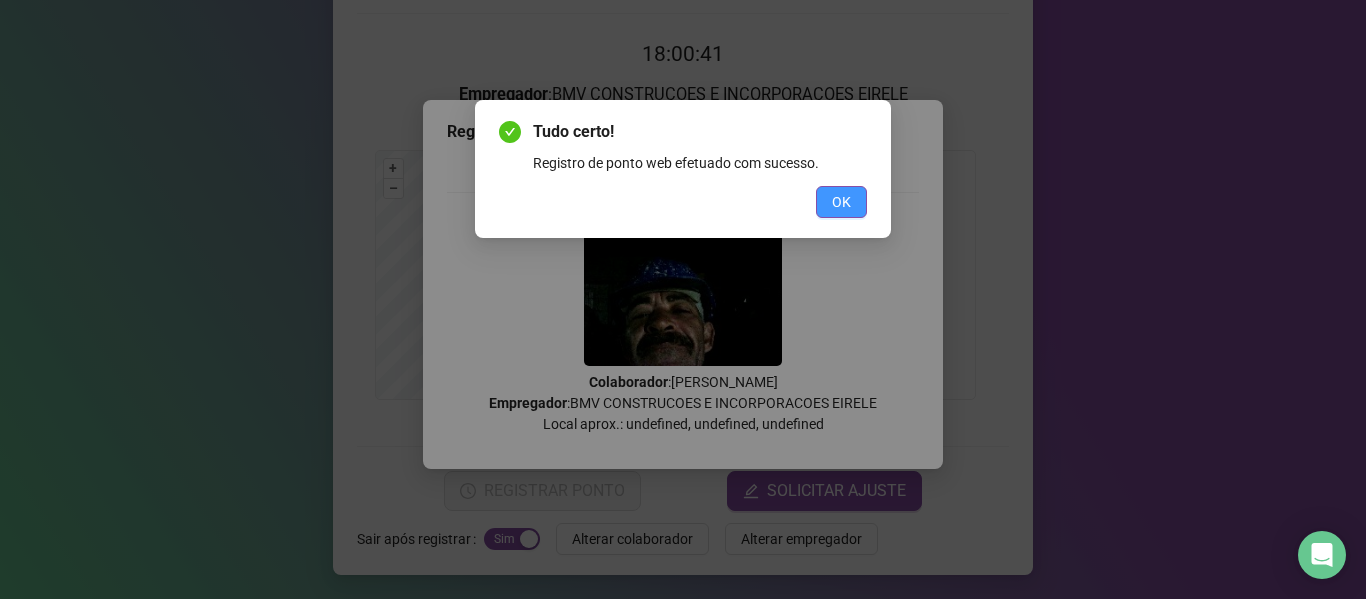 click on "OK" at bounding box center [841, 202] 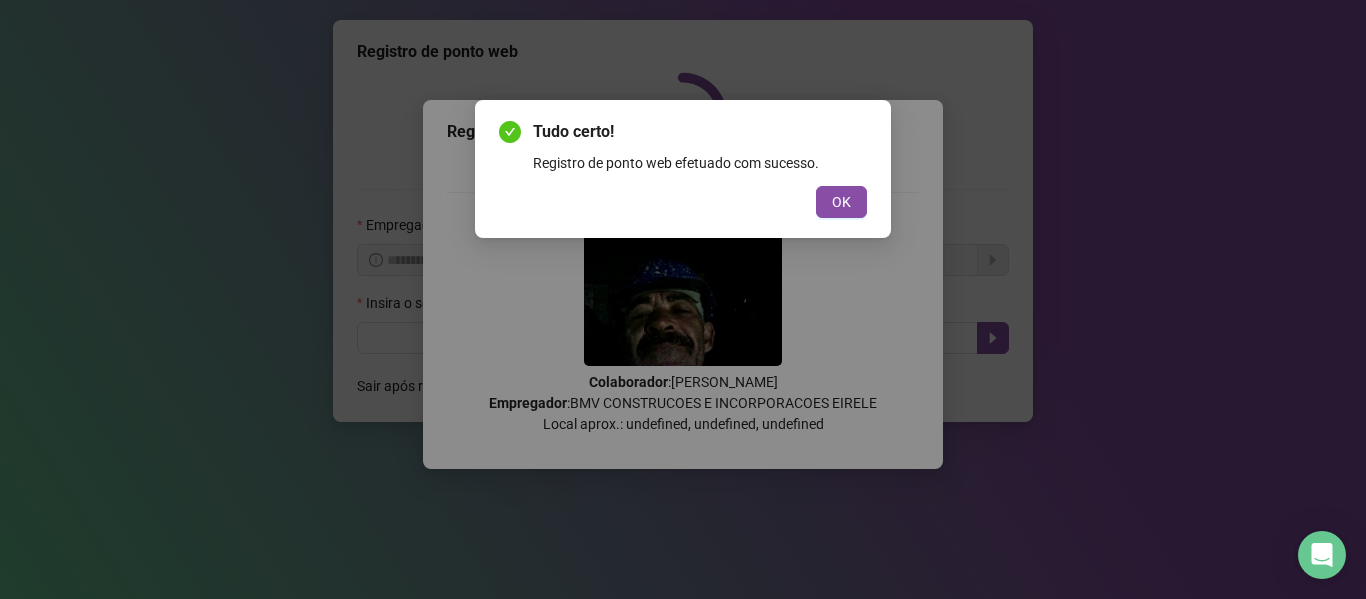 scroll, scrollTop: 0, scrollLeft: 0, axis: both 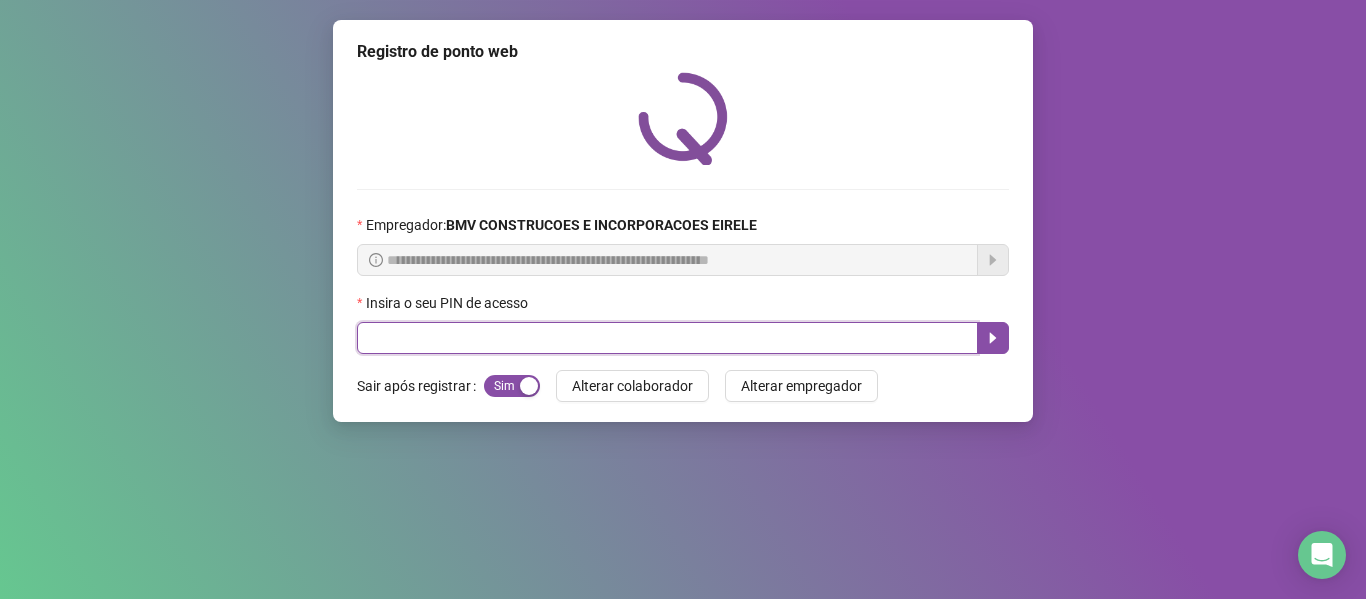 click at bounding box center [667, 338] 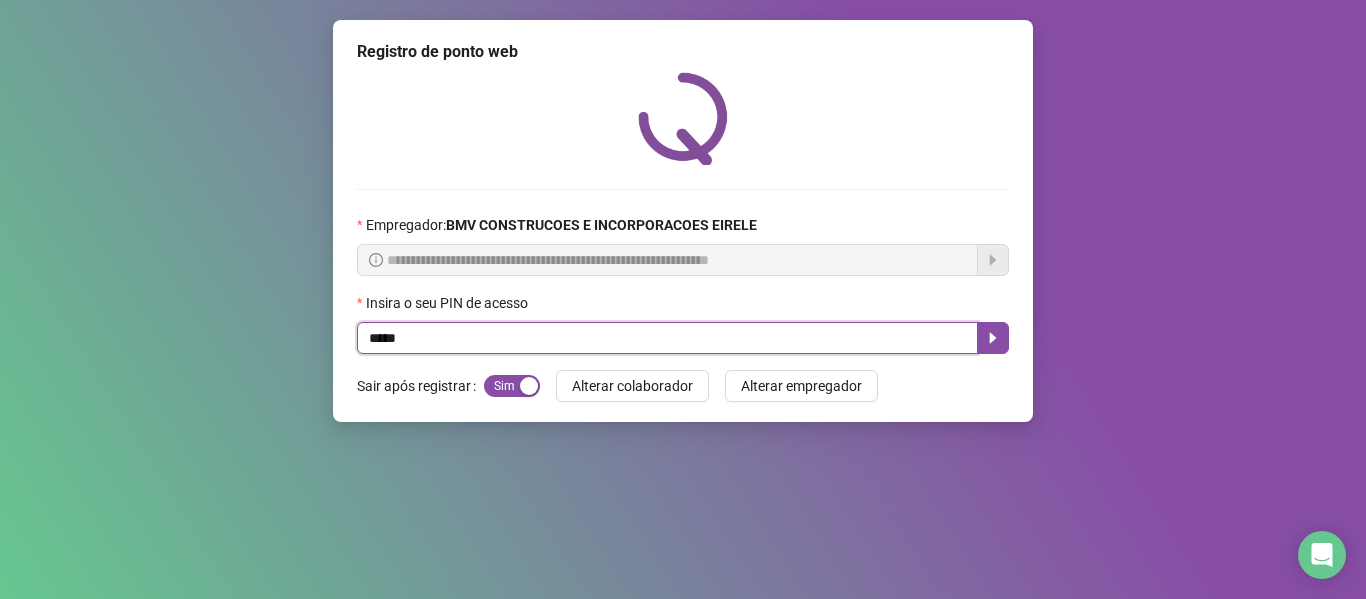 type on "*****" 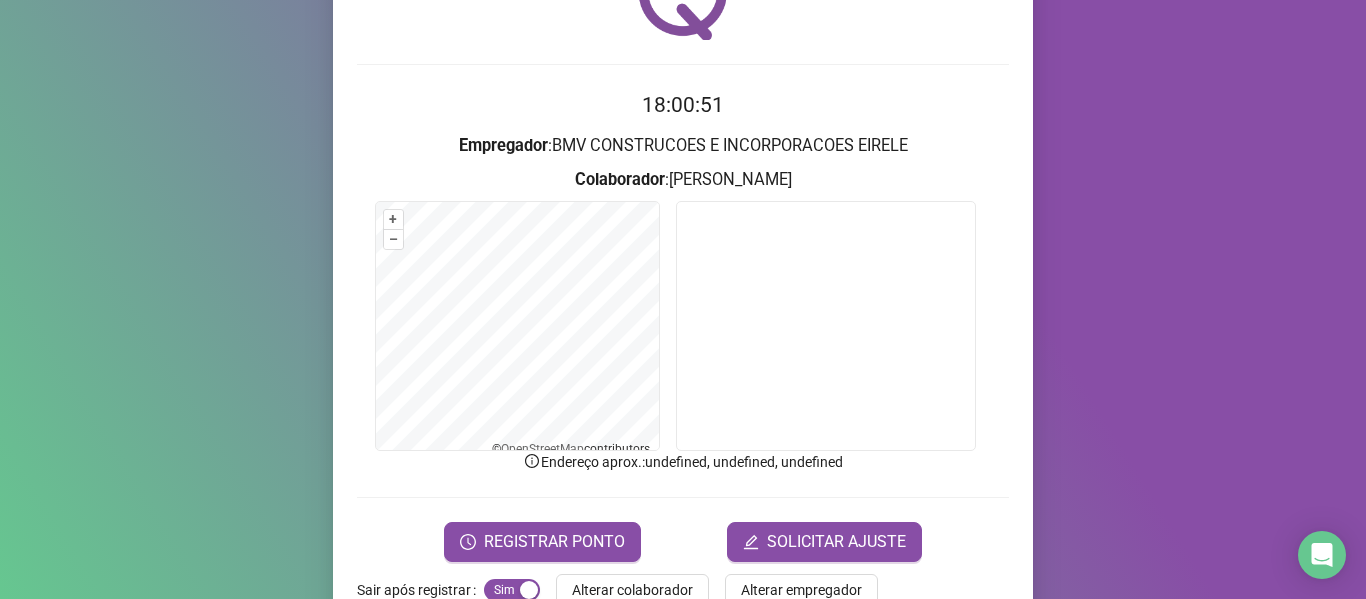 scroll, scrollTop: 176, scrollLeft: 0, axis: vertical 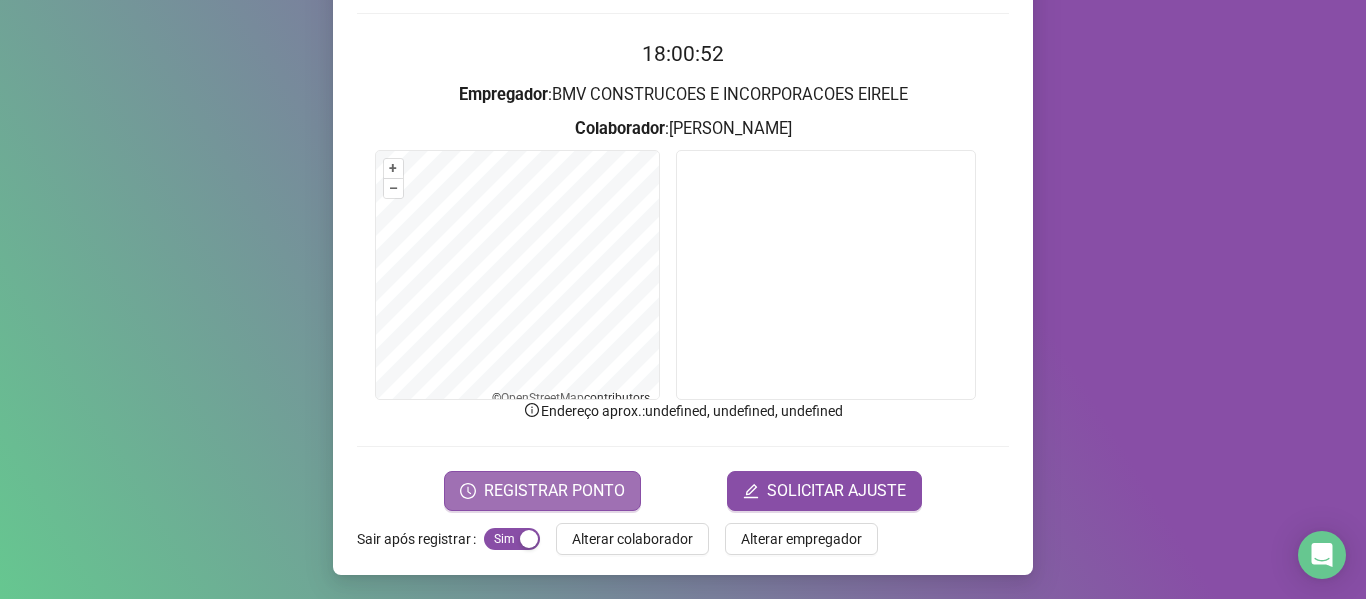 click on "REGISTRAR PONTO" at bounding box center (542, 491) 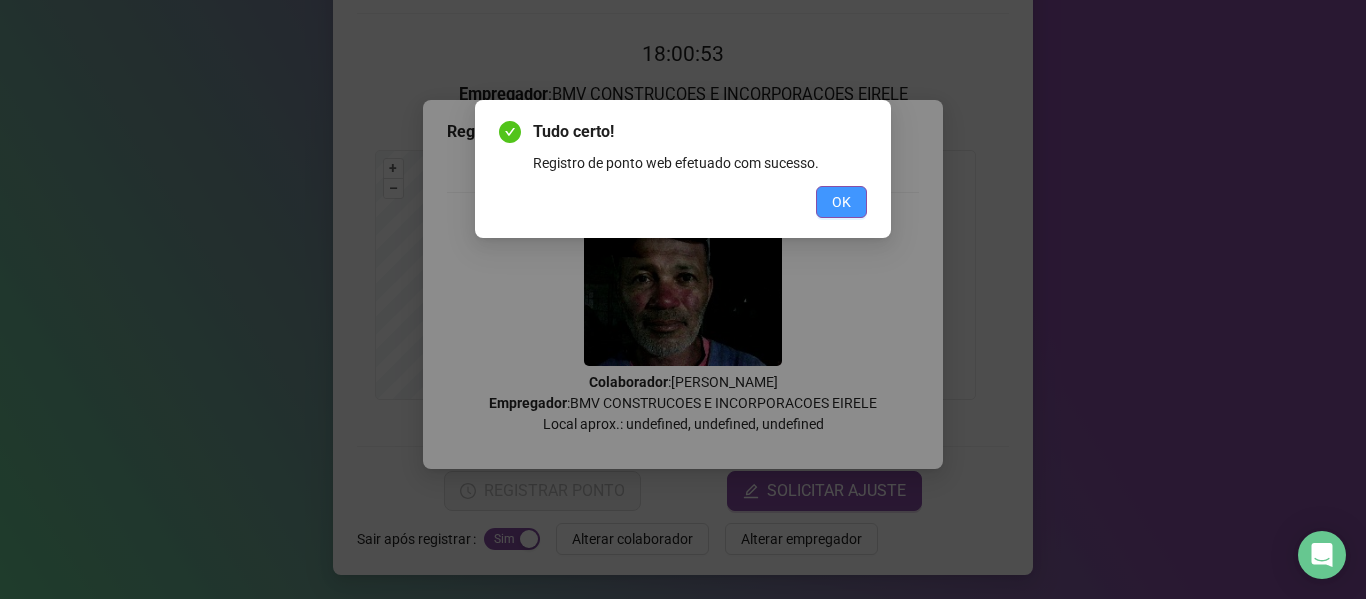 click on "OK" at bounding box center [841, 202] 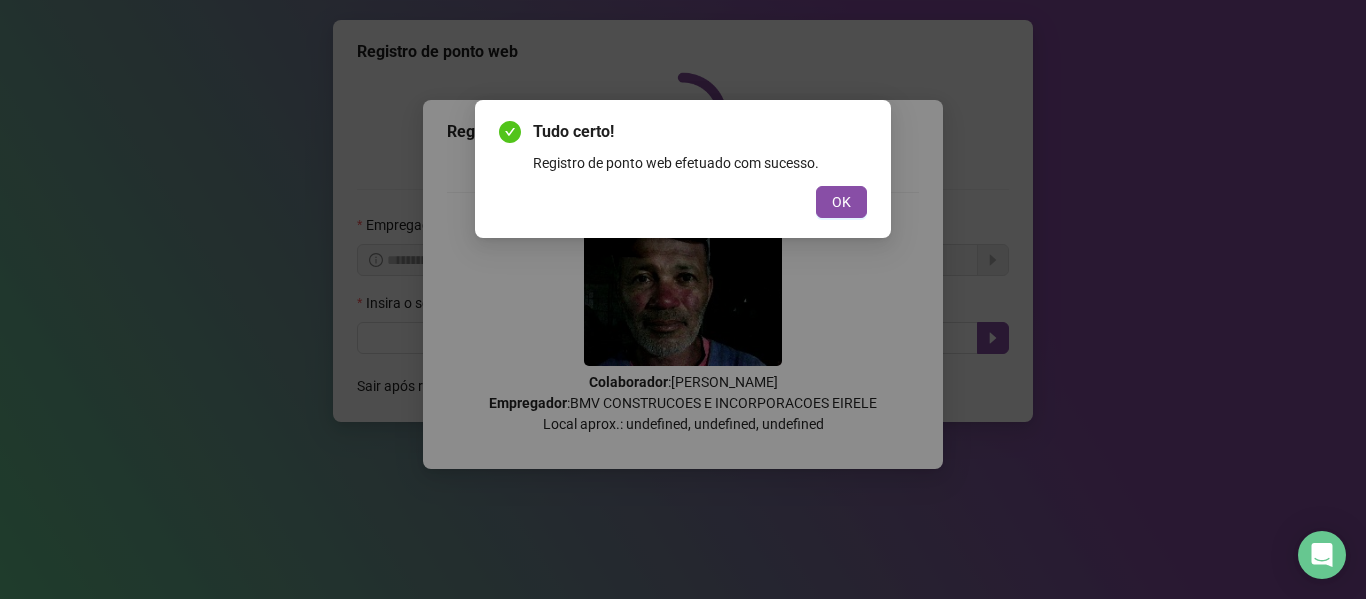 scroll, scrollTop: 0, scrollLeft: 0, axis: both 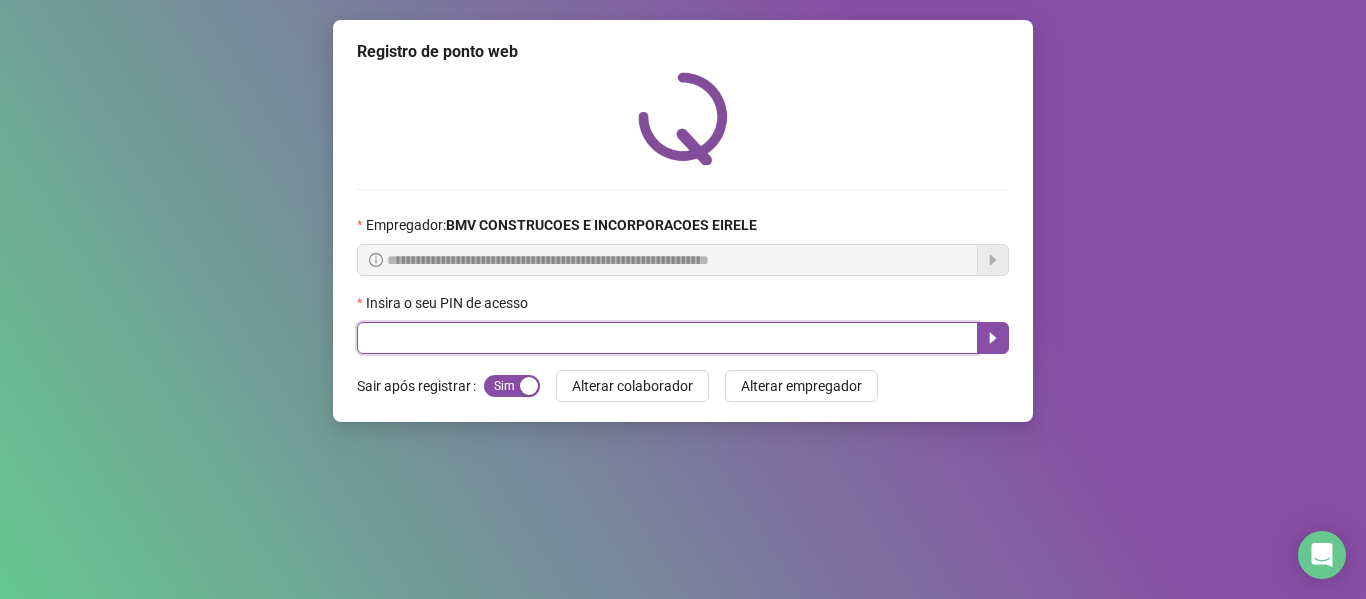 click at bounding box center [667, 338] 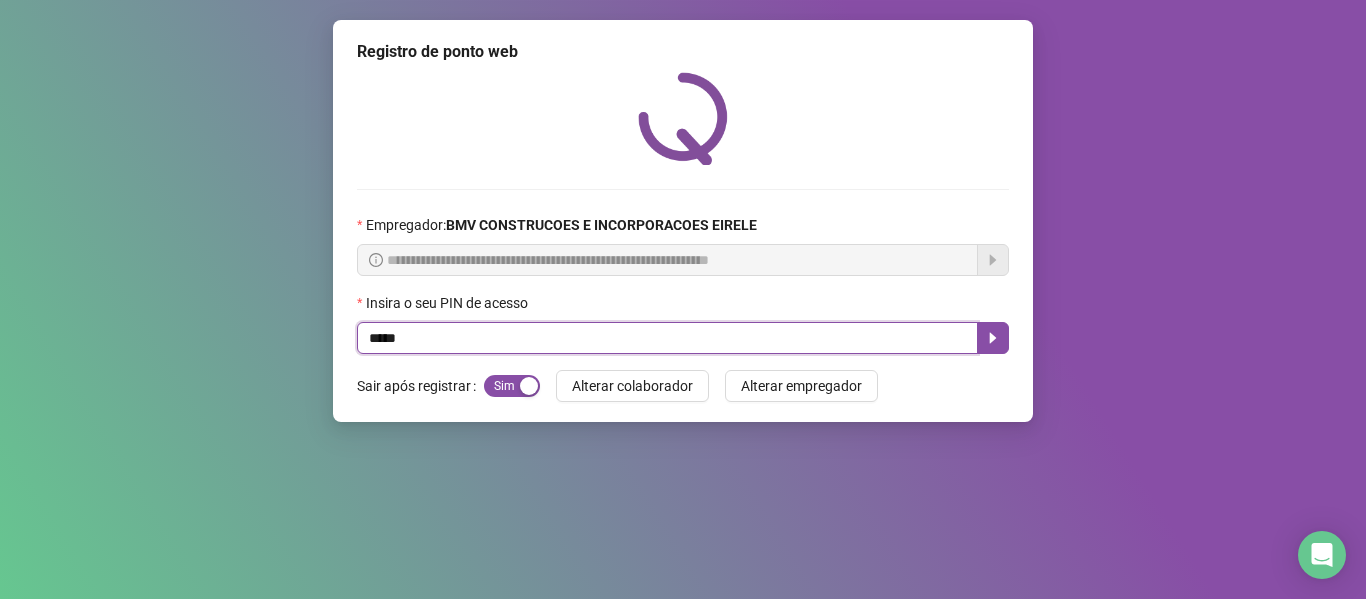 type on "*****" 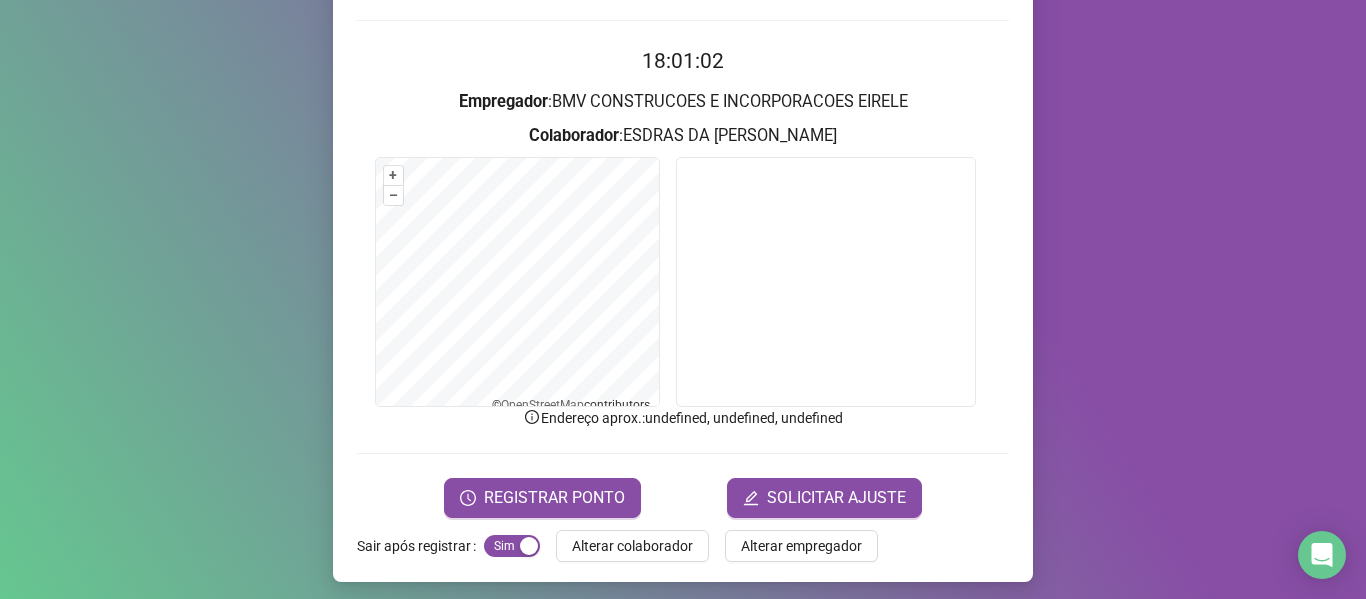 scroll, scrollTop: 176, scrollLeft: 0, axis: vertical 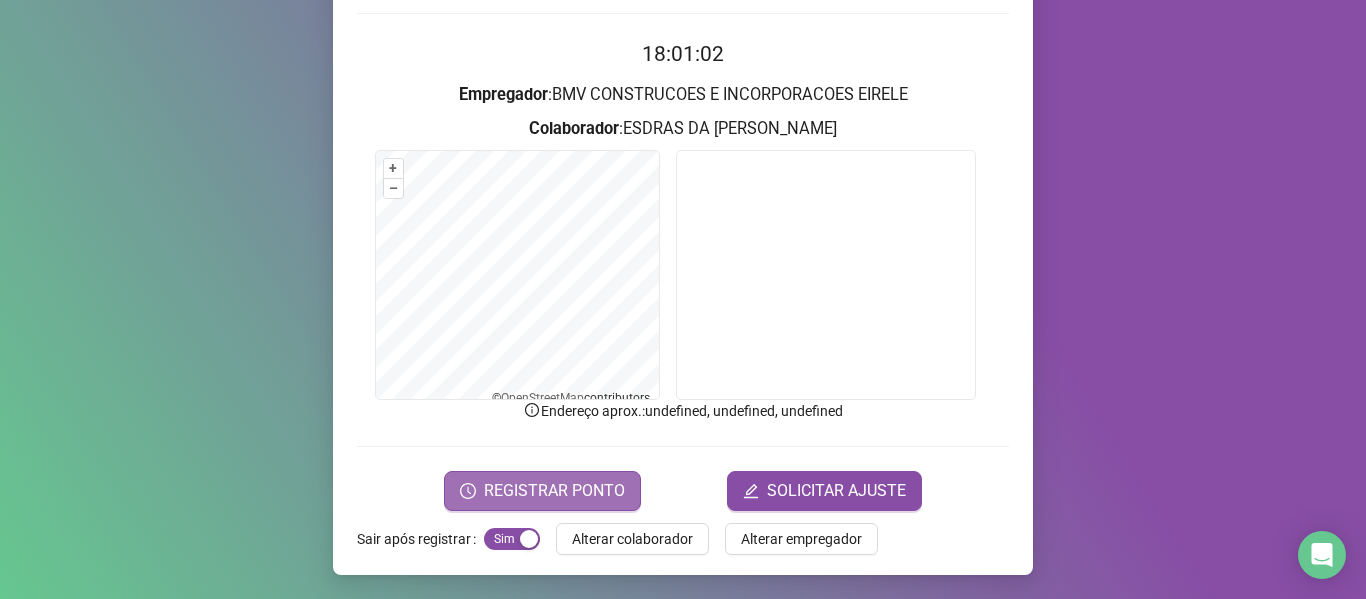 click on "REGISTRAR PONTO" at bounding box center [542, 491] 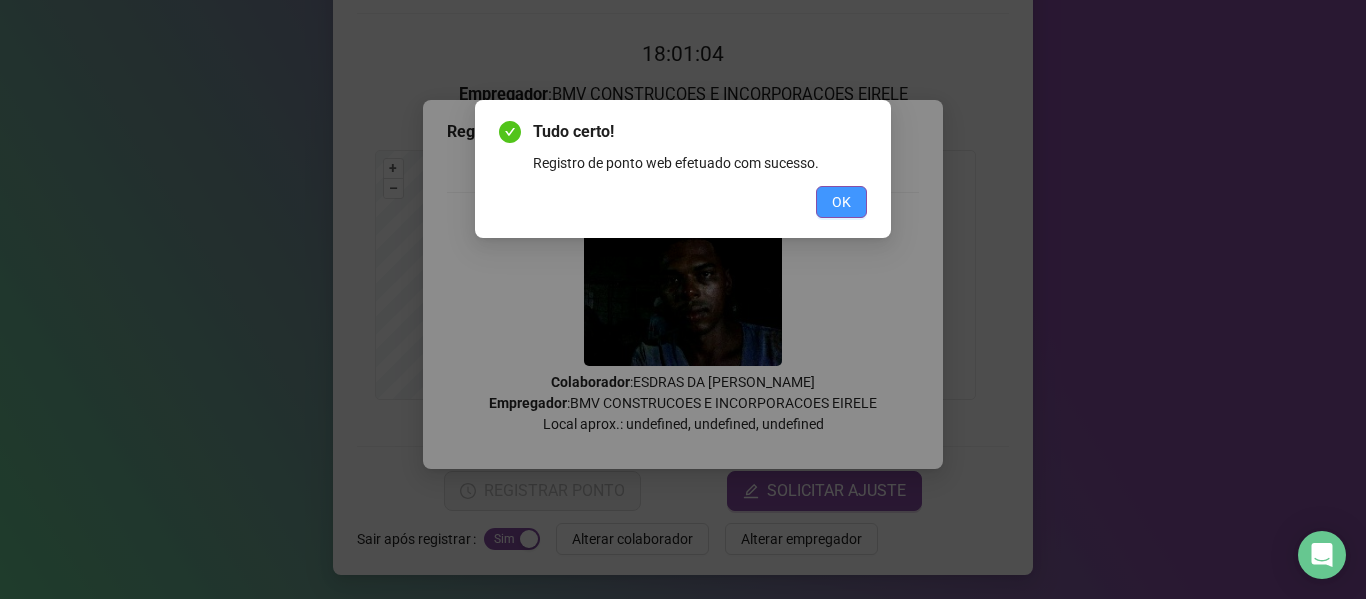 click on "OK" at bounding box center [841, 202] 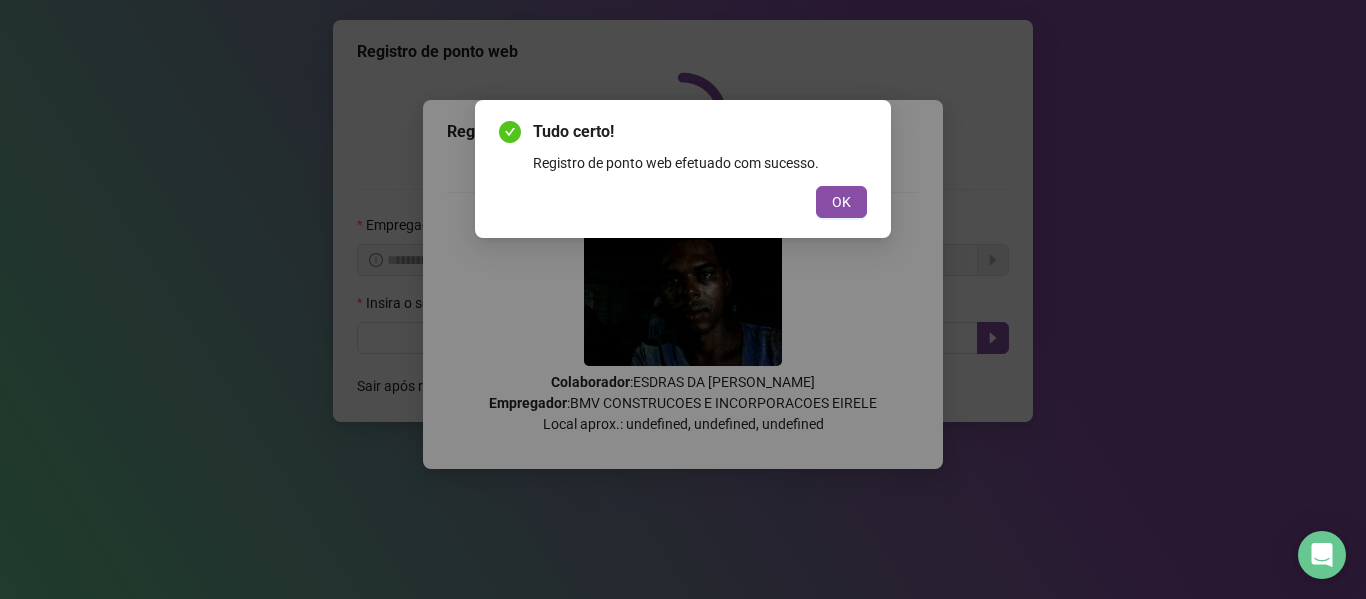 scroll, scrollTop: 0, scrollLeft: 0, axis: both 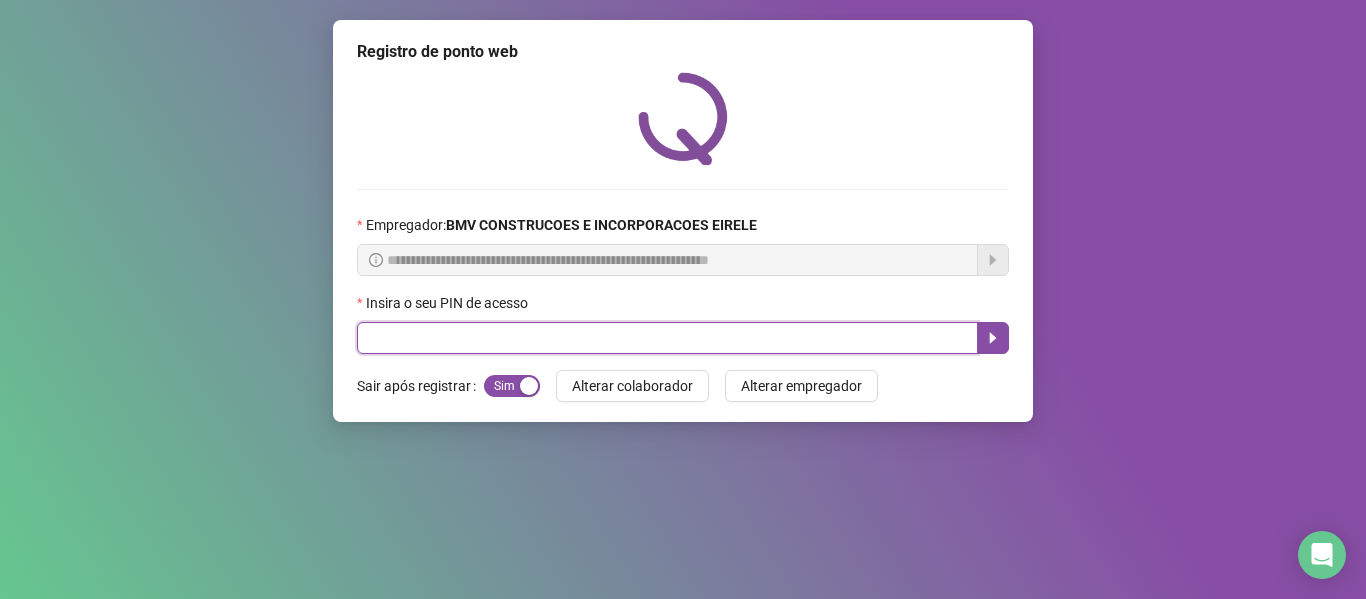 click at bounding box center (667, 338) 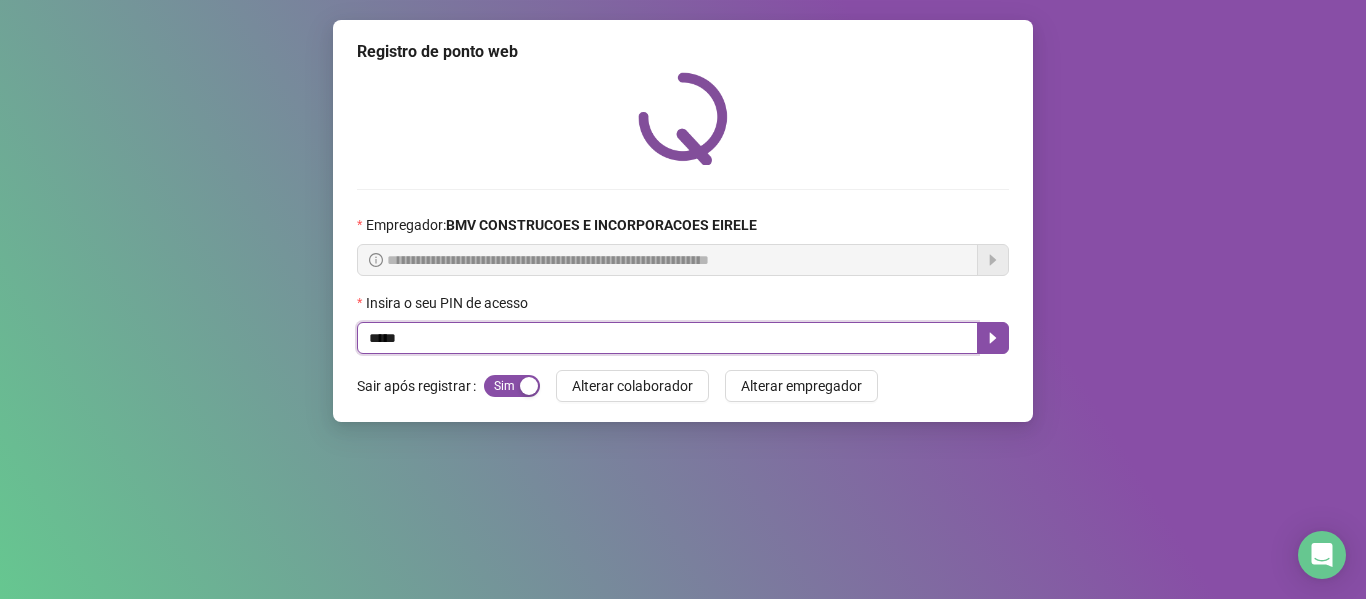 type on "*****" 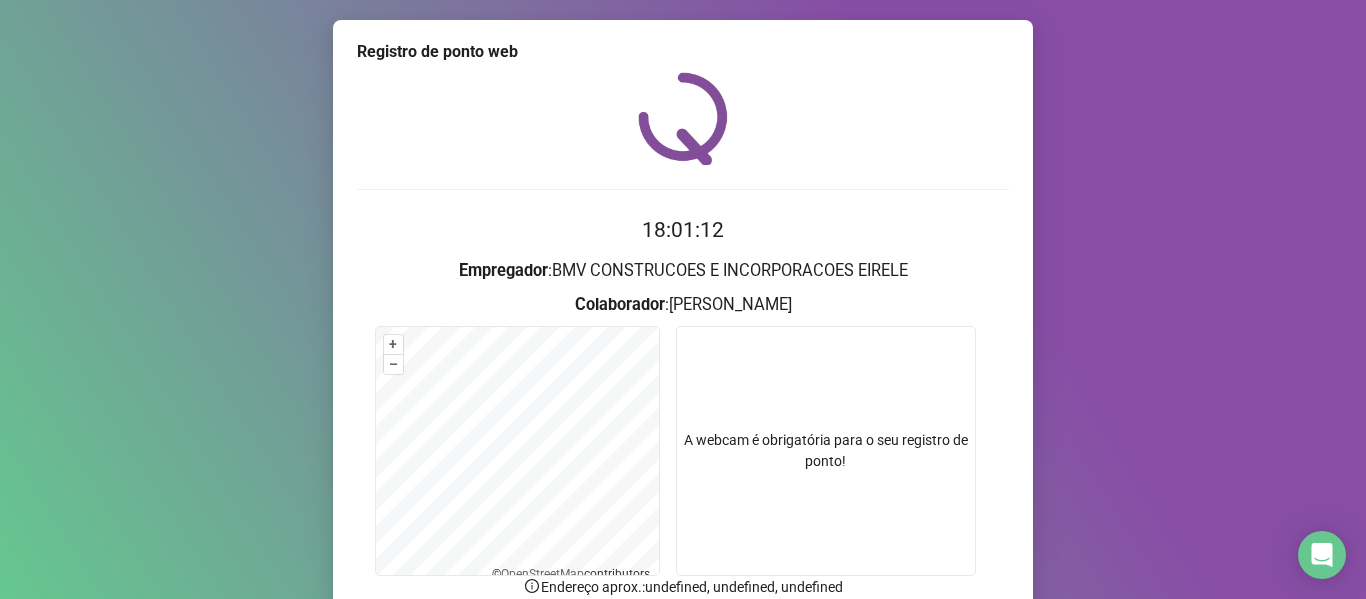 scroll, scrollTop: 176, scrollLeft: 0, axis: vertical 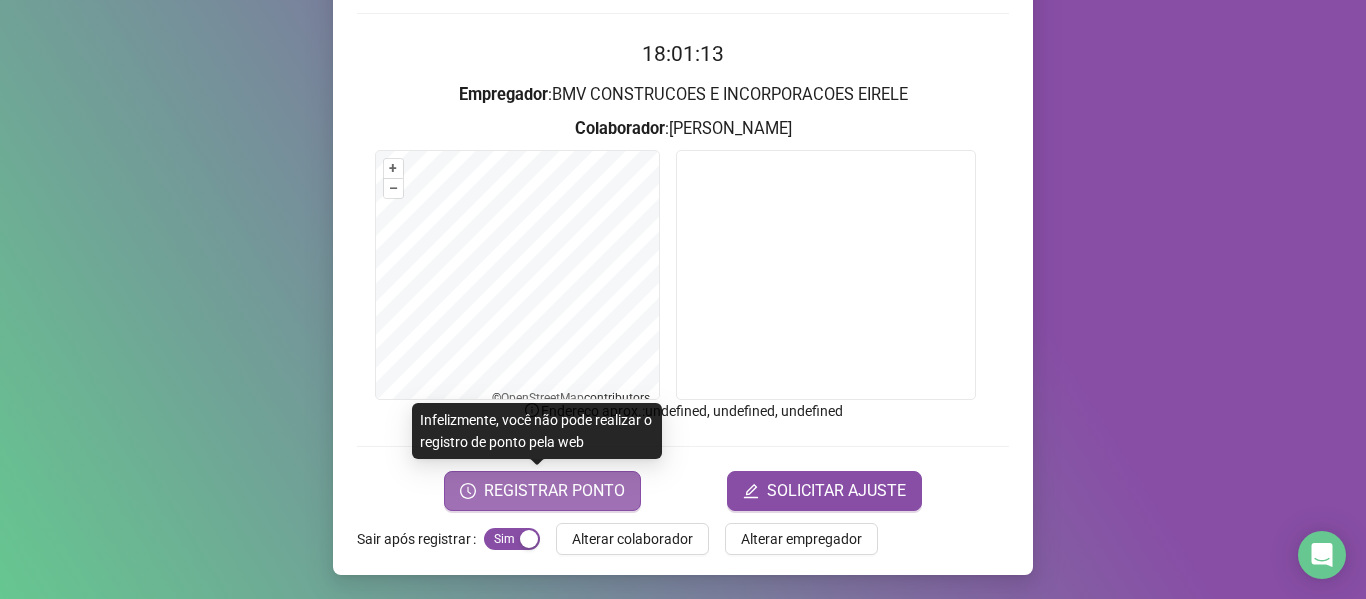 click on "REGISTRAR PONTO" at bounding box center (554, 491) 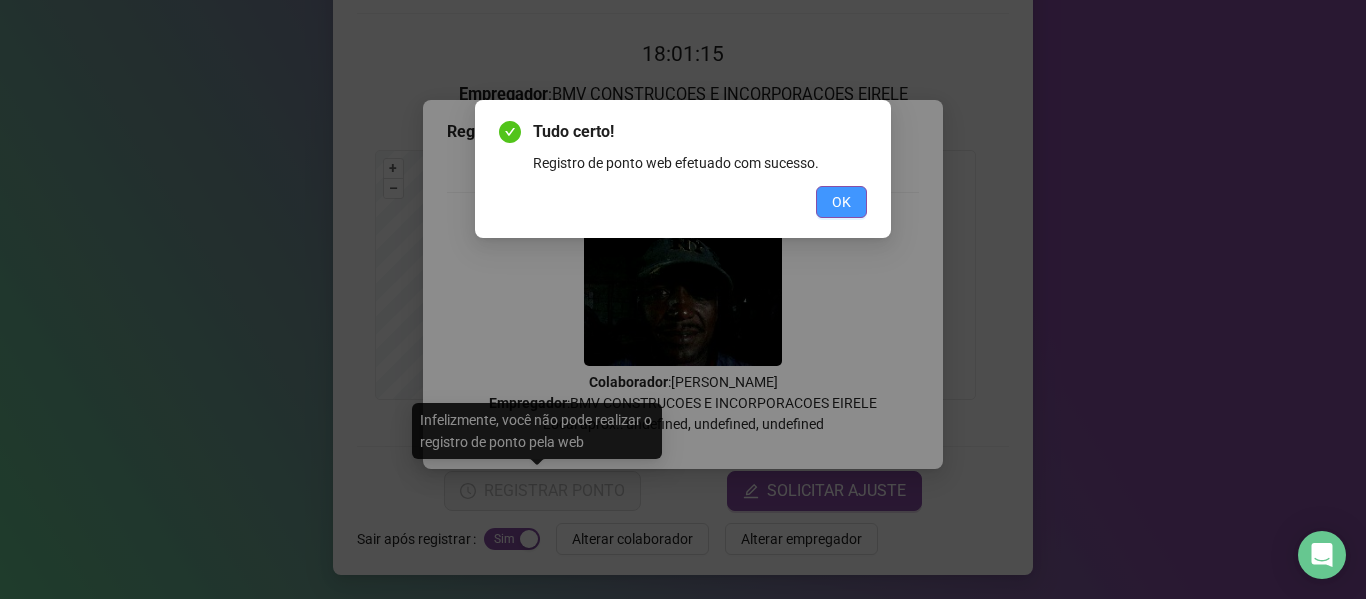 click on "OK" at bounding box center (841, 202) 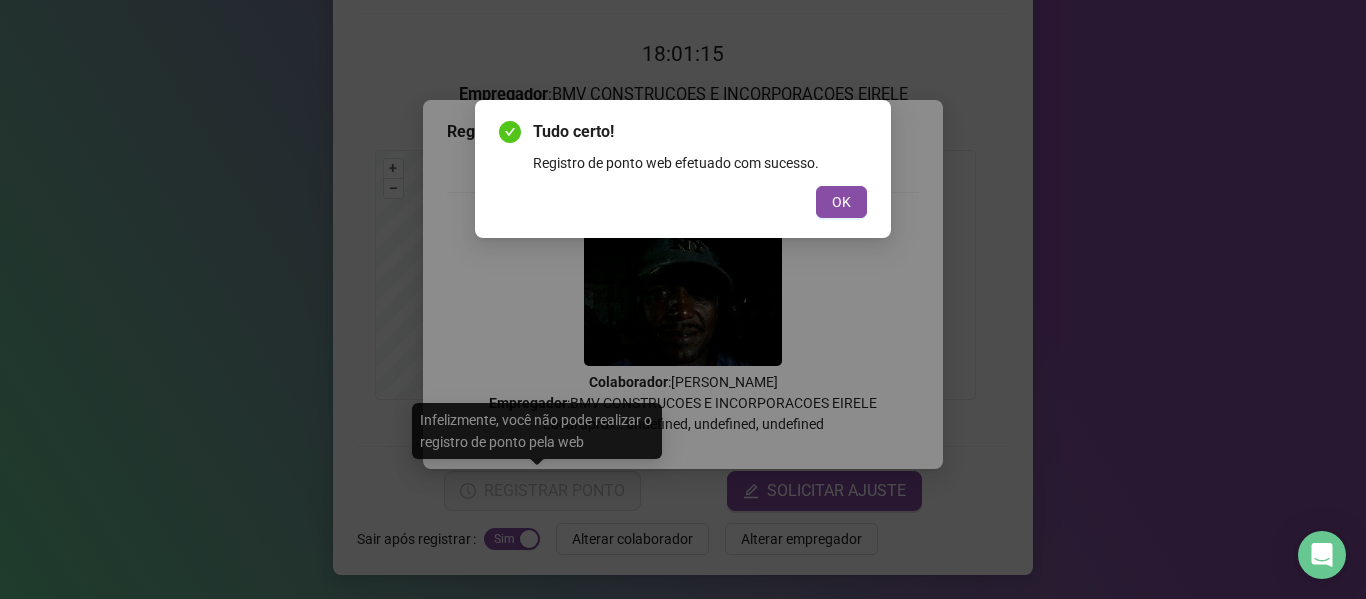 scroll, scrollTop: 0, scrollLeft: 0, axis: both 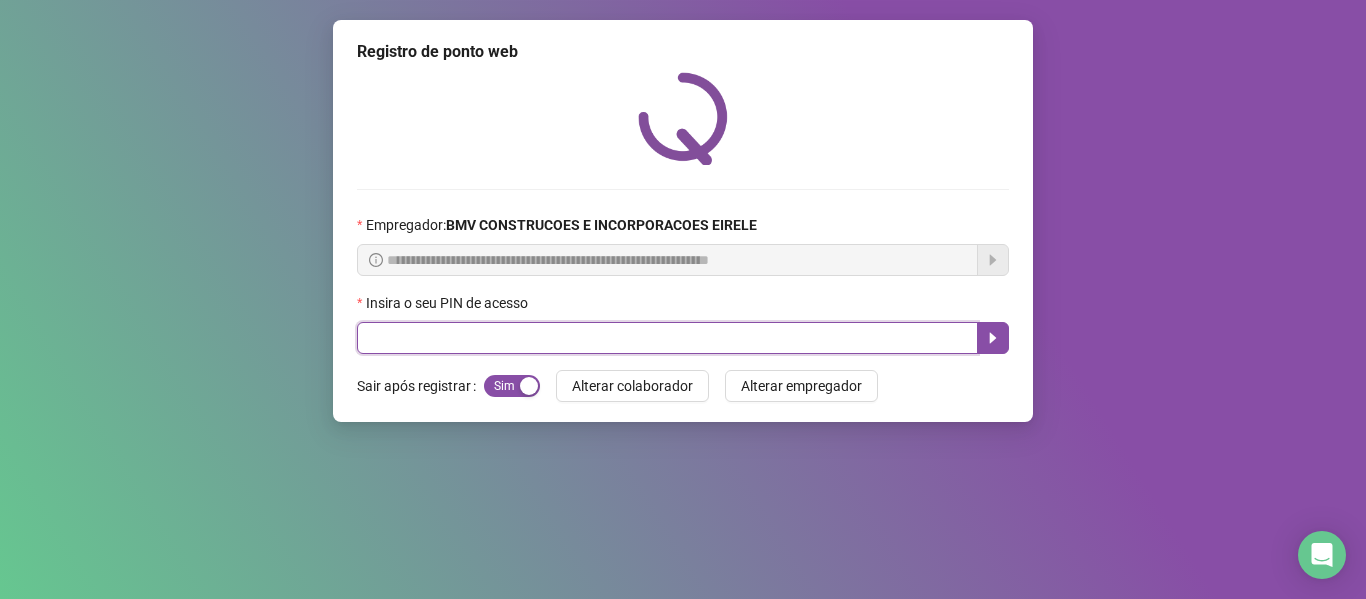 click at bounding box center [667, 338] 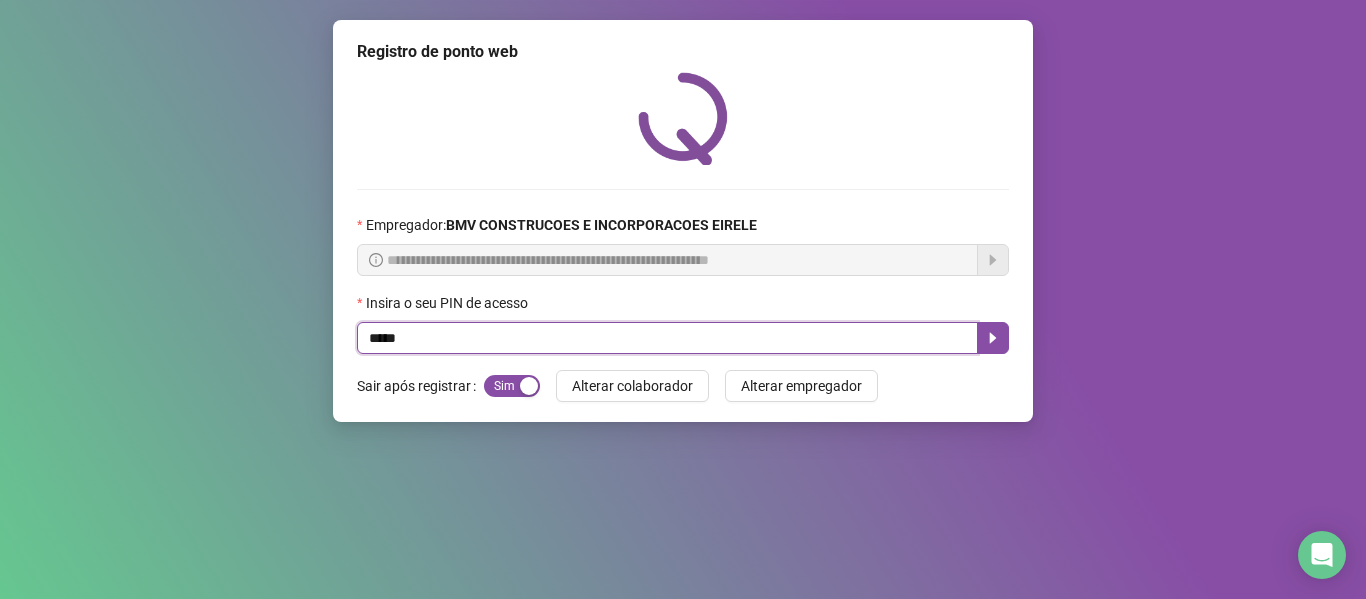 type on "*****" 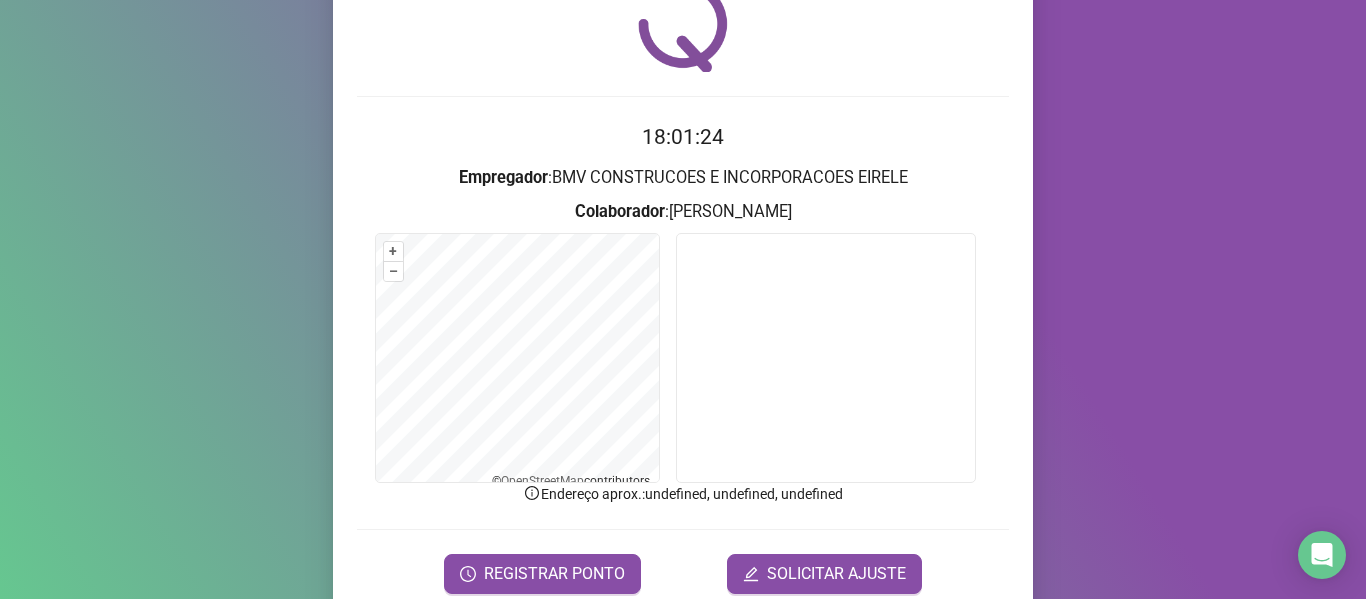 scroll, scrollTop: 176, scrollLeft: 0, axis: vertical 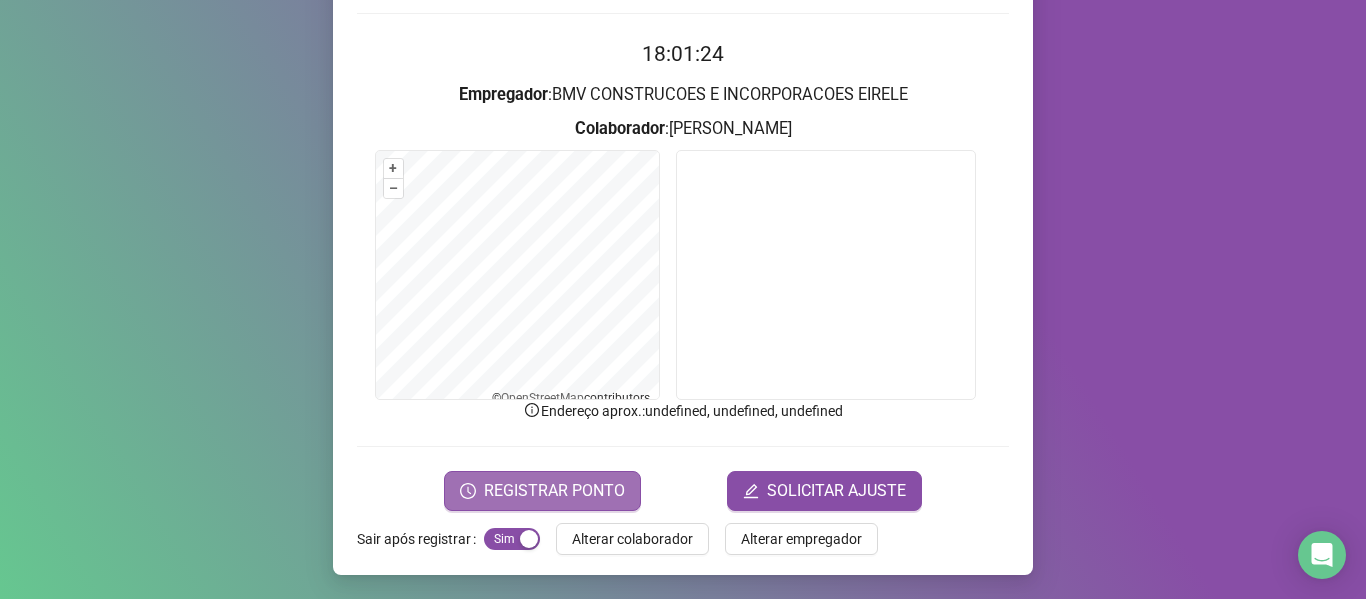click on "REGISTRAR PONTO" at bounding box center (554, 491) 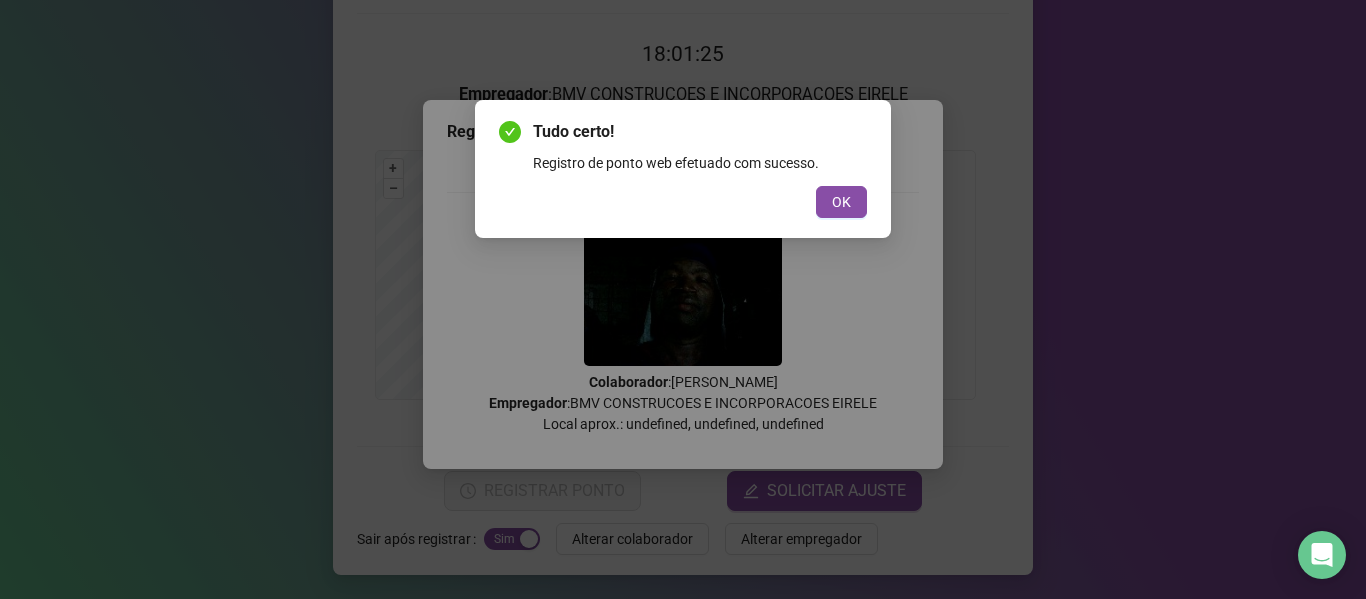 click on "Tudo certo! Registro de ponto web efetuado com sucesso. OK" at bounding box center [683, 169] 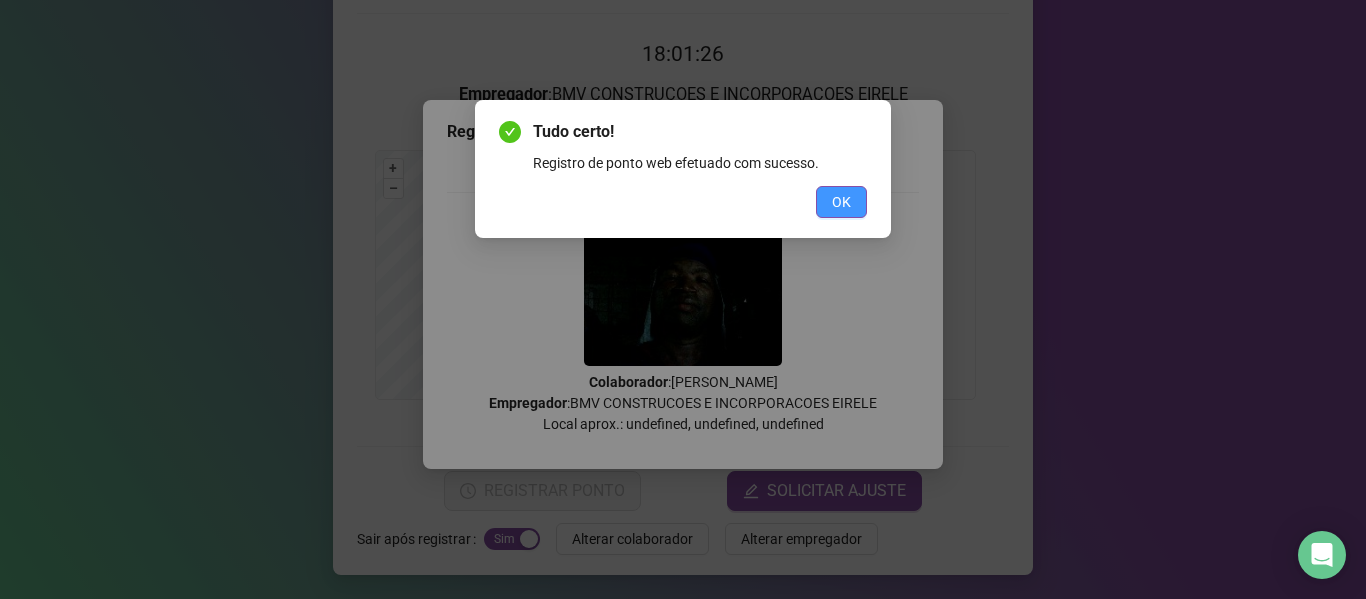 click on "OK" at bounding box center (841, 202) 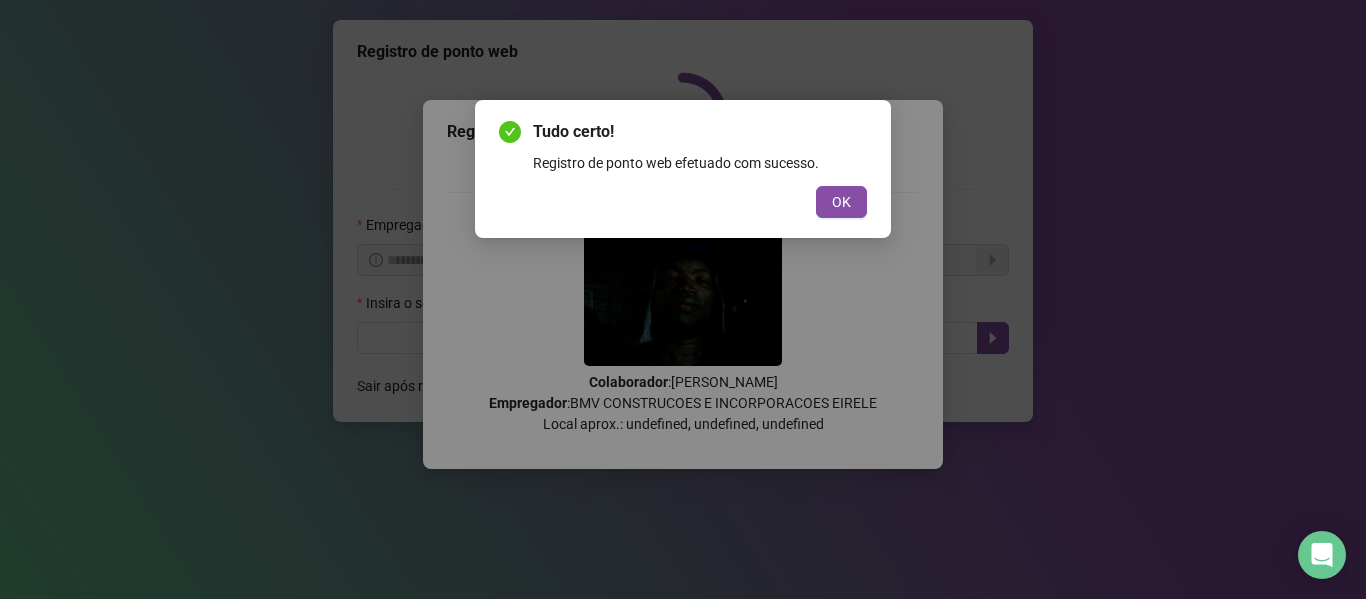 scroll, scrollTop: 0, scrollLeft: 0, axis: both 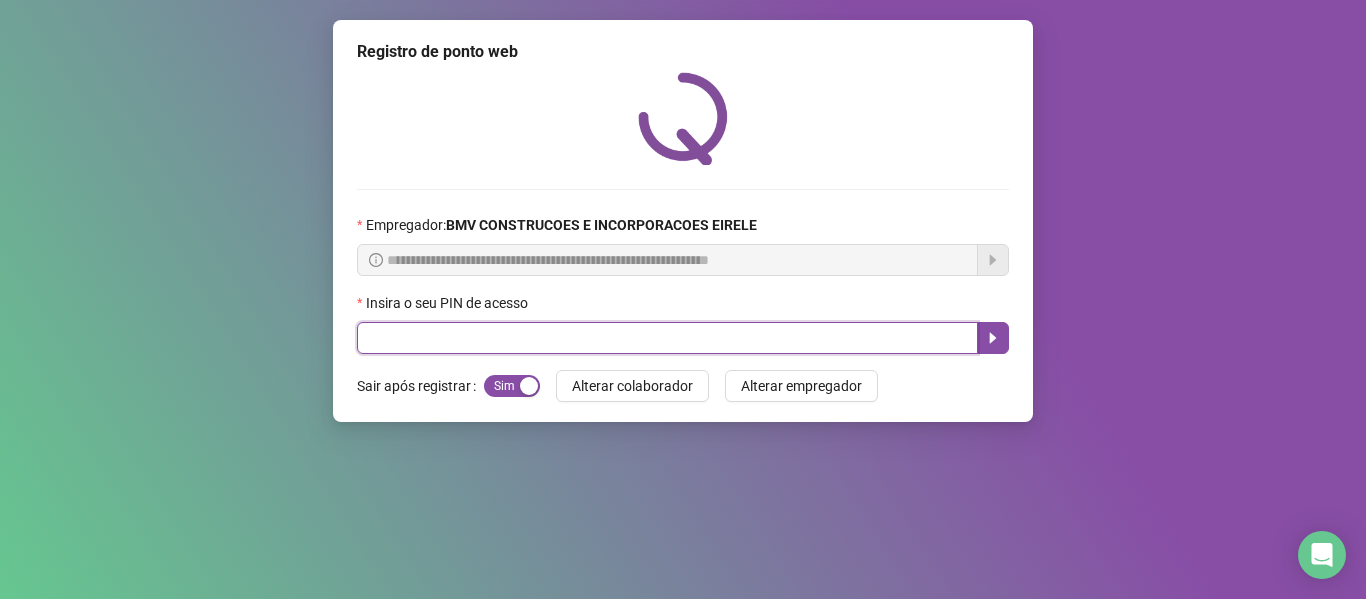 click at bounding box center [667, 338] 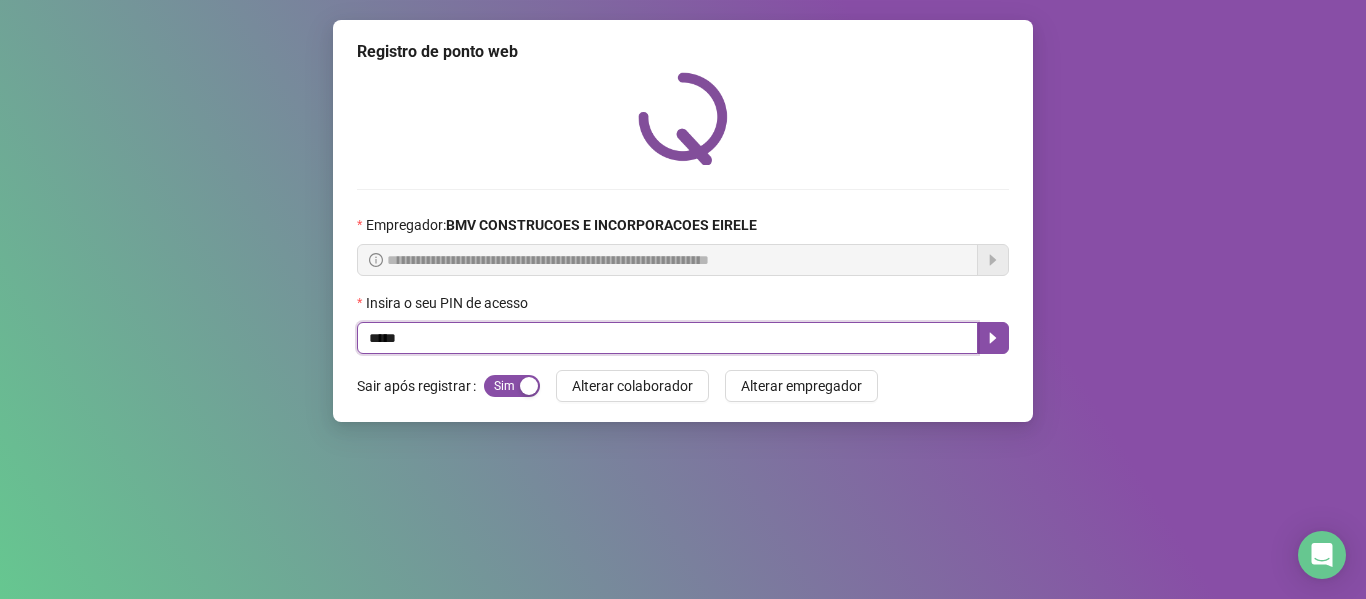 type on "*****" 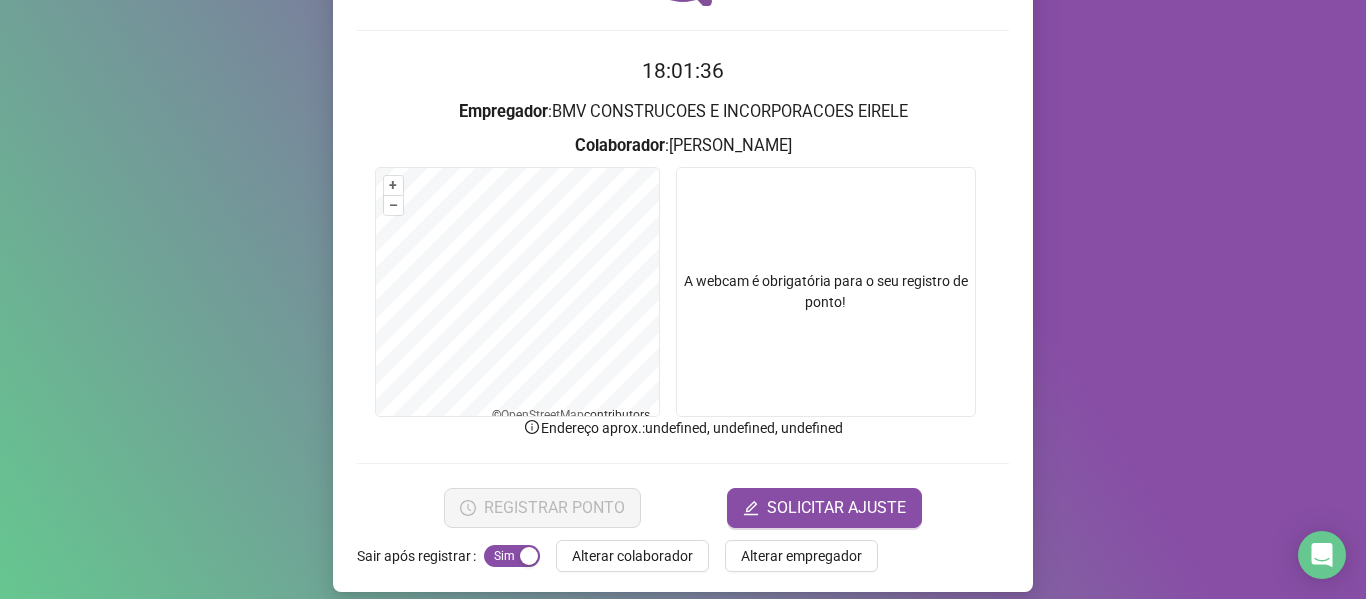 scroll, scrollTop: 176, scrollLeft: 0, axis: vertical 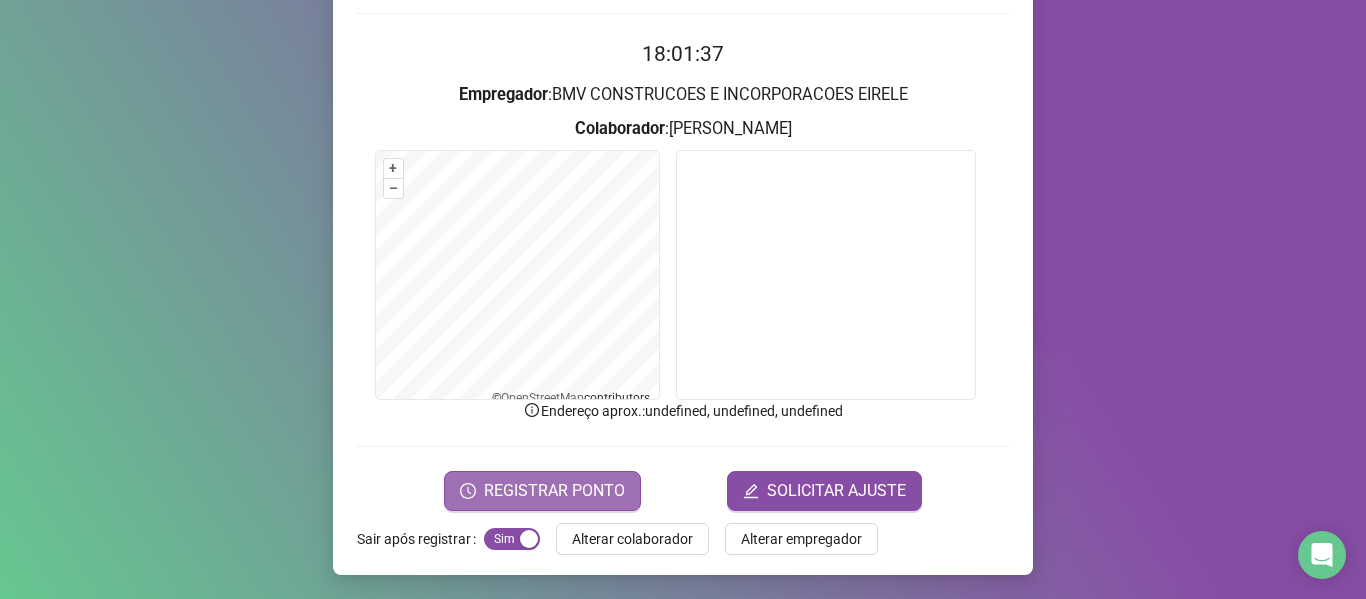 click on "REGISTRAR PONTO" at bounding box center [554, 491] 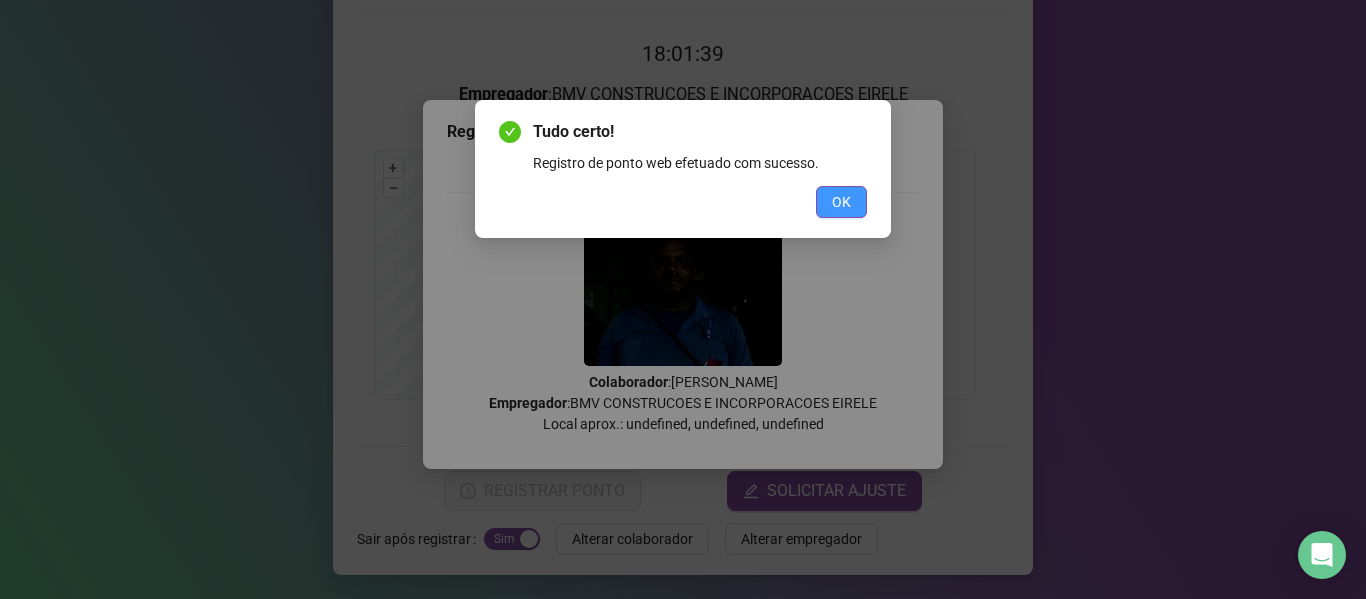 click on "OK" at bounding box center [841, 202] 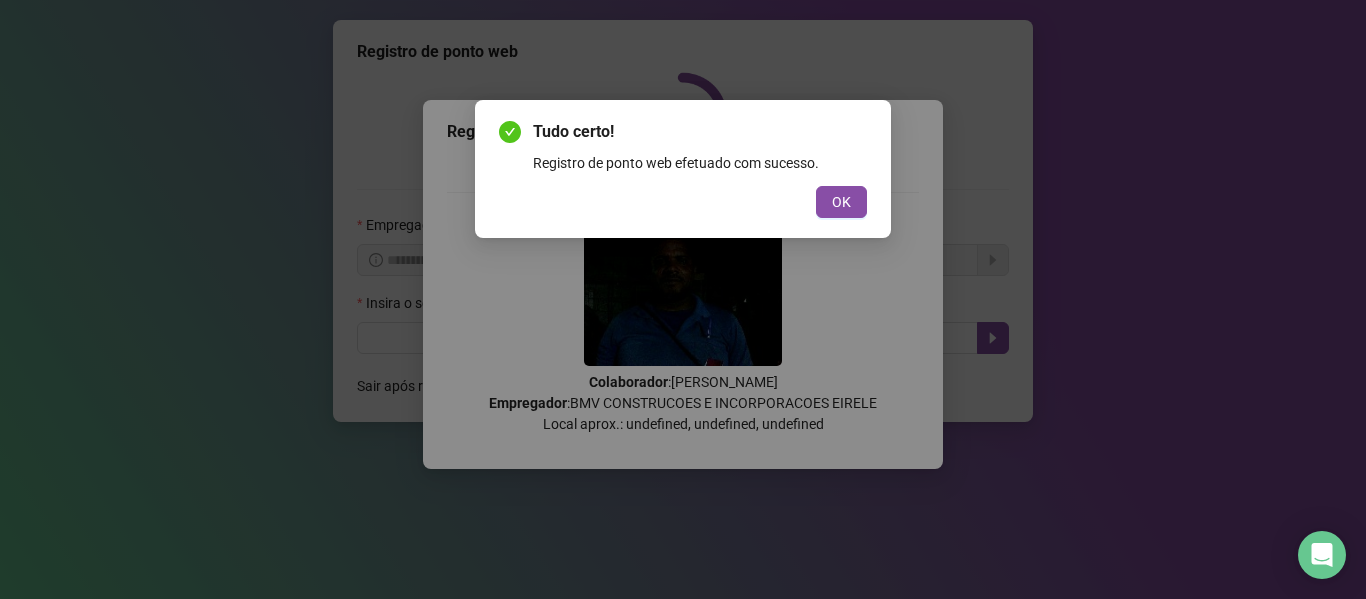 scroll, scrollTop: 0, scrollLeft: 0, axis: both 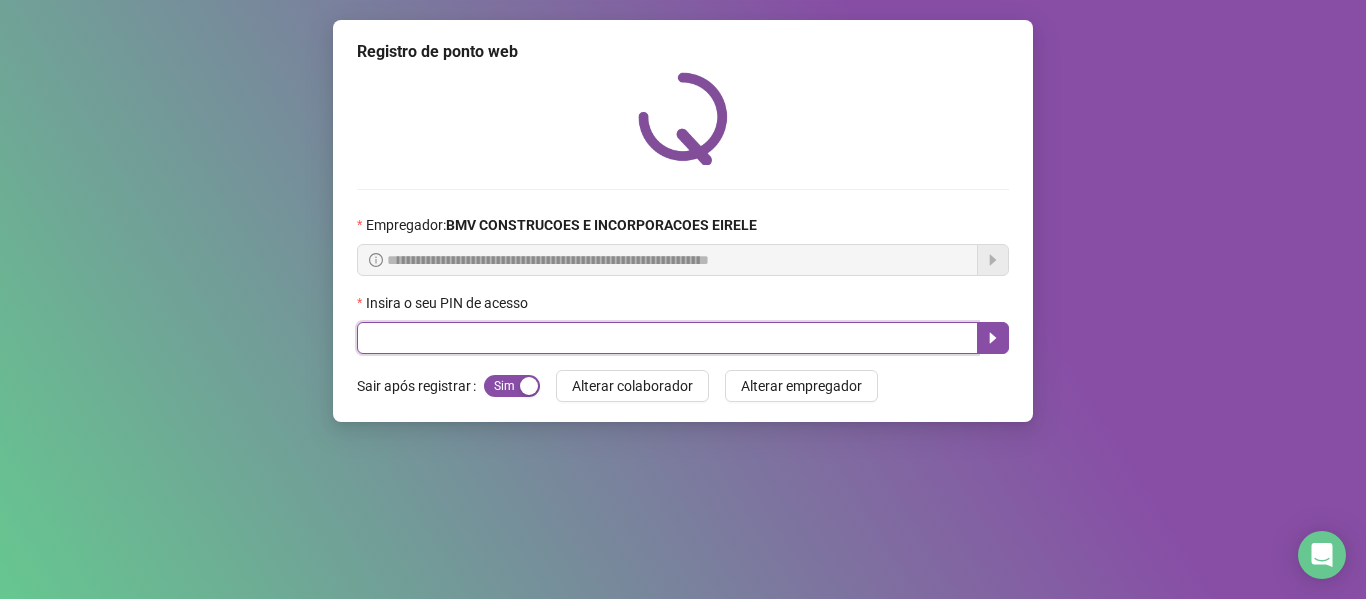 click at bounding box center (667, 338) 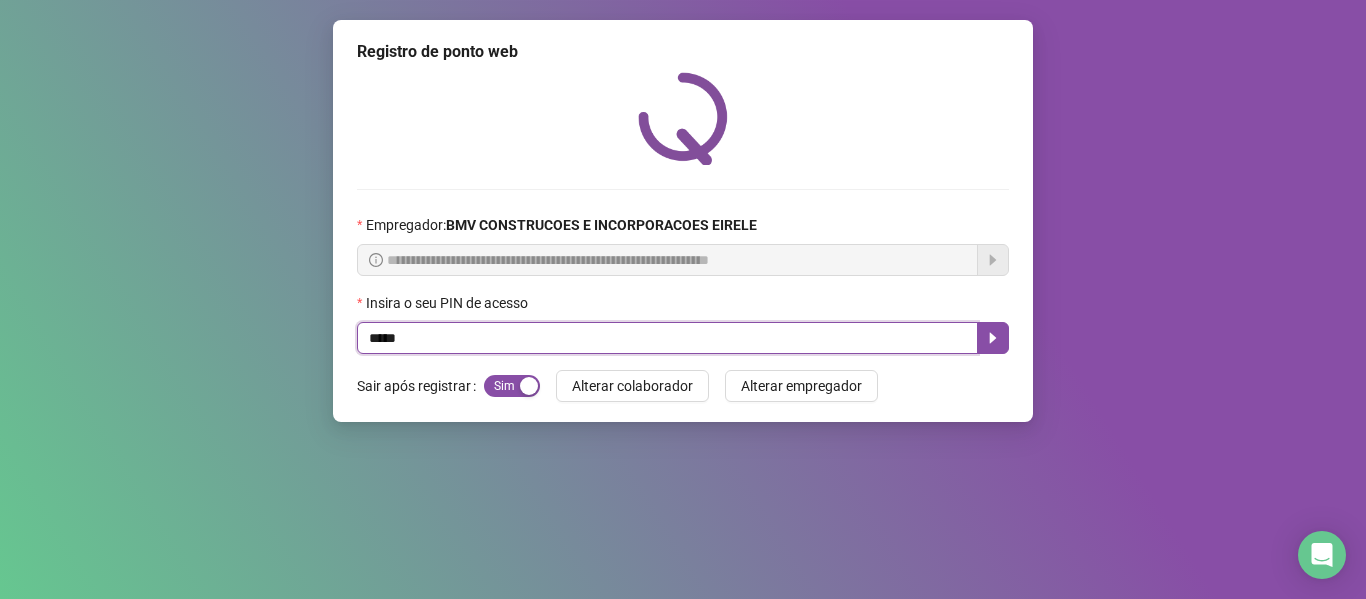 type on "*****" 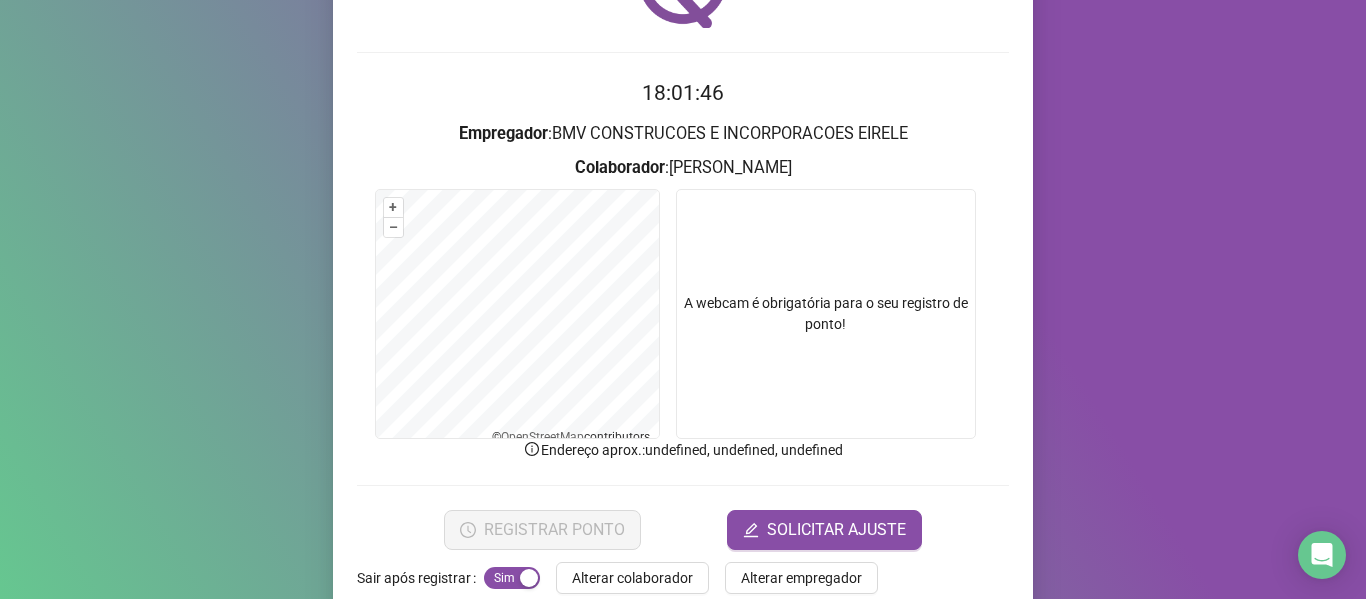 scroll, scrollTop: 176, scrollLeft: 0, axis: vertical 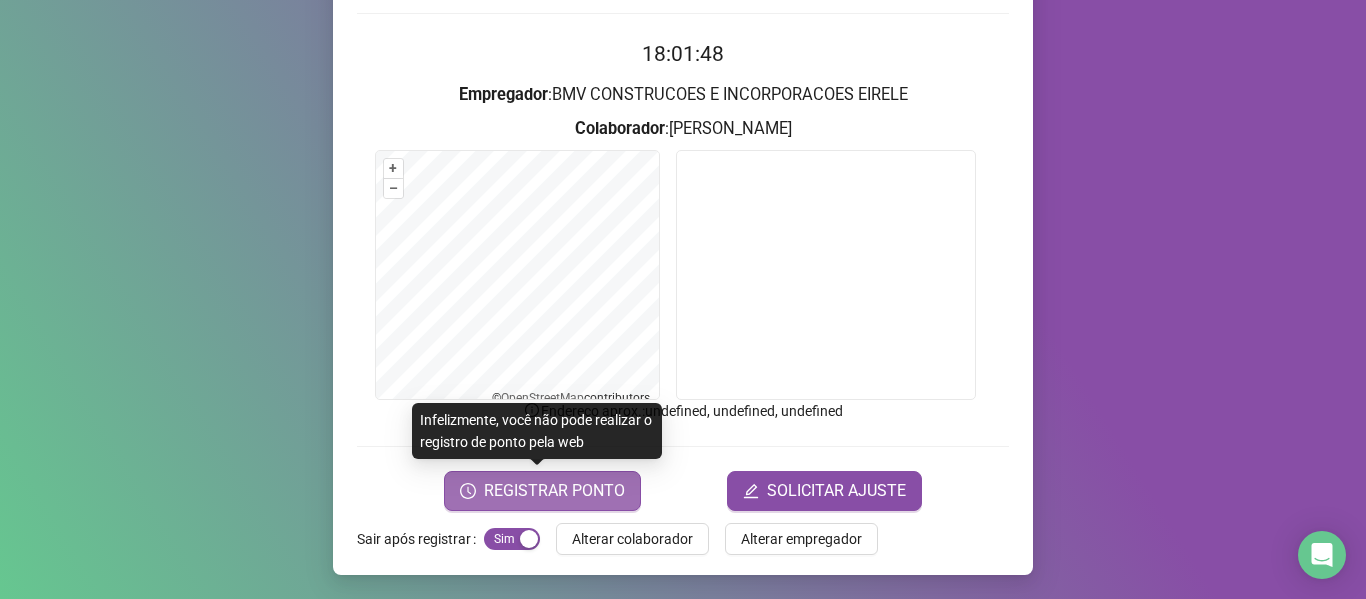 click on "REGISTRAR PONTO" at bounding box center (554, 491) 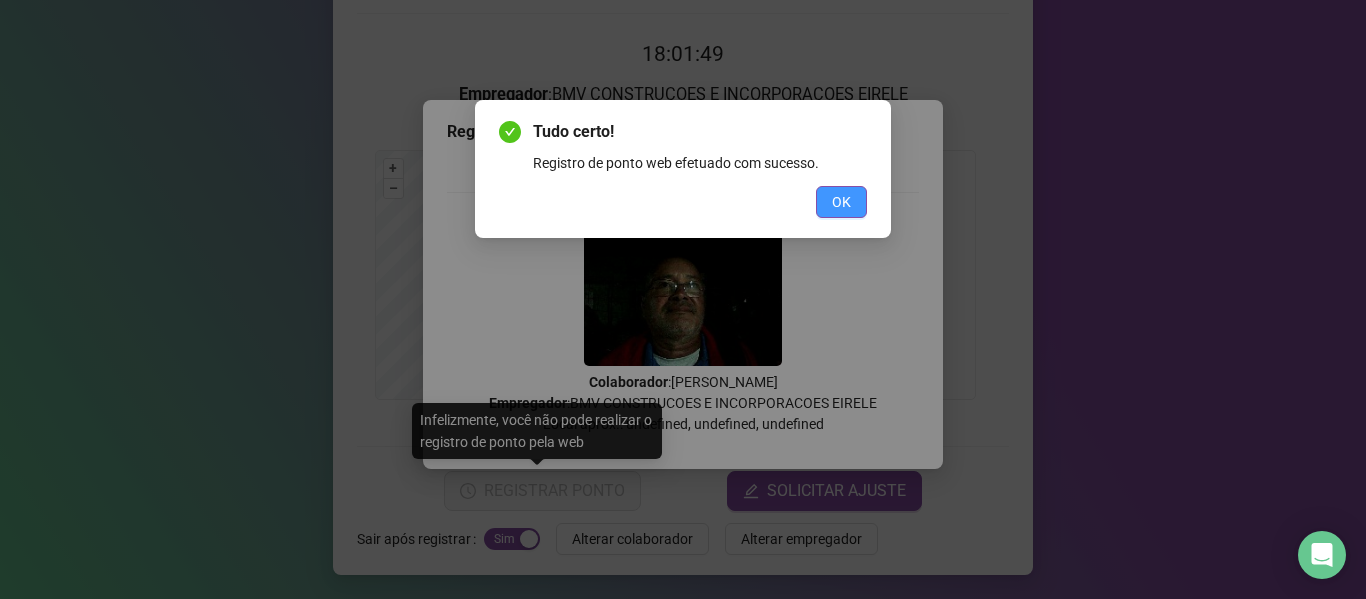 click on "OK" at bounding box center (841, 202) 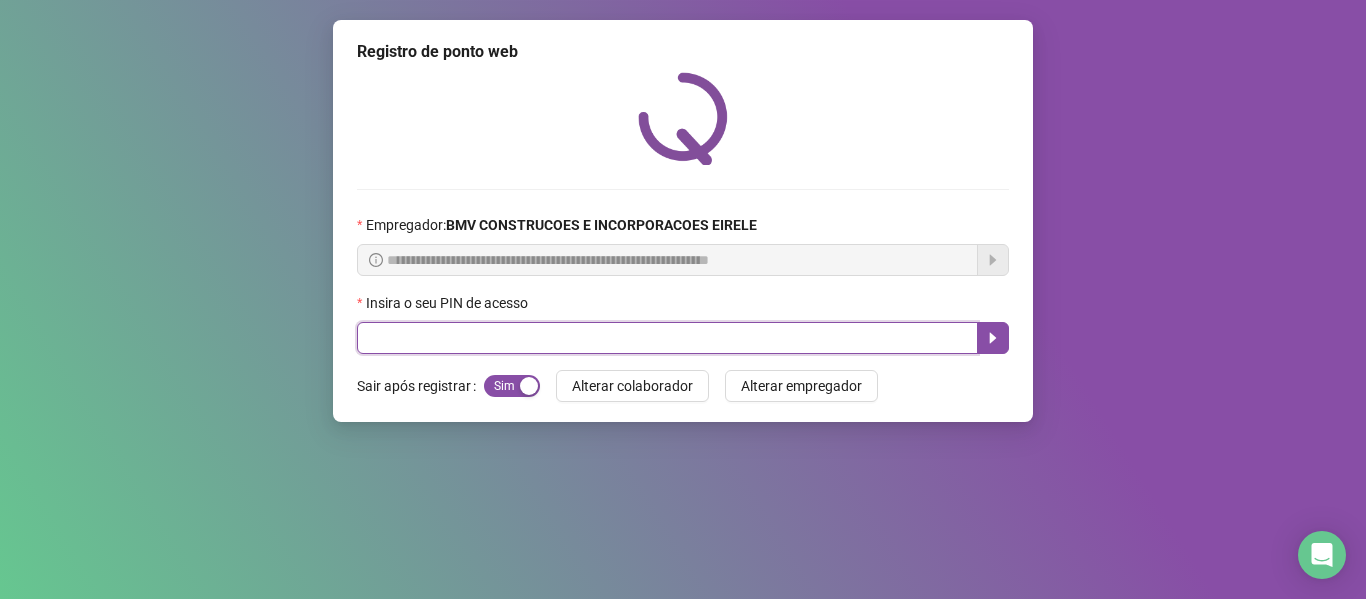 click at bounding box center (667, 338) 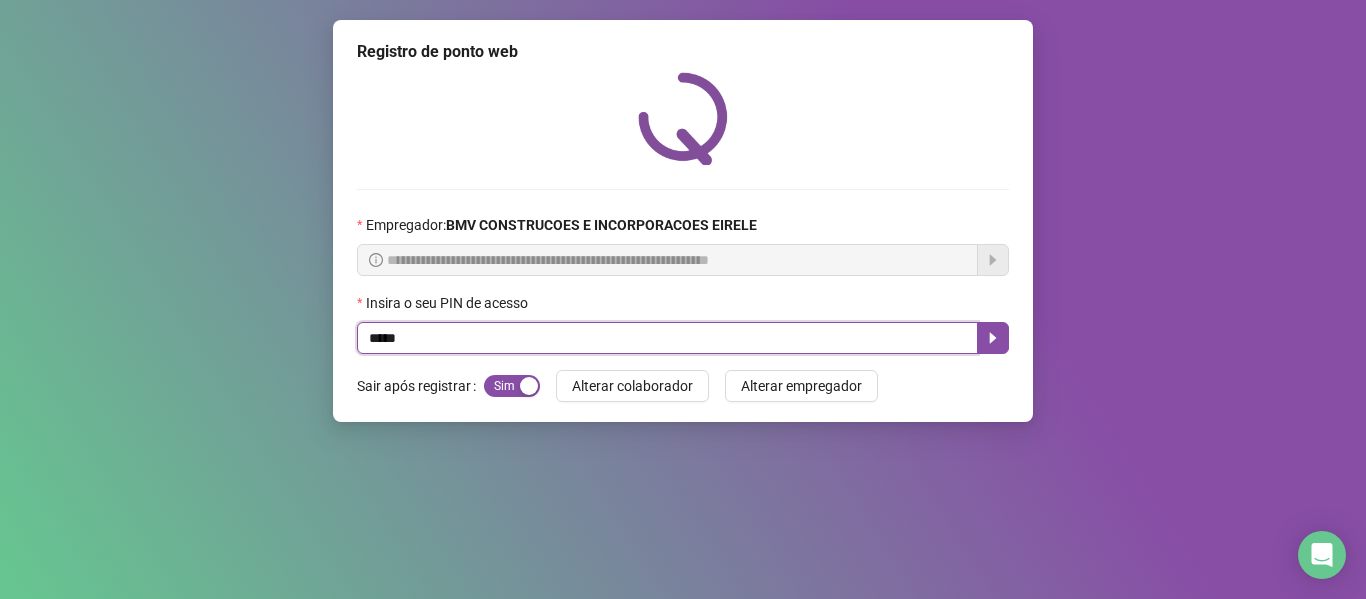 type on "*****" 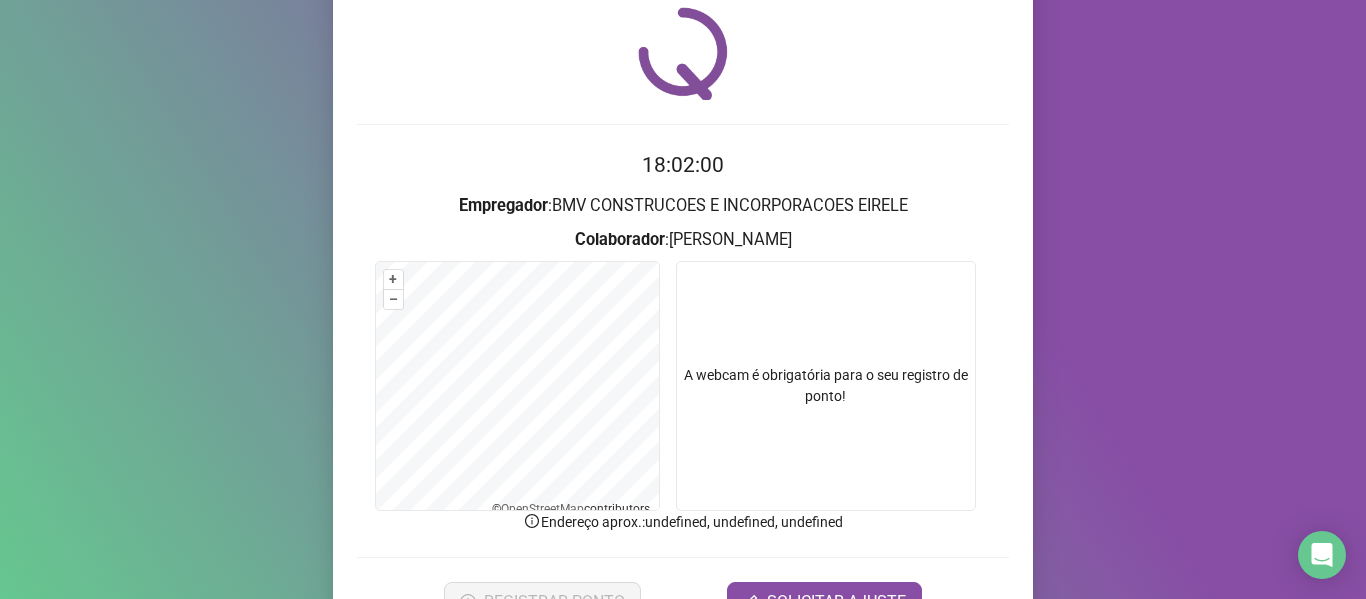scroll, scrollTop: 100, scrollLeft: 0, axis: vertical 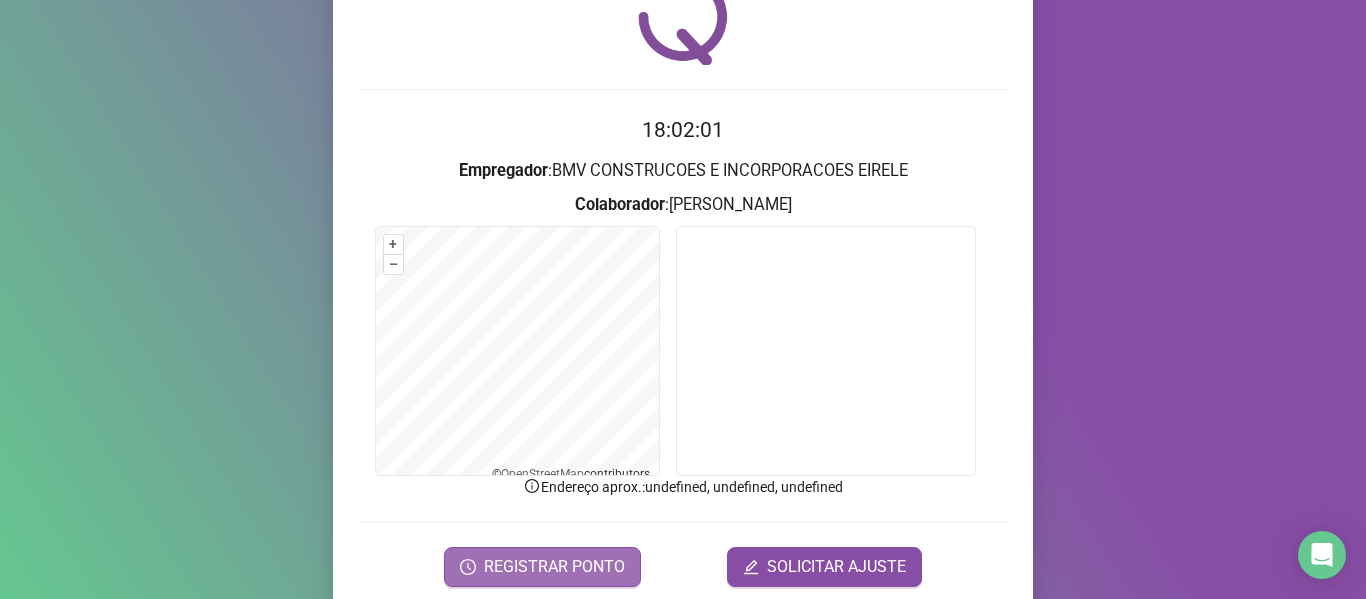 click on "REGISTRAR PONTO" at bounding box center (554, 567) 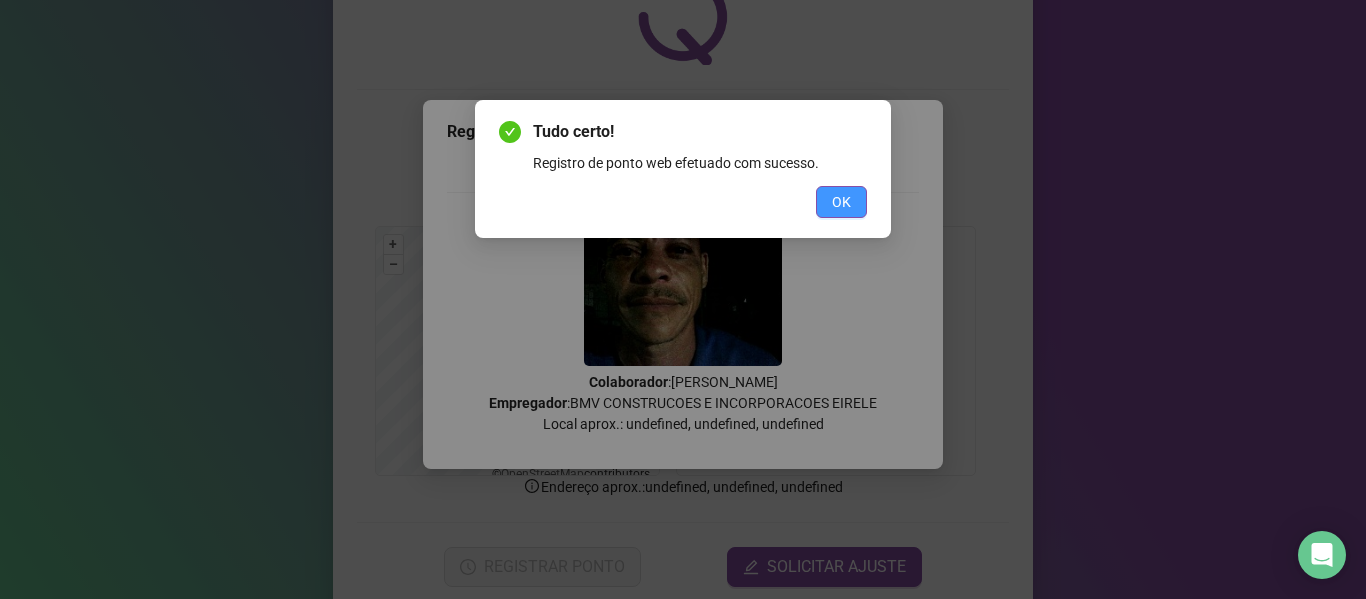 click on "OK" at bounding box center (841, 202) 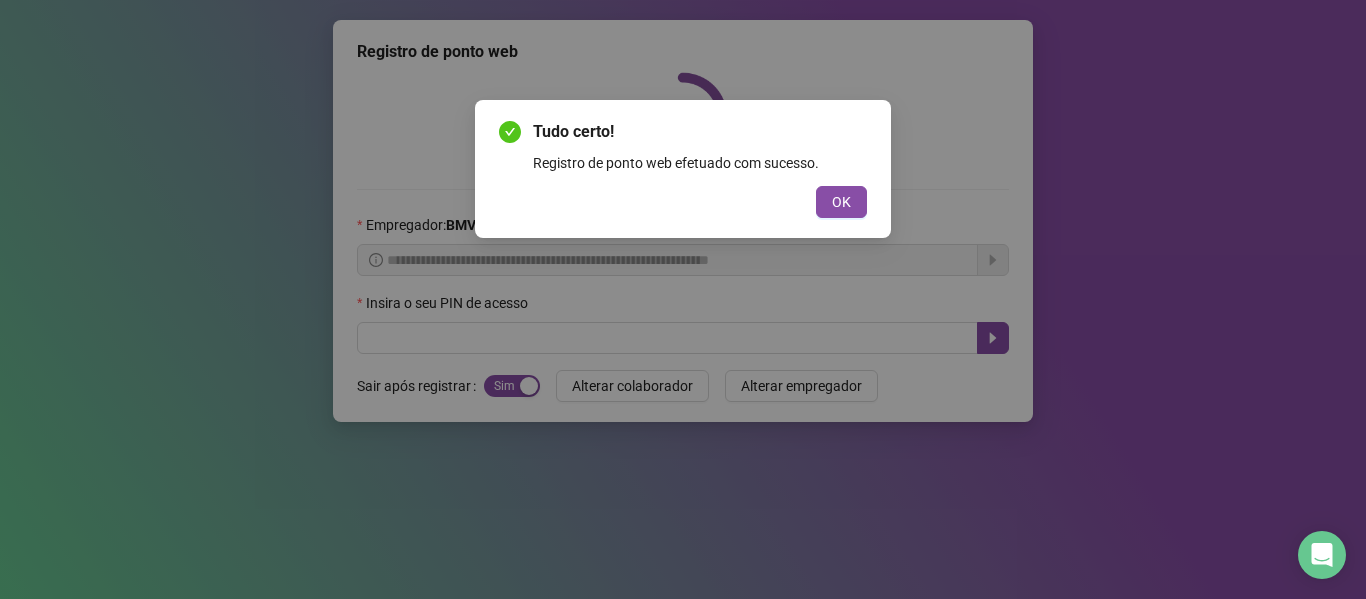 scroll, scrollTop: 0, scrollLeft: 0, axis: both 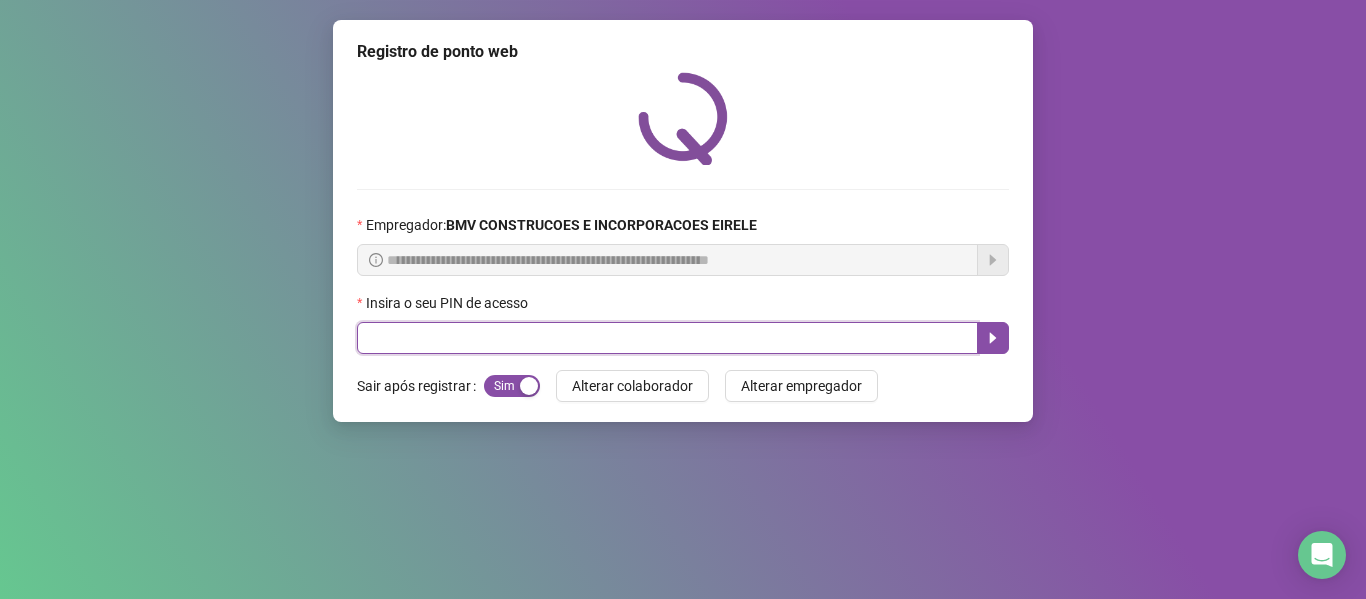 click at bounding box center [667, 338] 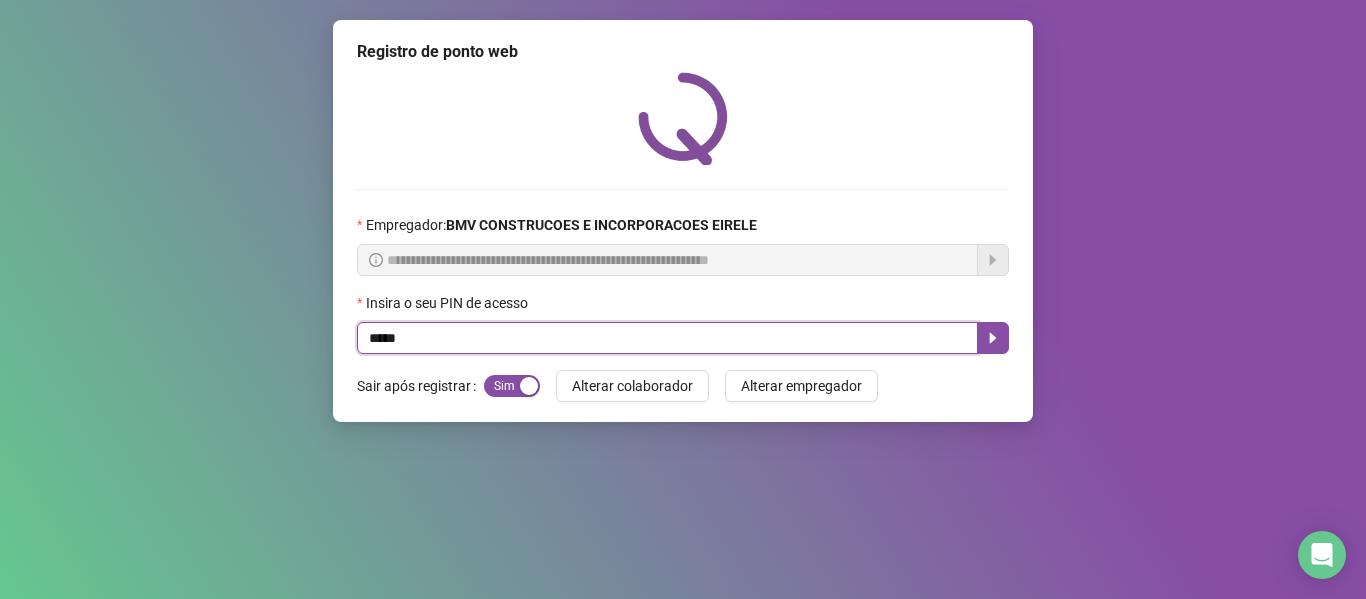 type on "*****" 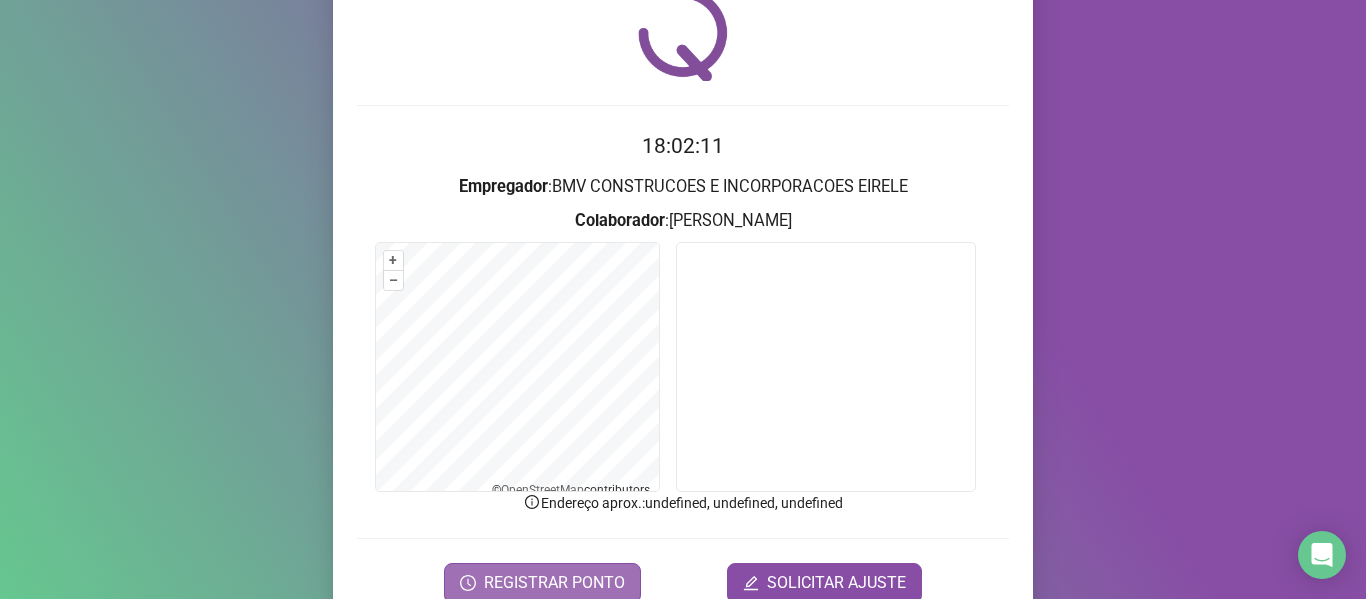 scroll, scrollTop: 176, scrollLeft: 0, axis: vertical 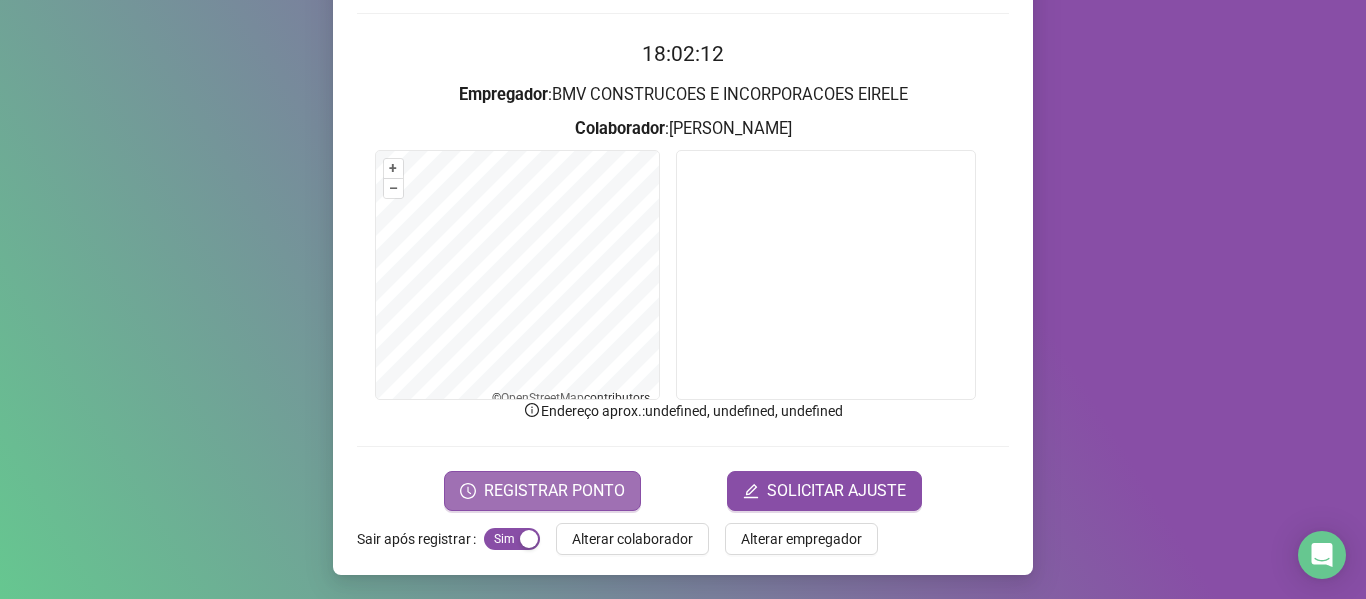 click on "REGISTRAR PONTO" at bounding box center [554, 491] 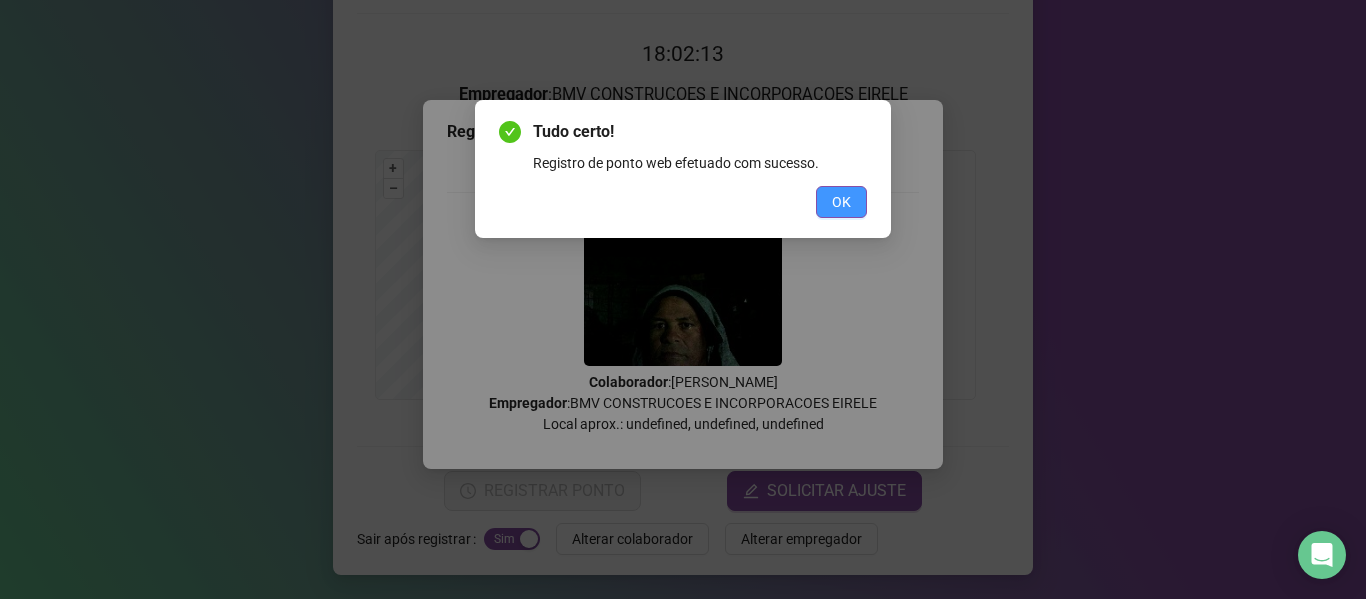 click on "OK" at bounding box center (841, 202) 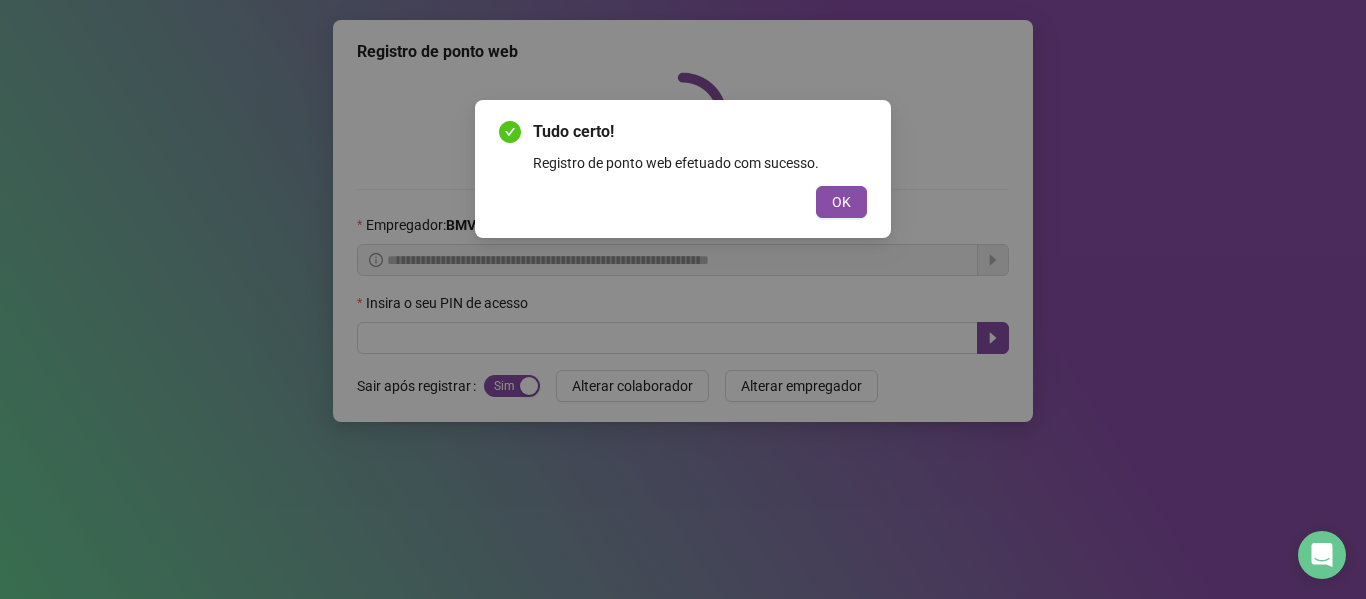 scroll, scrollTop: 0, scrollLeft: 0, axis: both 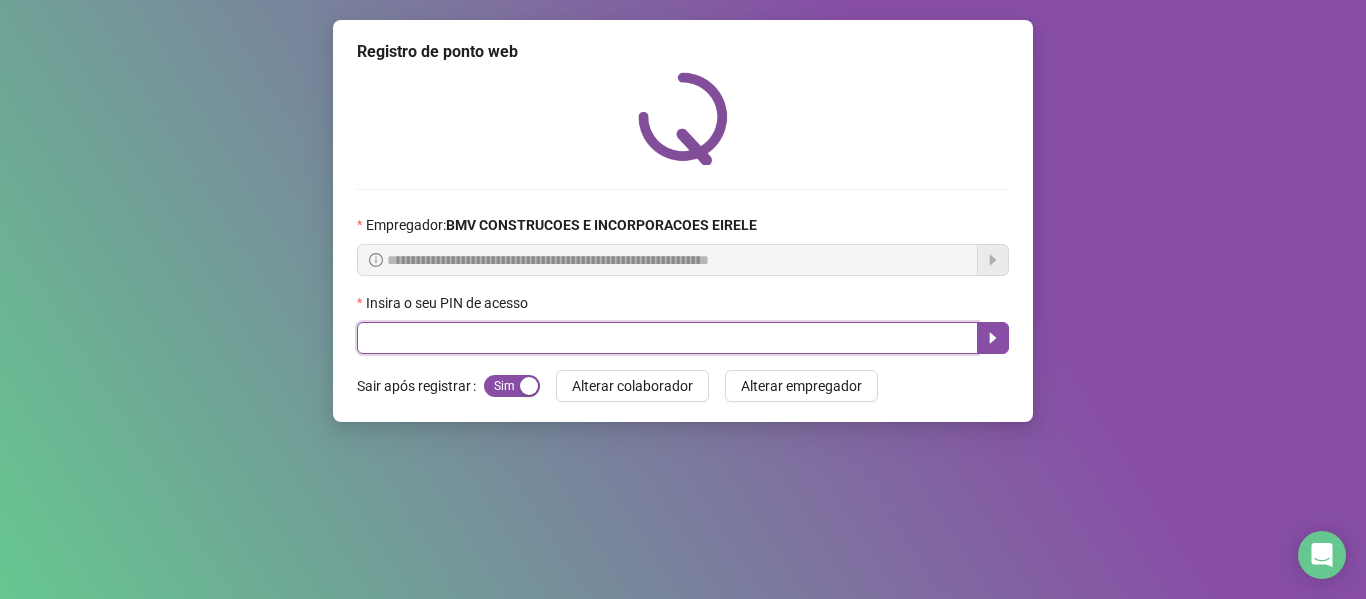 click at bounding box center [667, 338] 